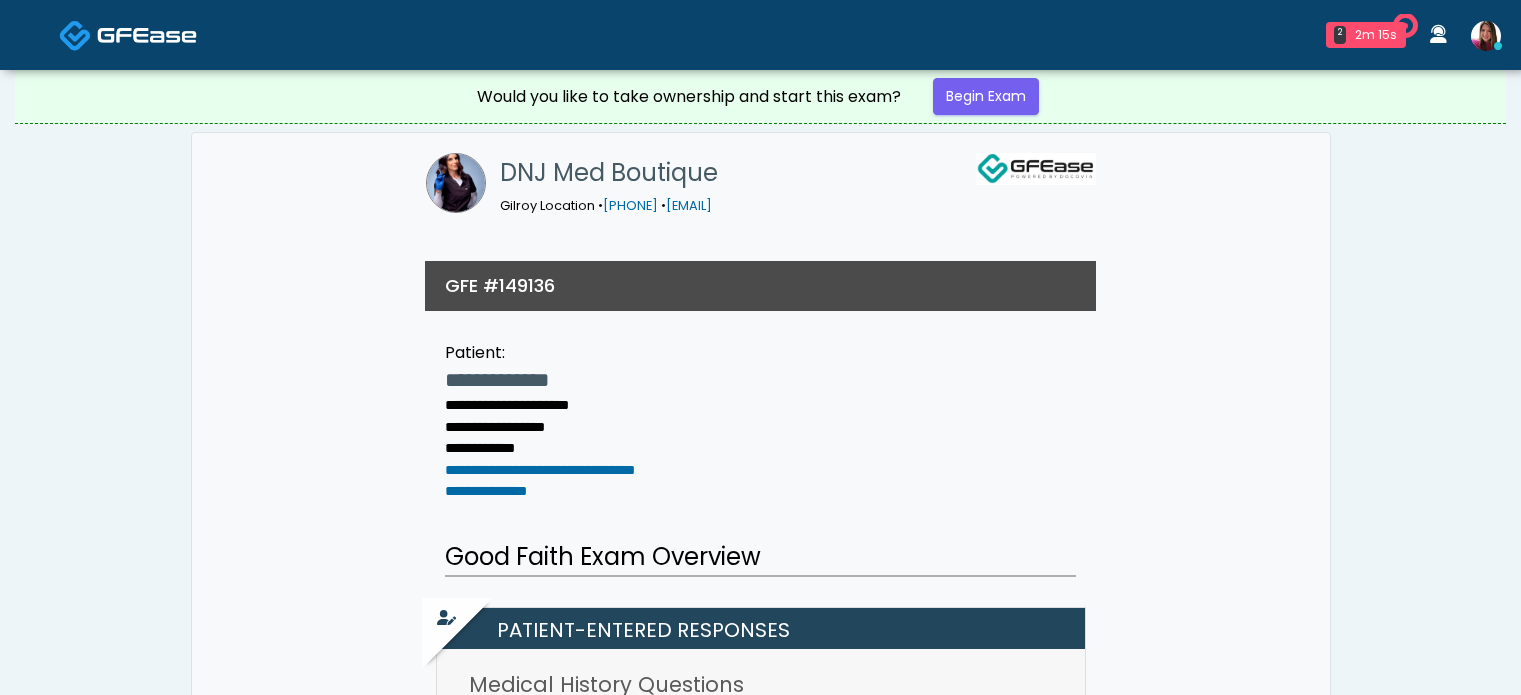 scroll, scrollTop: 0, scrollLeft: 0, axis: both 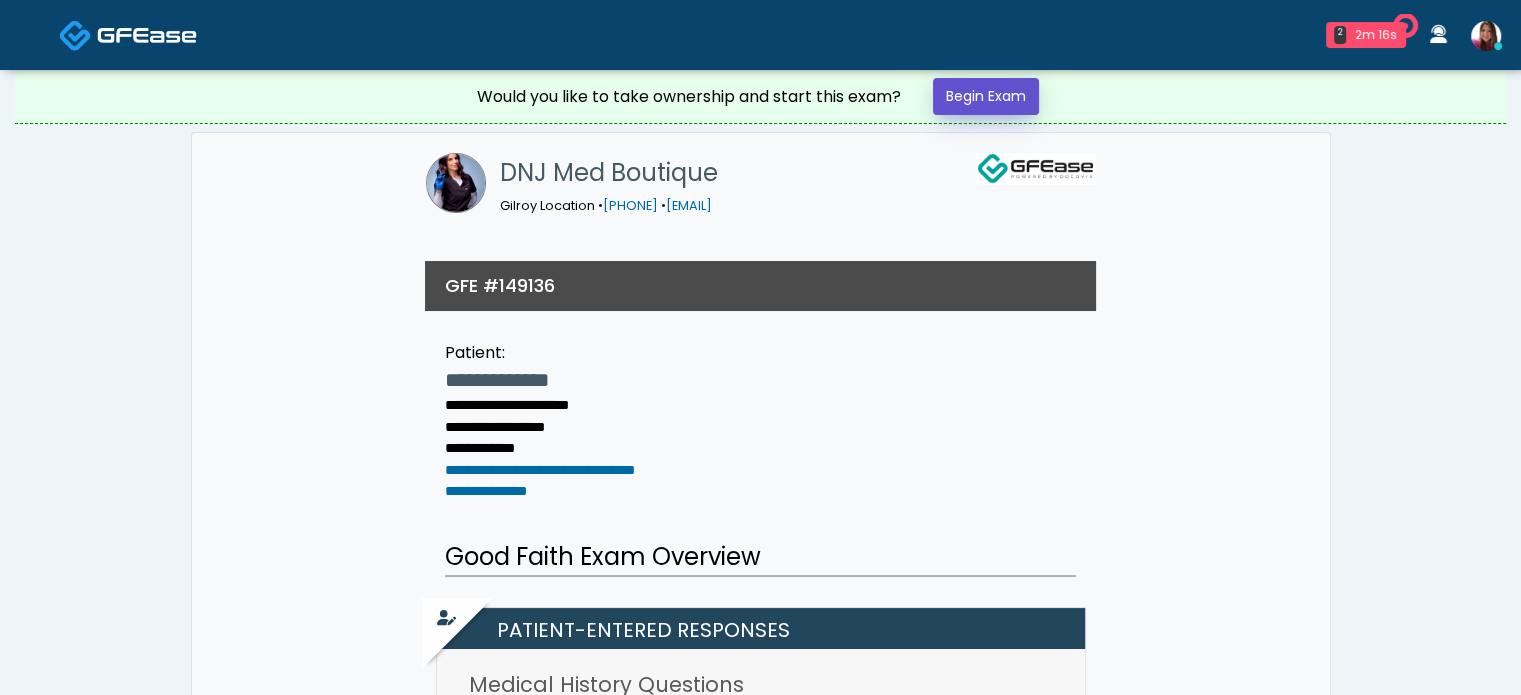 click on "Begin Exam" at bounding box center [986, 96] 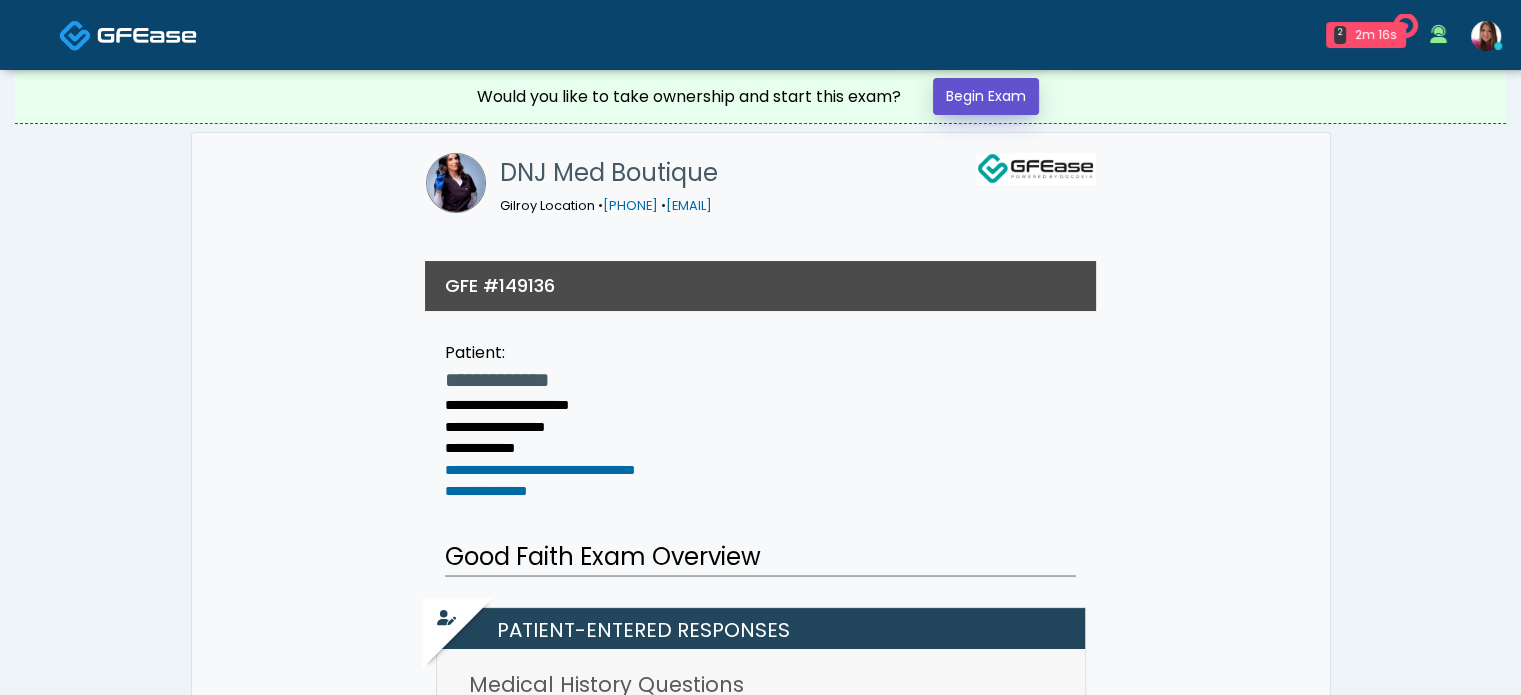 scroll, scrollTop: 0, scrollLeft: 0, axis: both 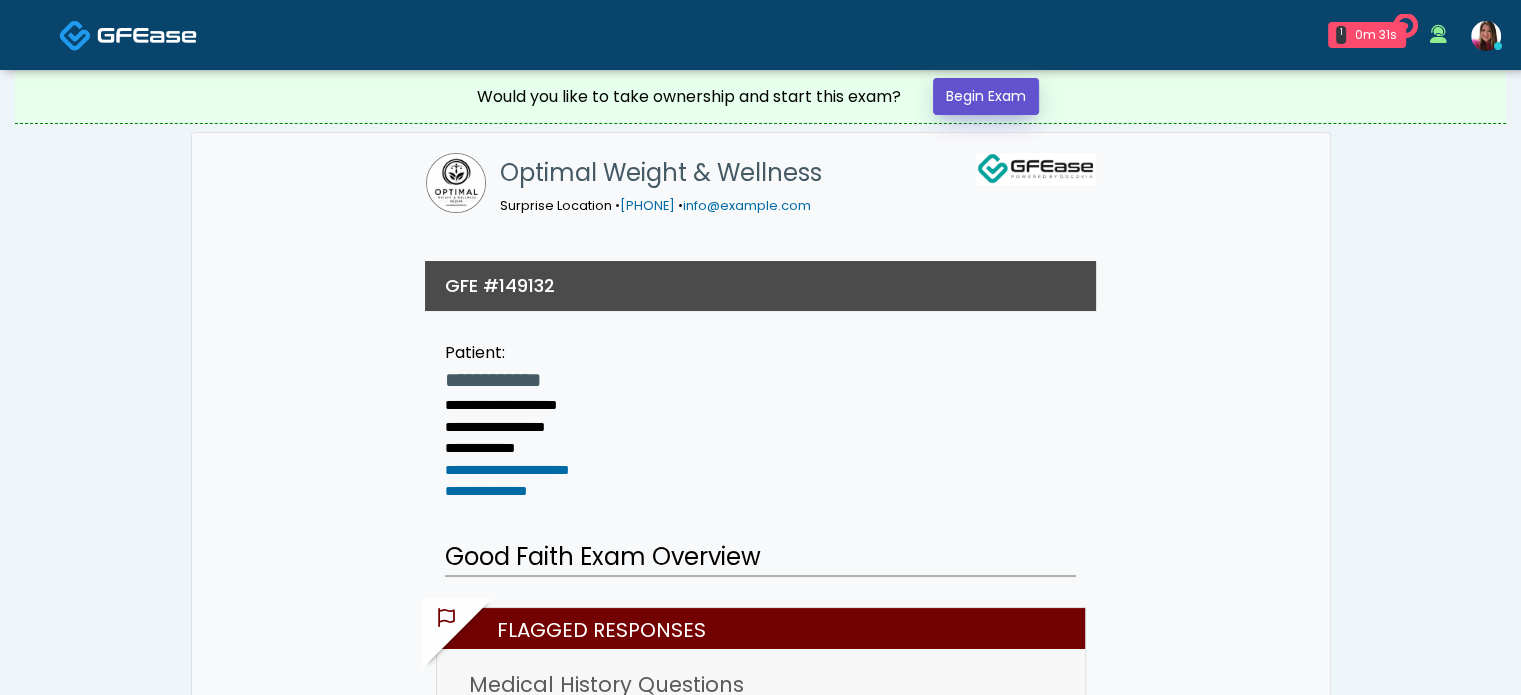 click on "Begin Exam" at bounding box center (986, 96) 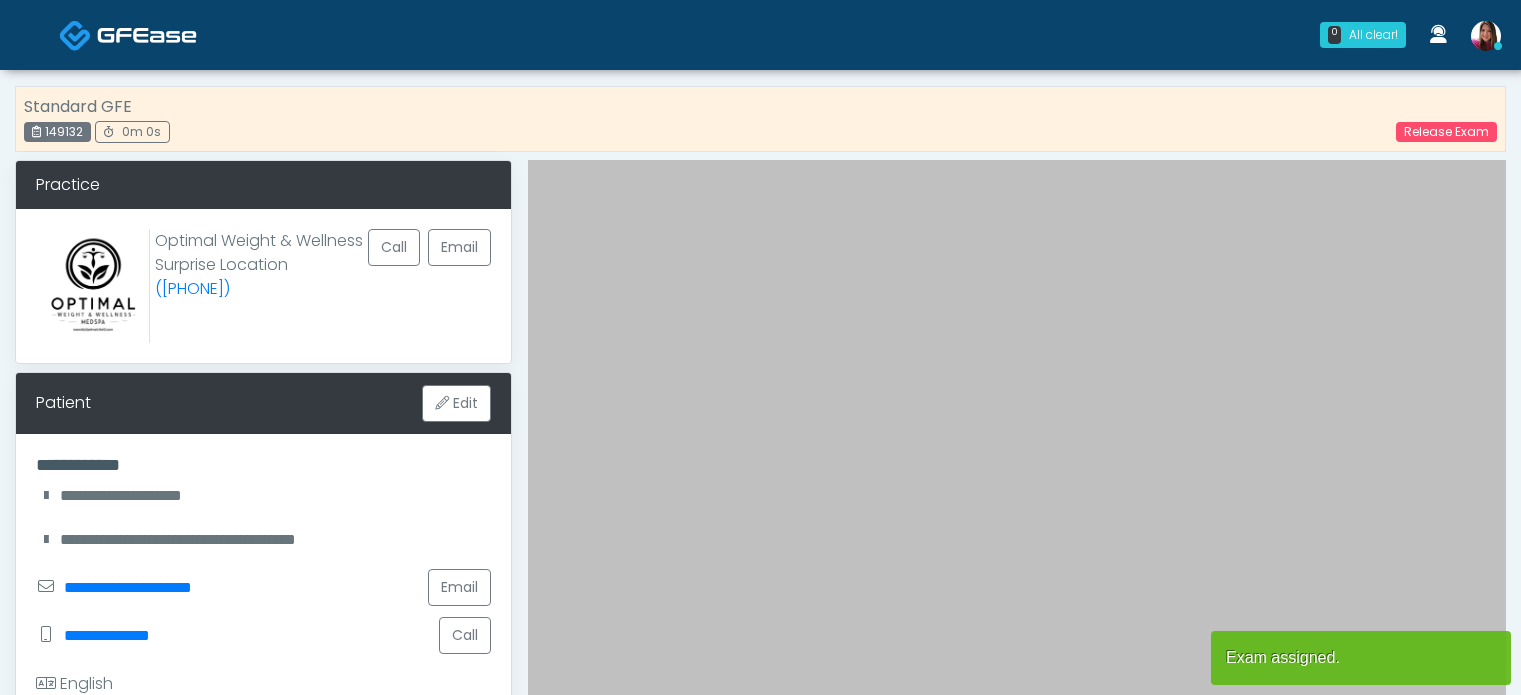 scroll, scrollTop: 0, scrollLeft: 0, axis: both 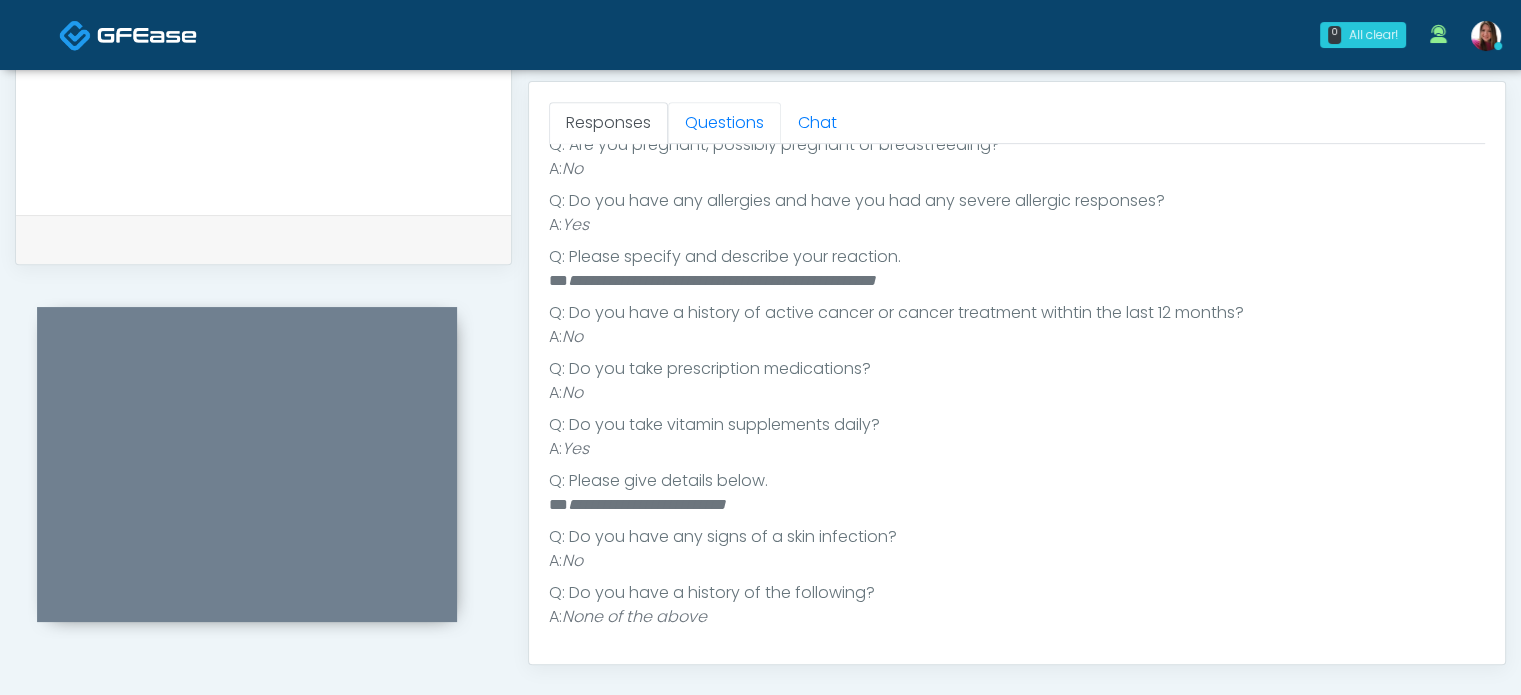 click on "Questions" at bounding box center [724, 123] 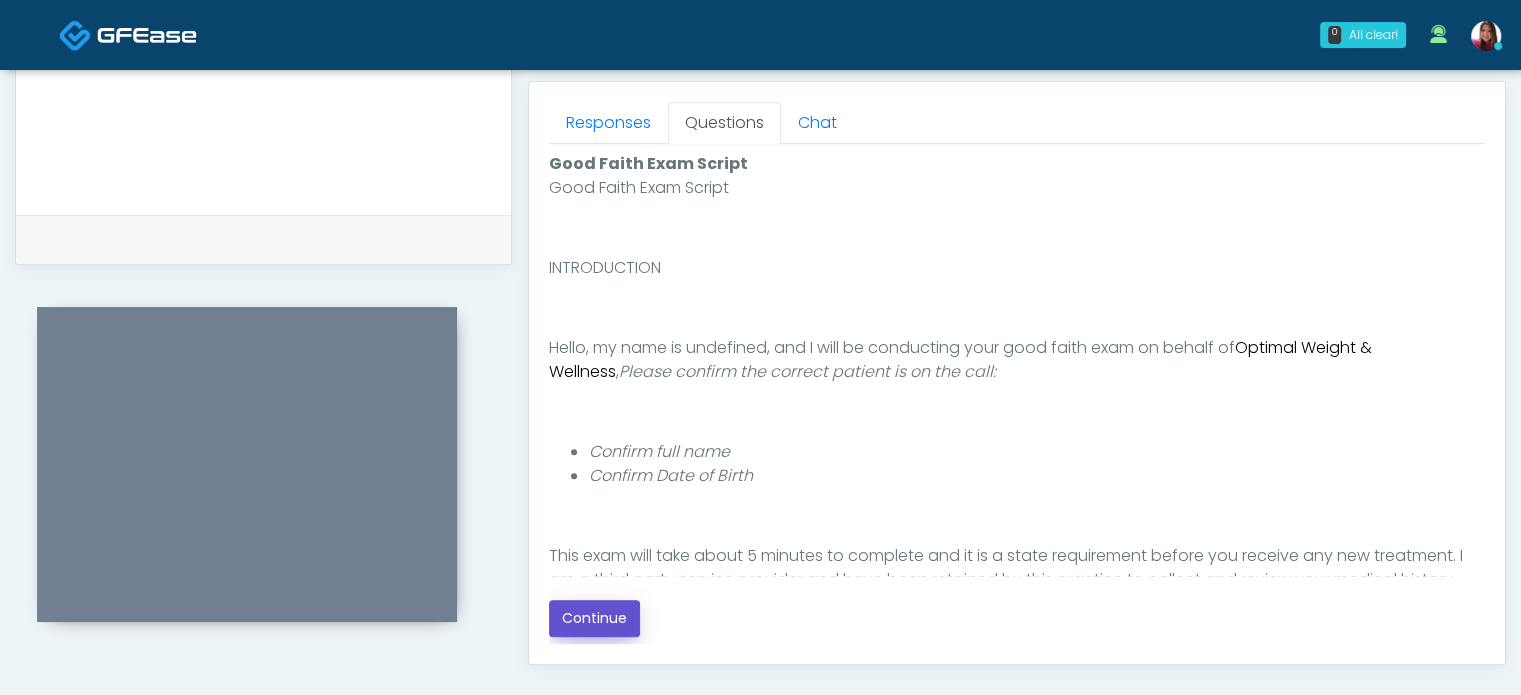 click on "Continue" at bounding box center [594, 618] 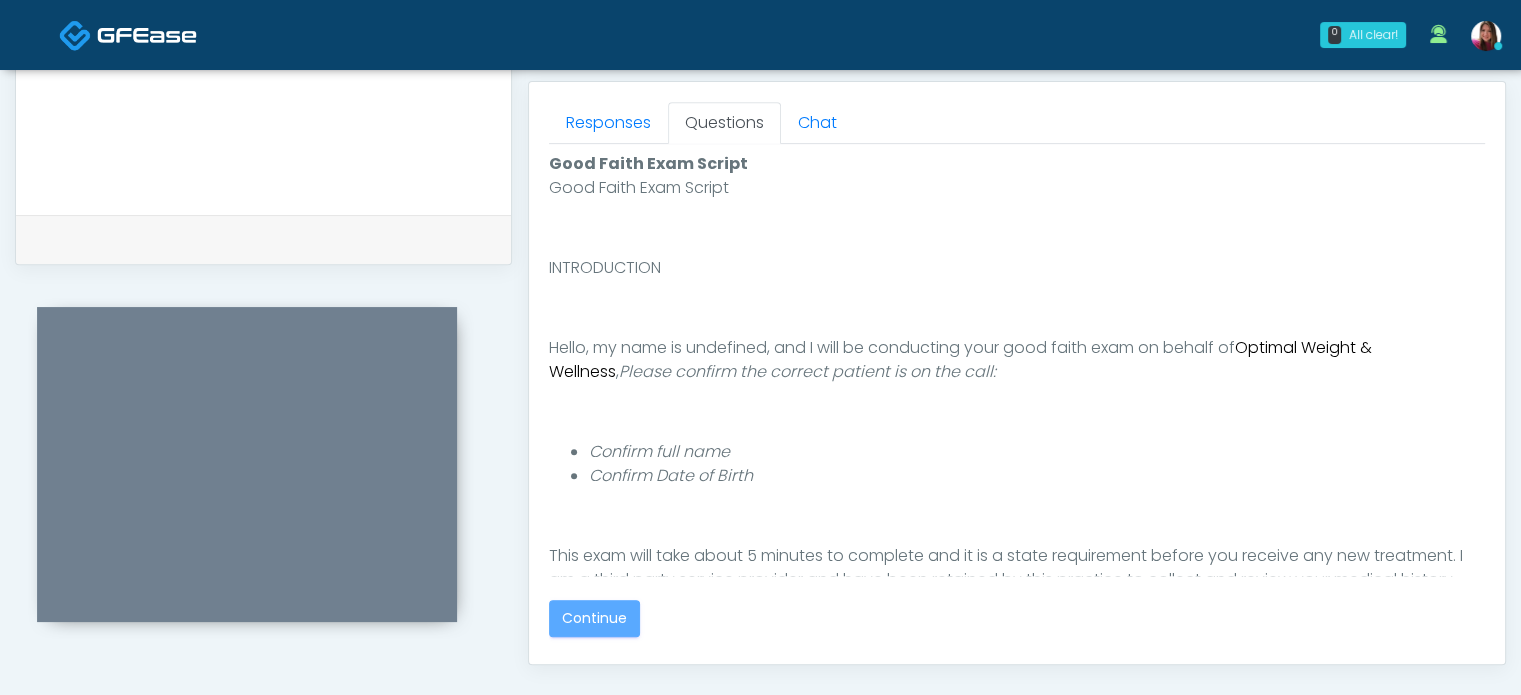 scroll, scrollTop: 1098, scrollLeft: 0, axis: vertical 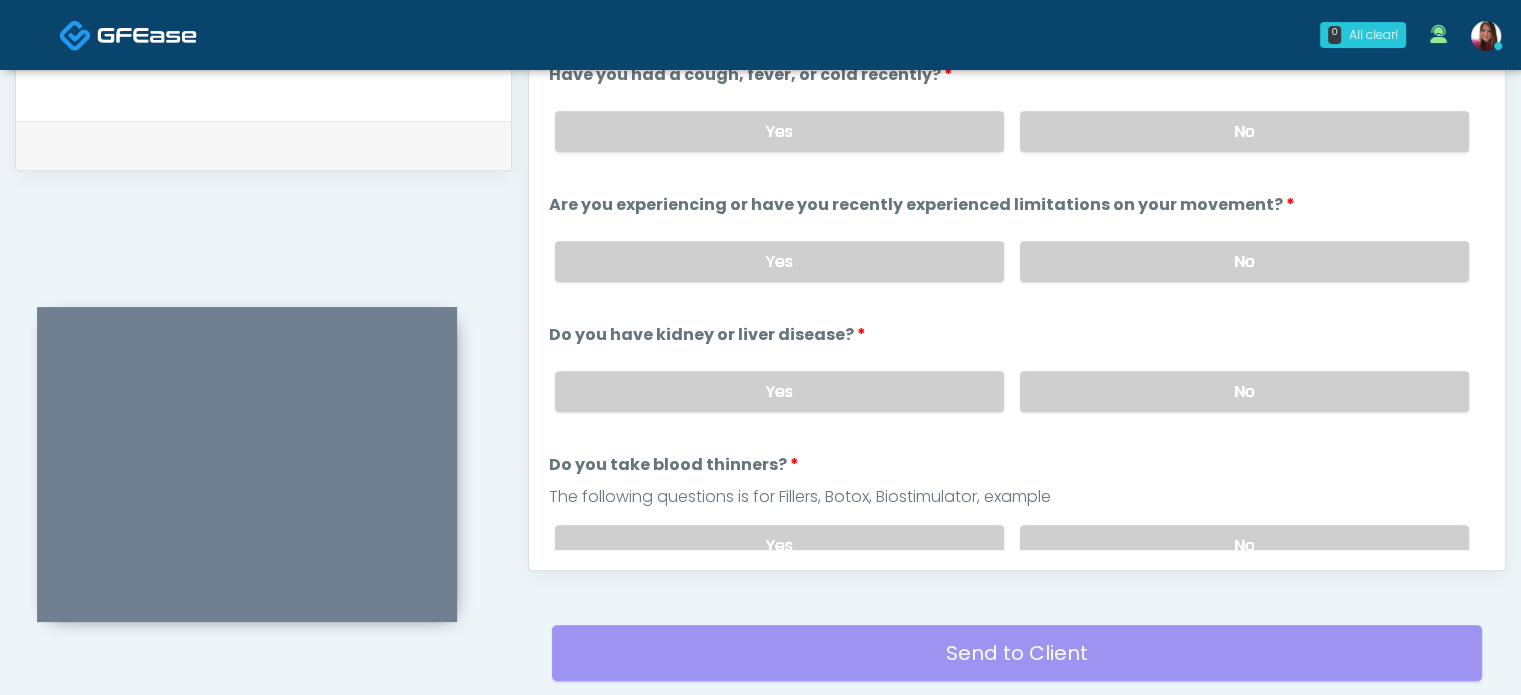 click on "No" at bounding box center (1244, 131) 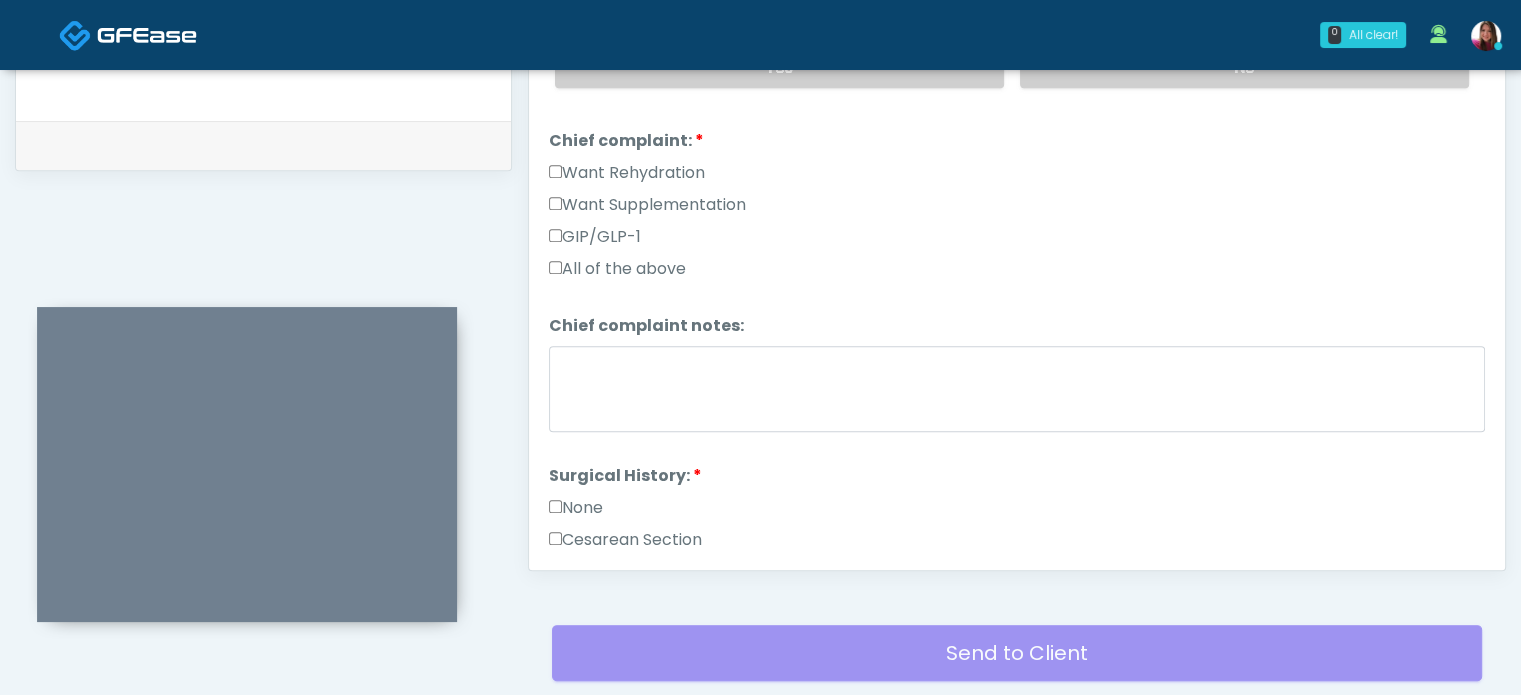 scroll, scrollTop: 489, scrollLeft: 0, axis: vertical 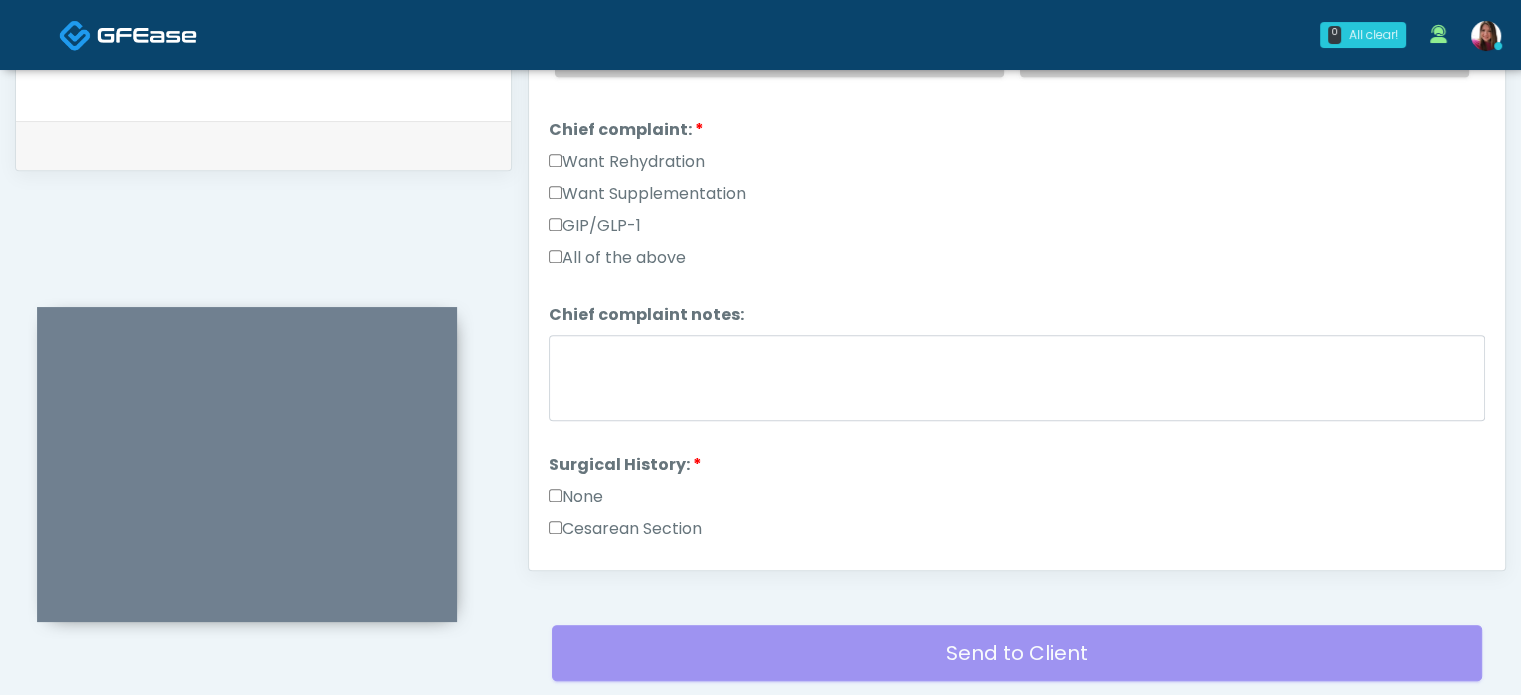 click on "GIP/GLP-1" at bounding box center (595, 226) 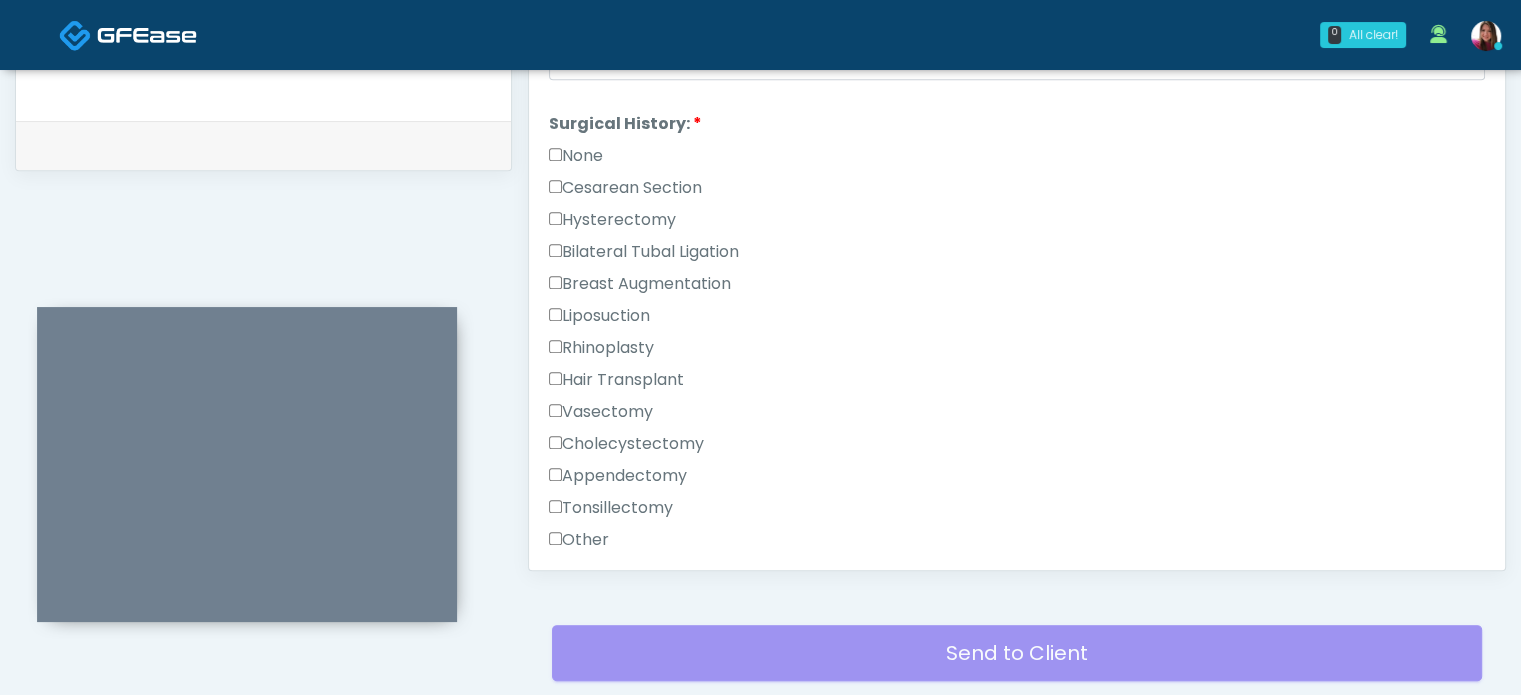 scroll, scrollTop: 832, scrollLeft: 0, axis: vertical 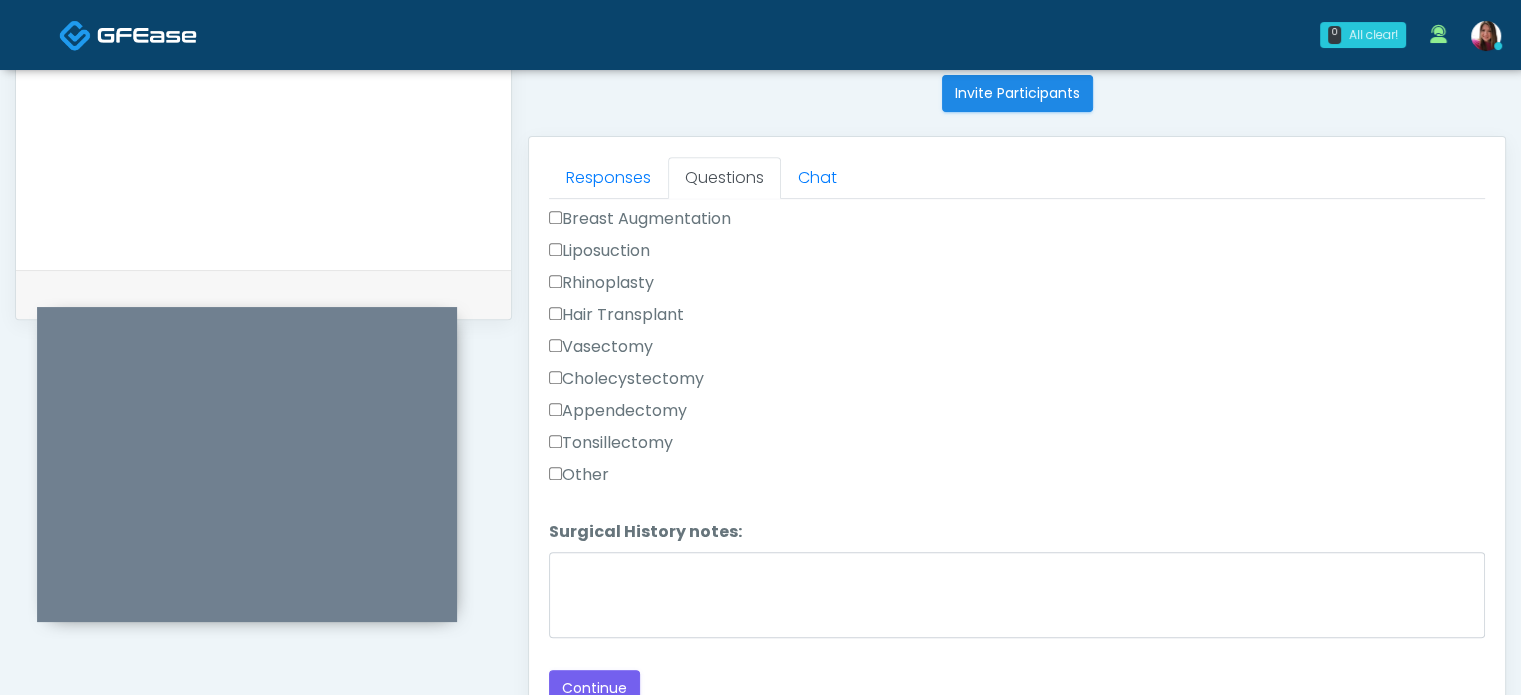click on "Other" at bounding box center (579, 475) 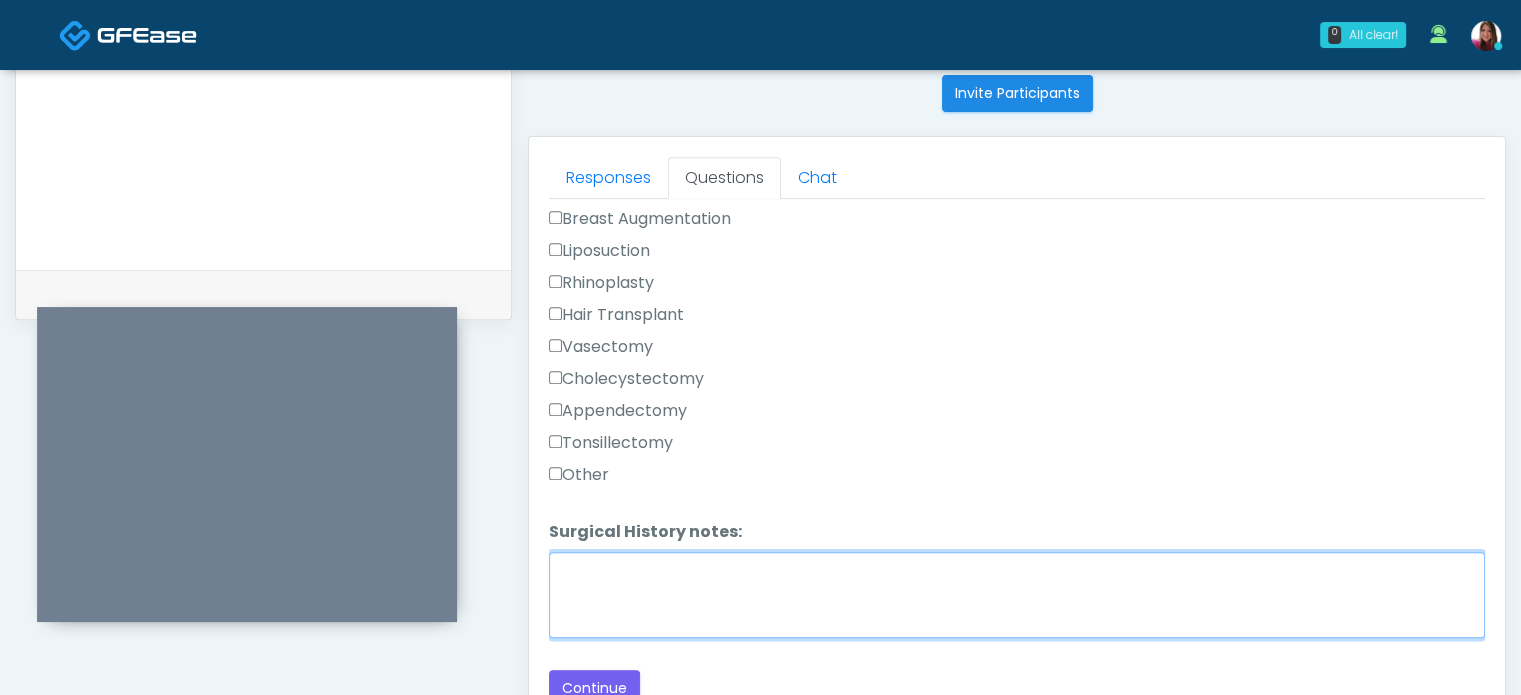 click on "Surgical History notes:" at bounding box center (1017, 595) 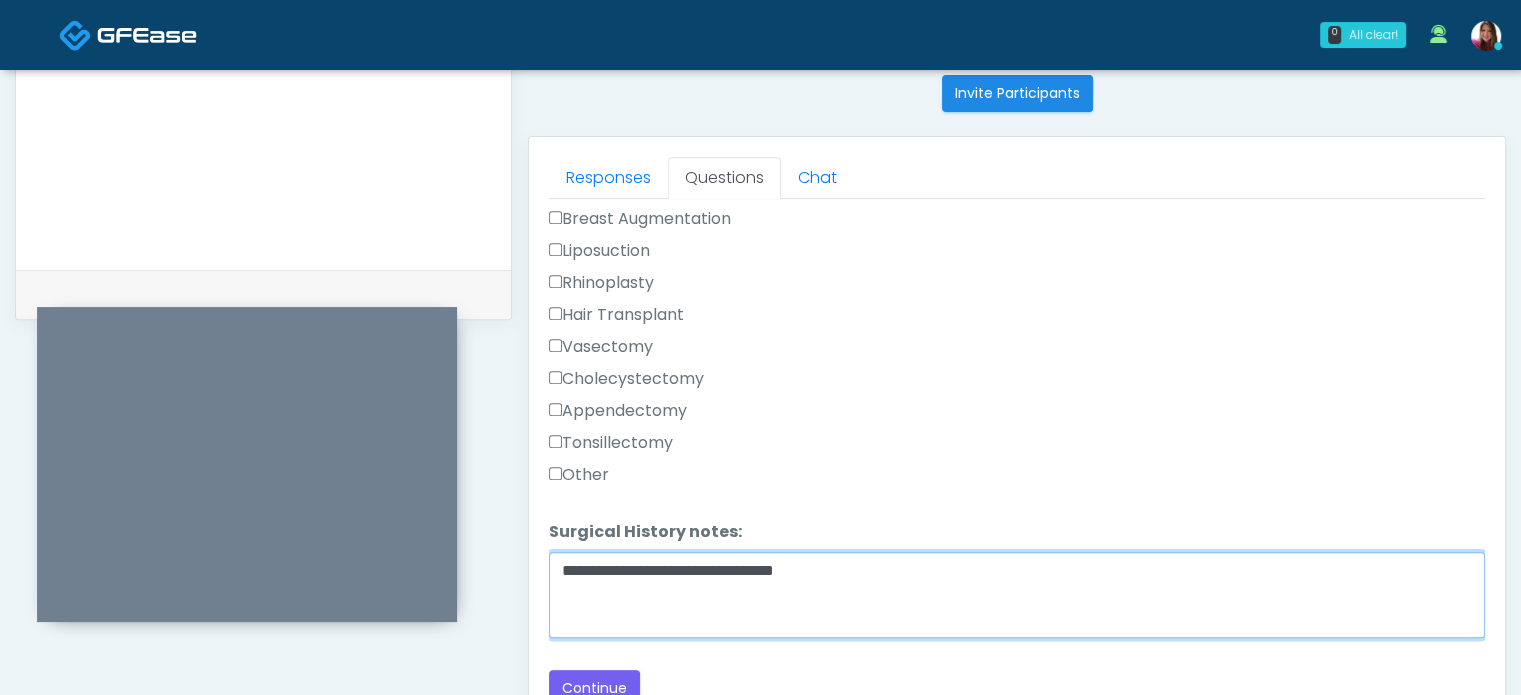click on "**********" at bounding box center [1017, 595] 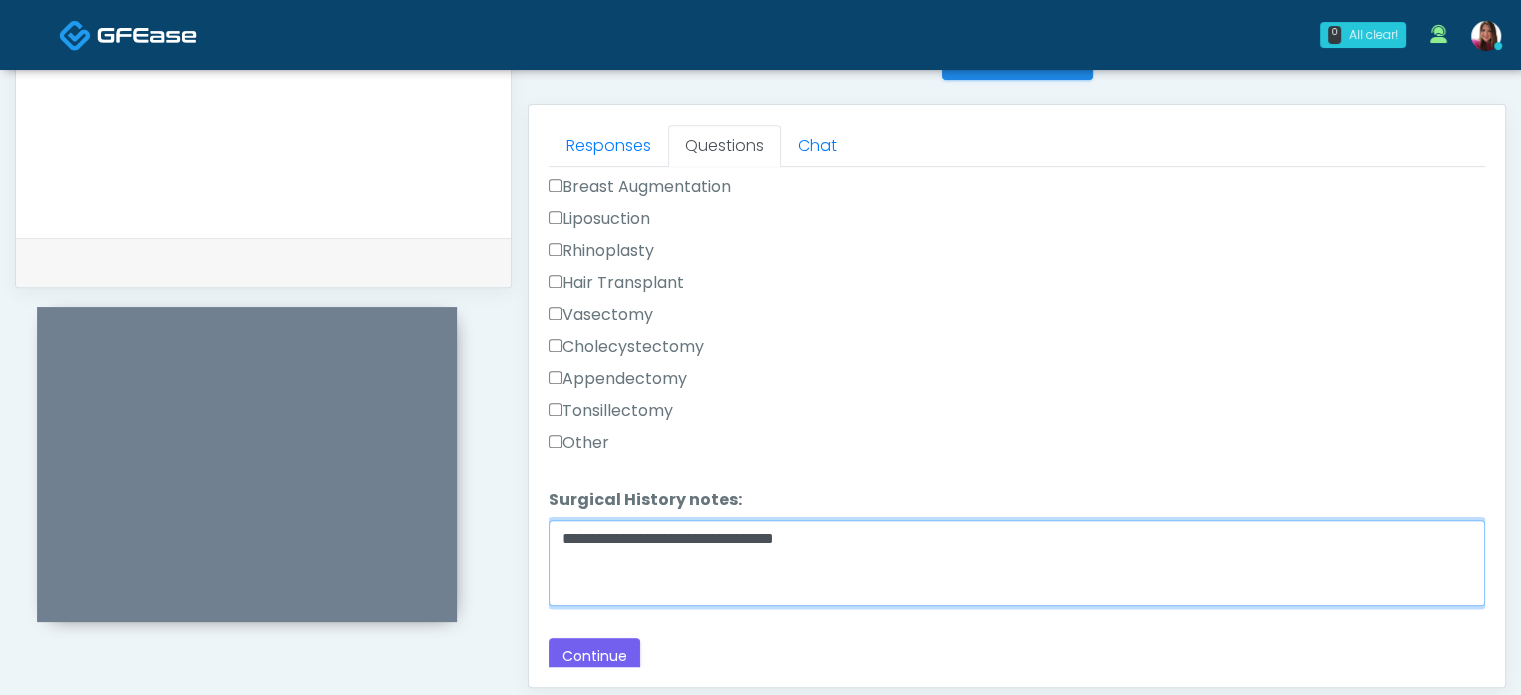 scroll, scrollTop: 846, scrollLeft: 0, axis: vertical 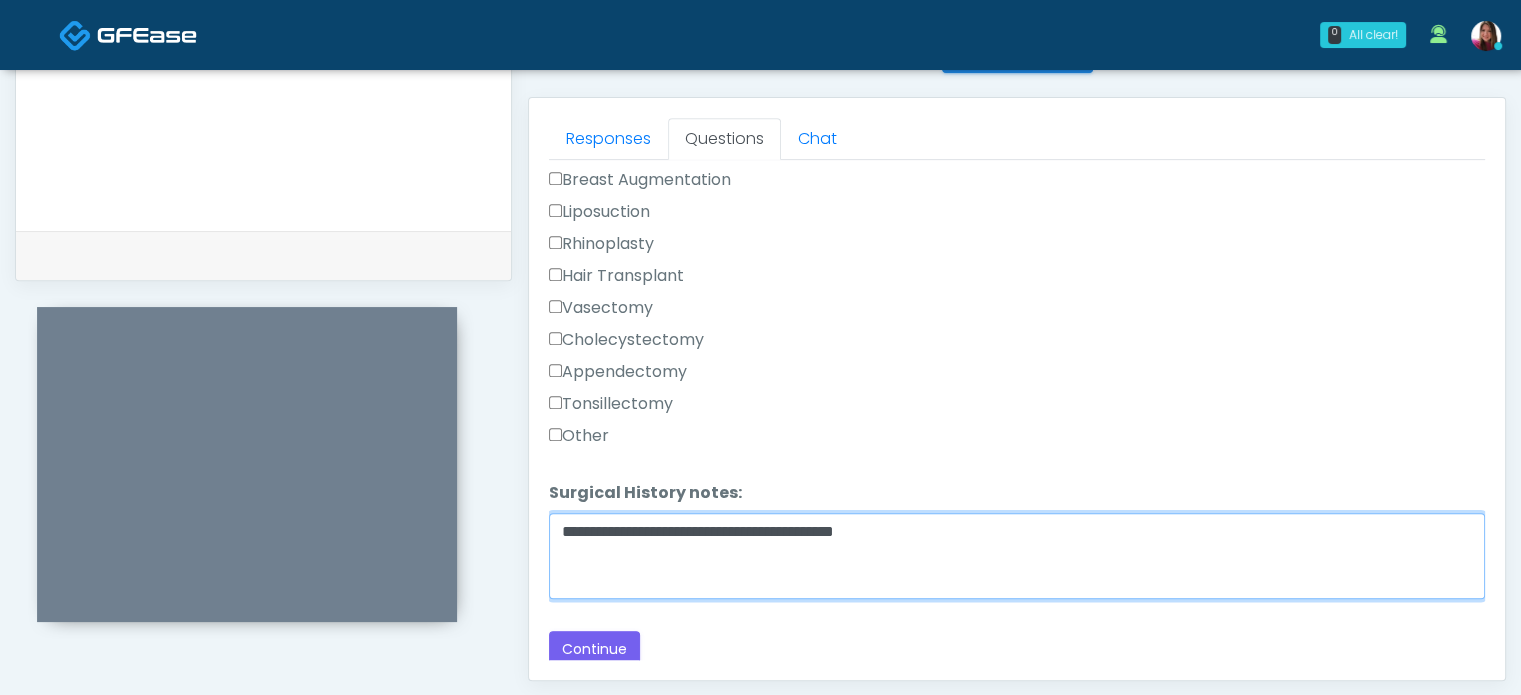 type on "**********" 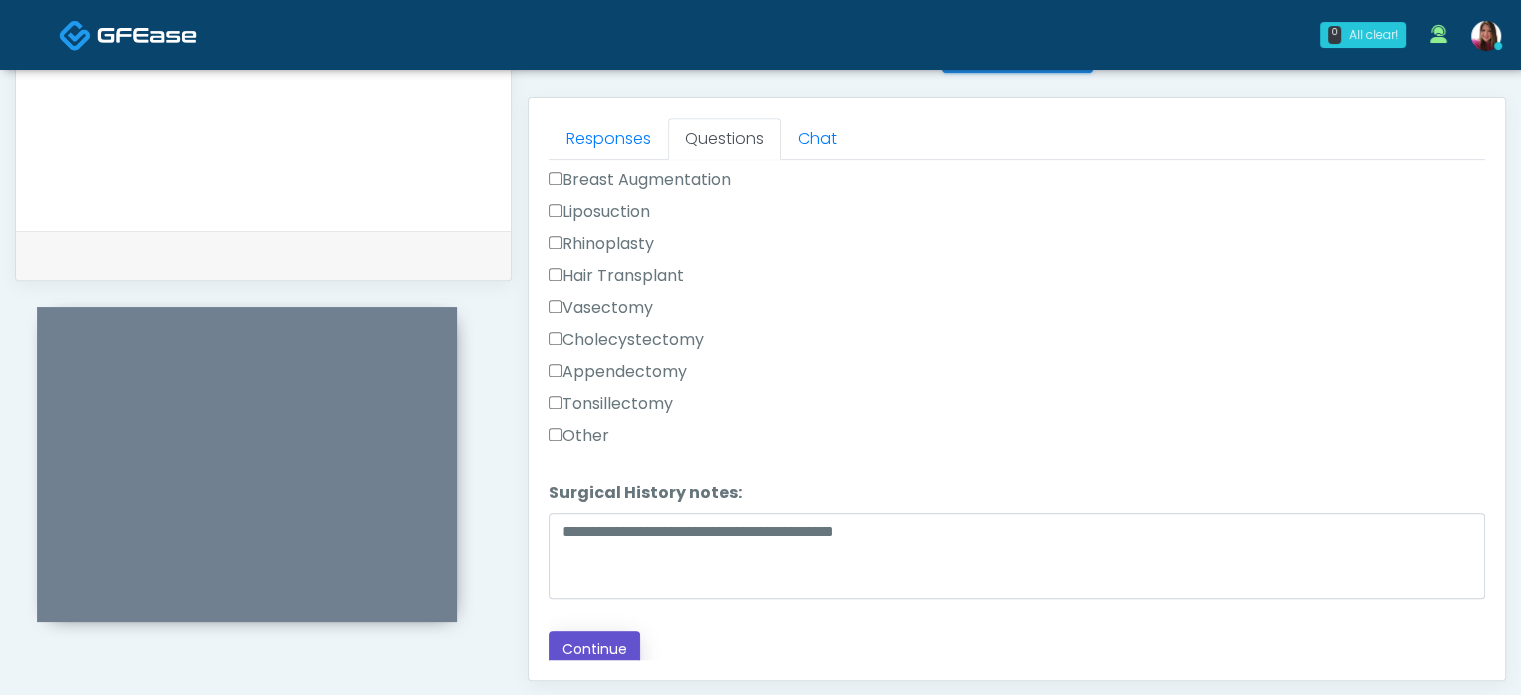 click on "Continue" at bounding box center (594, 649) 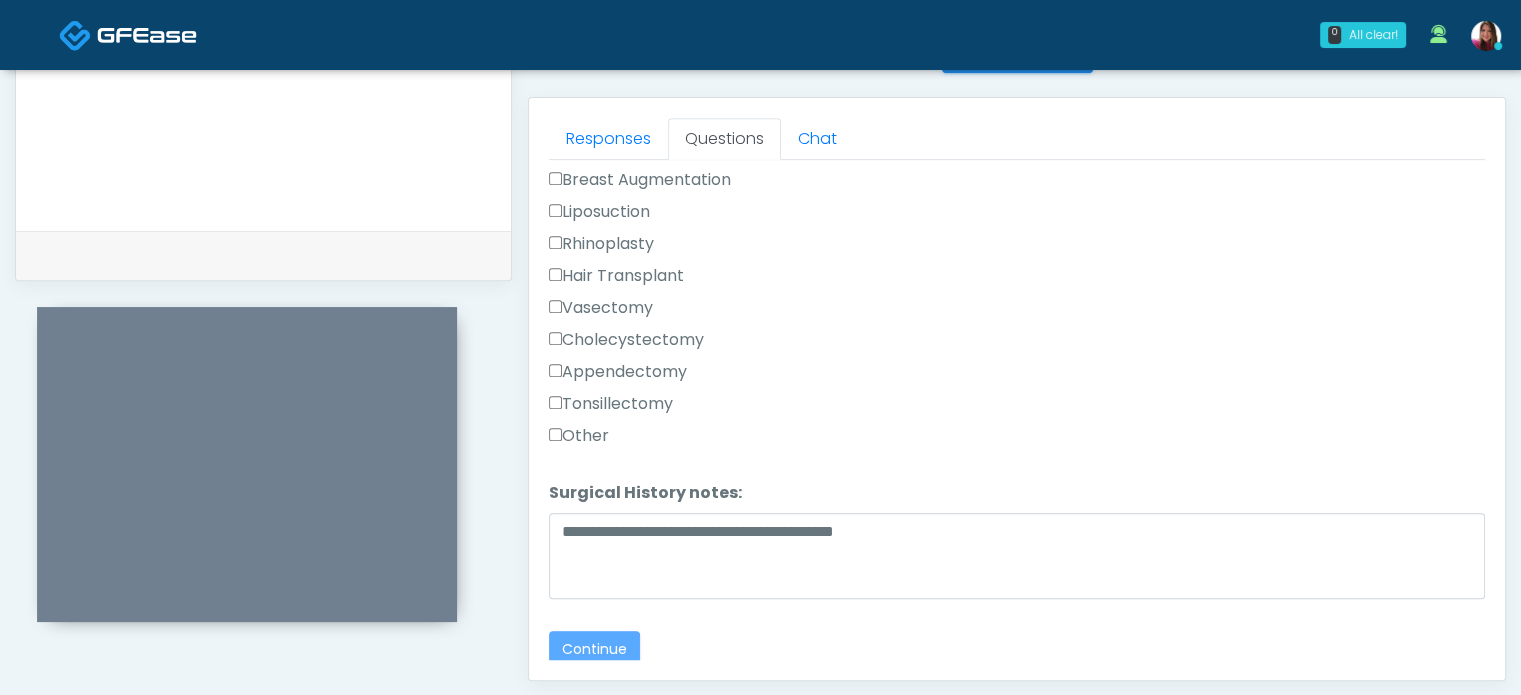 scroll, scrollTop: 1098, scrollLeft: 0, axis: vertical 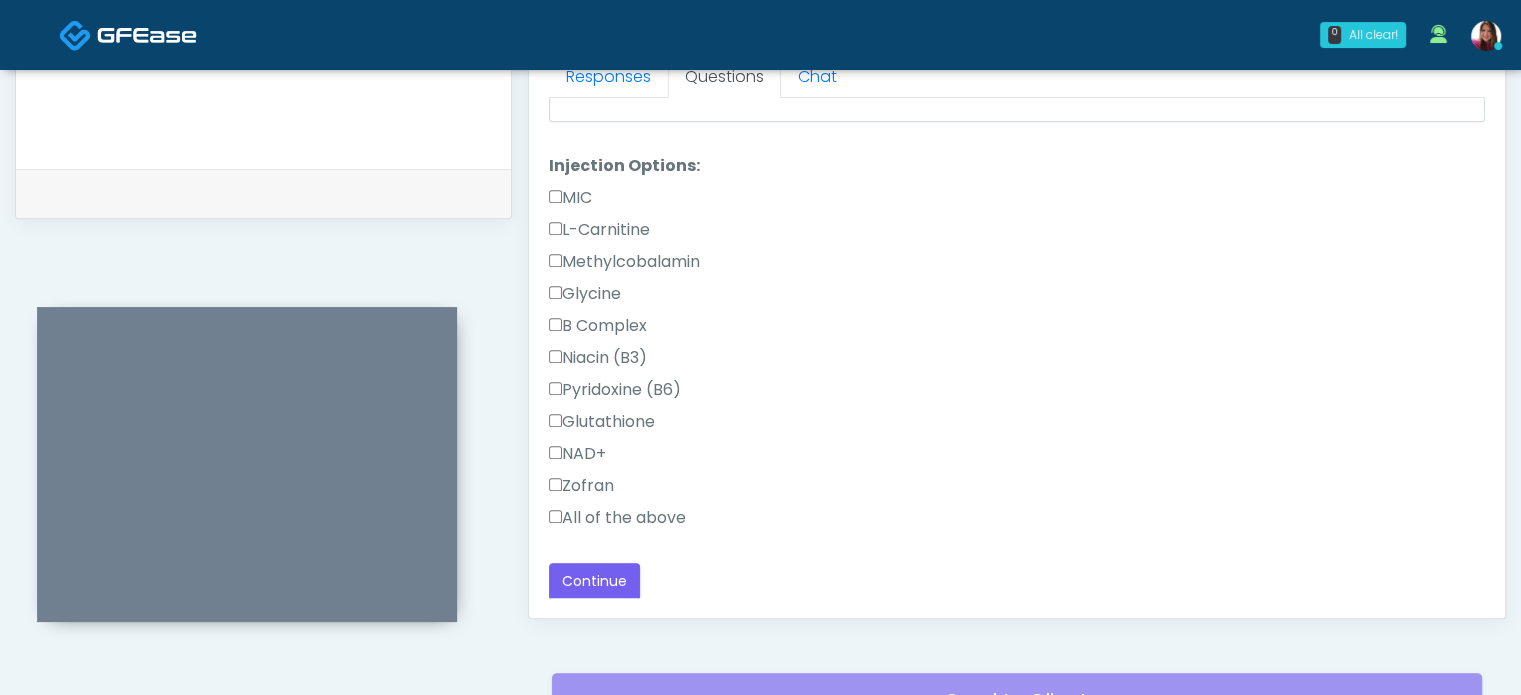 click on "All of the above" at bounding box center [617, 518] 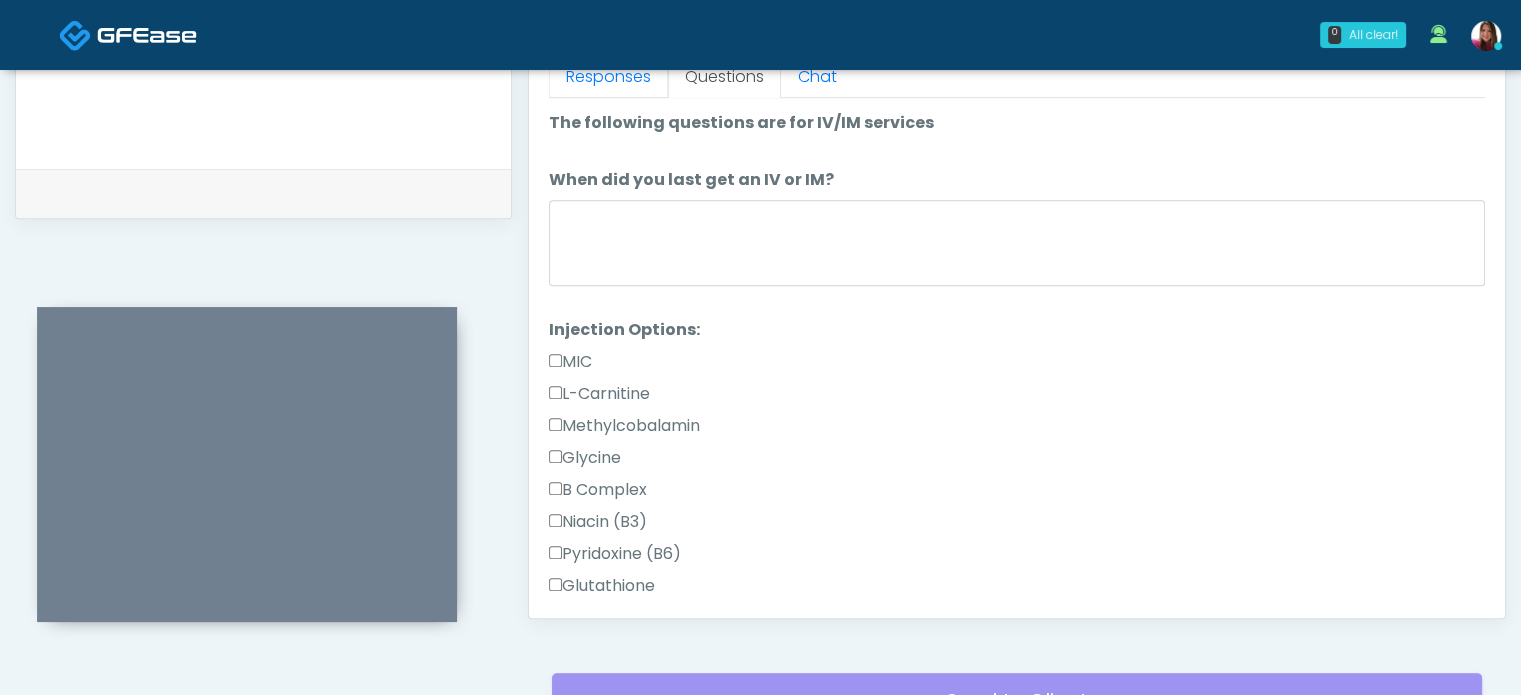 click on "Responses" at bounding box center [608, 77] 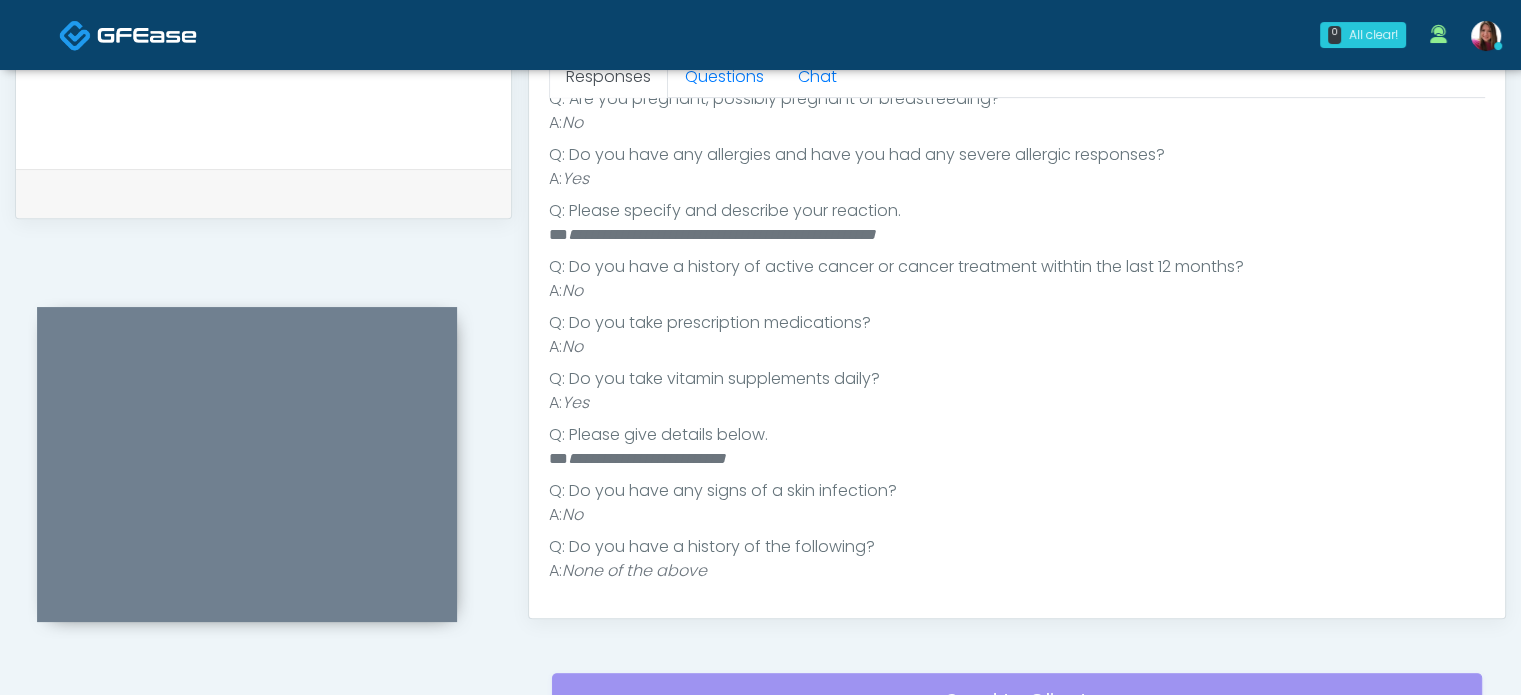 scroll, scrollTop: 0, scrollLeft: 0, axis: both 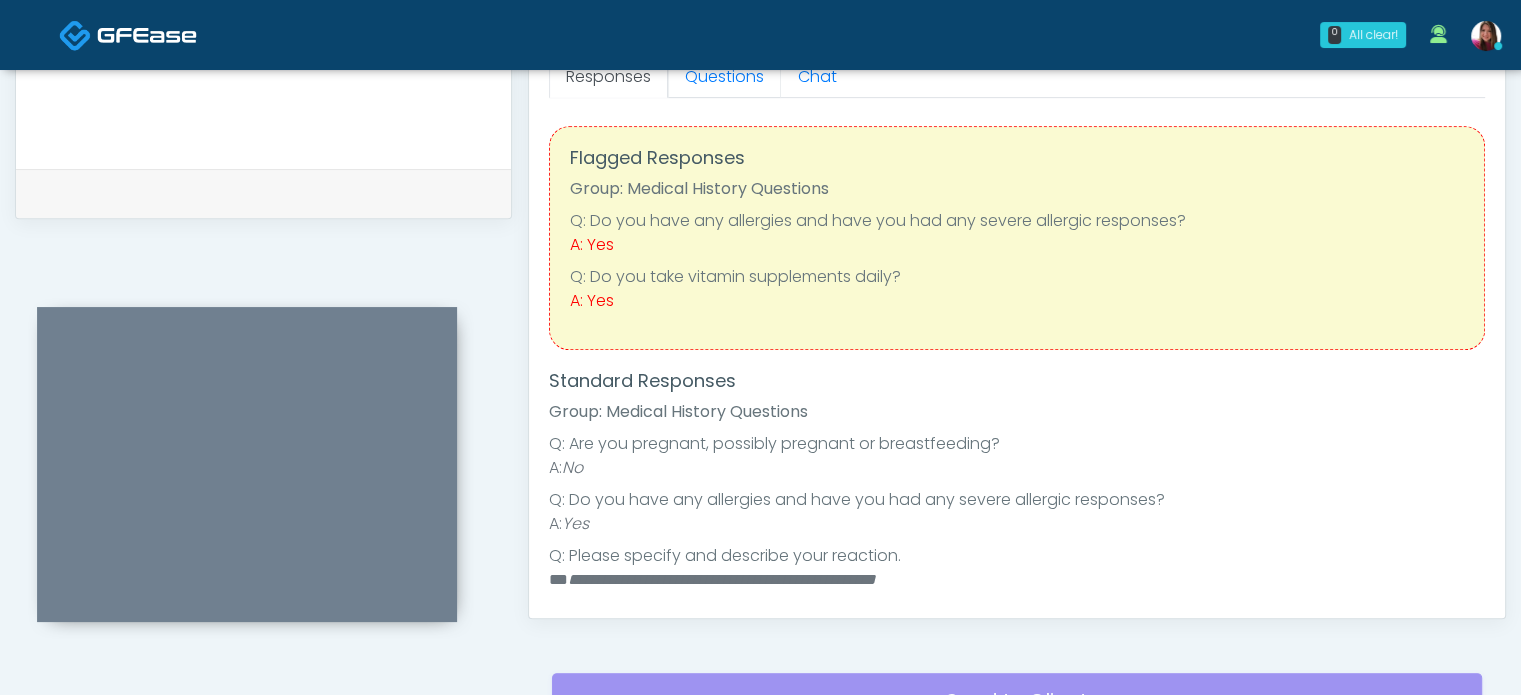 click on "Questions" at bounding box center [724, 77] 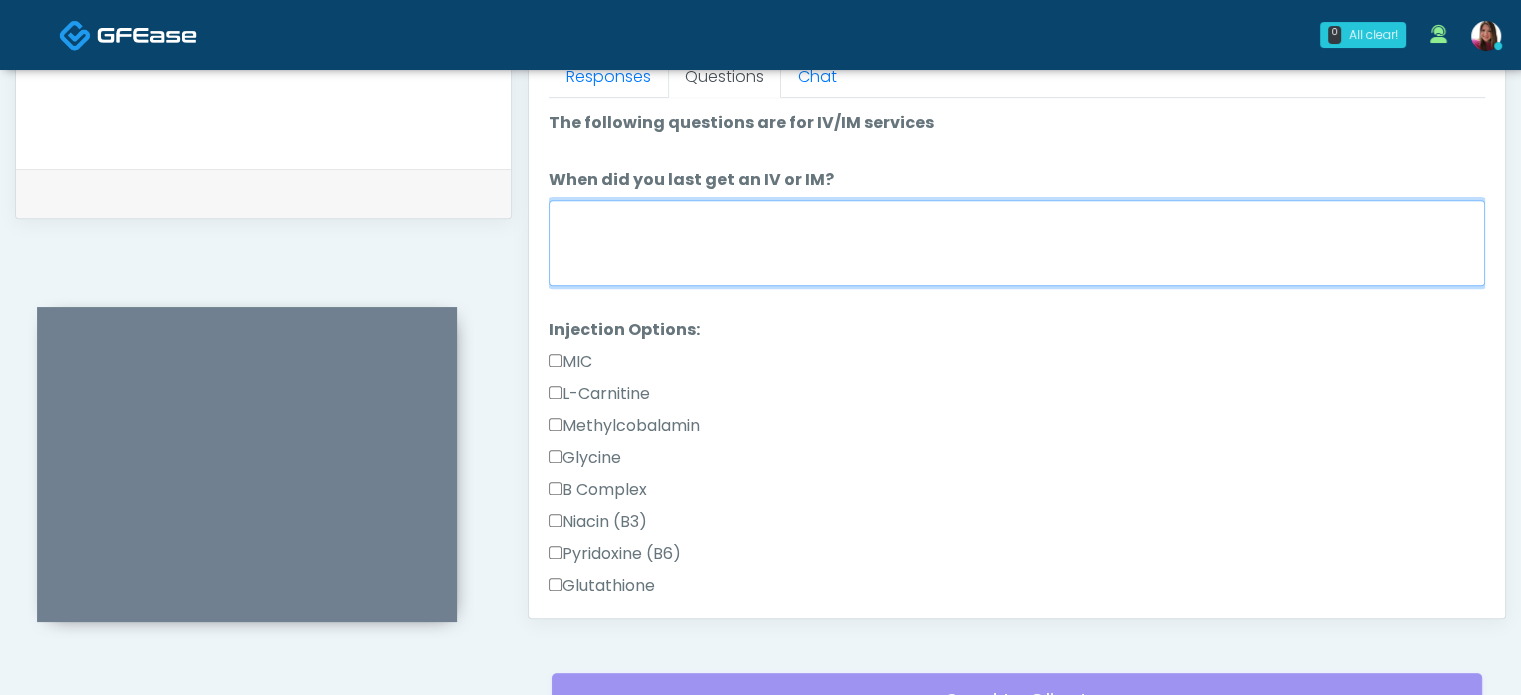 click on "When did you last get an IV or IM?" at bounding box center [1017, 243] 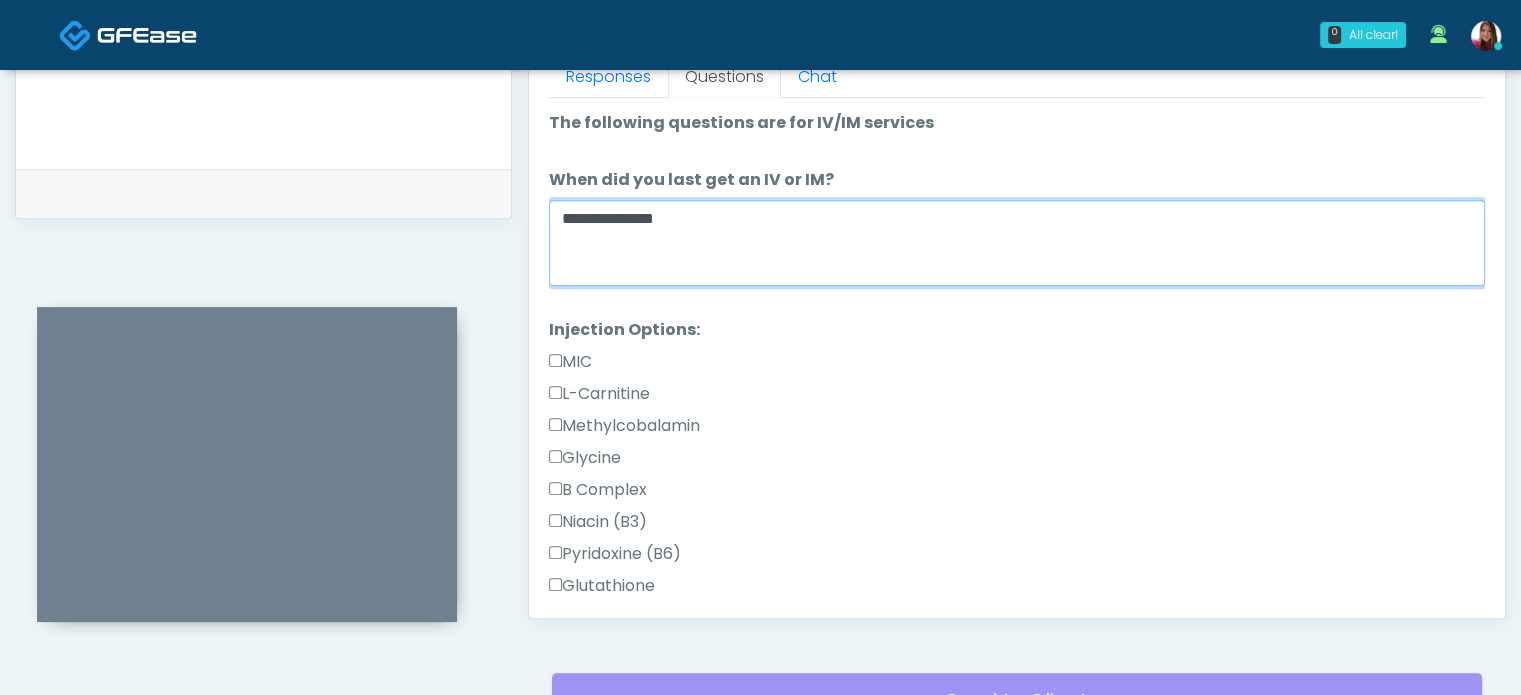 type on "**********" 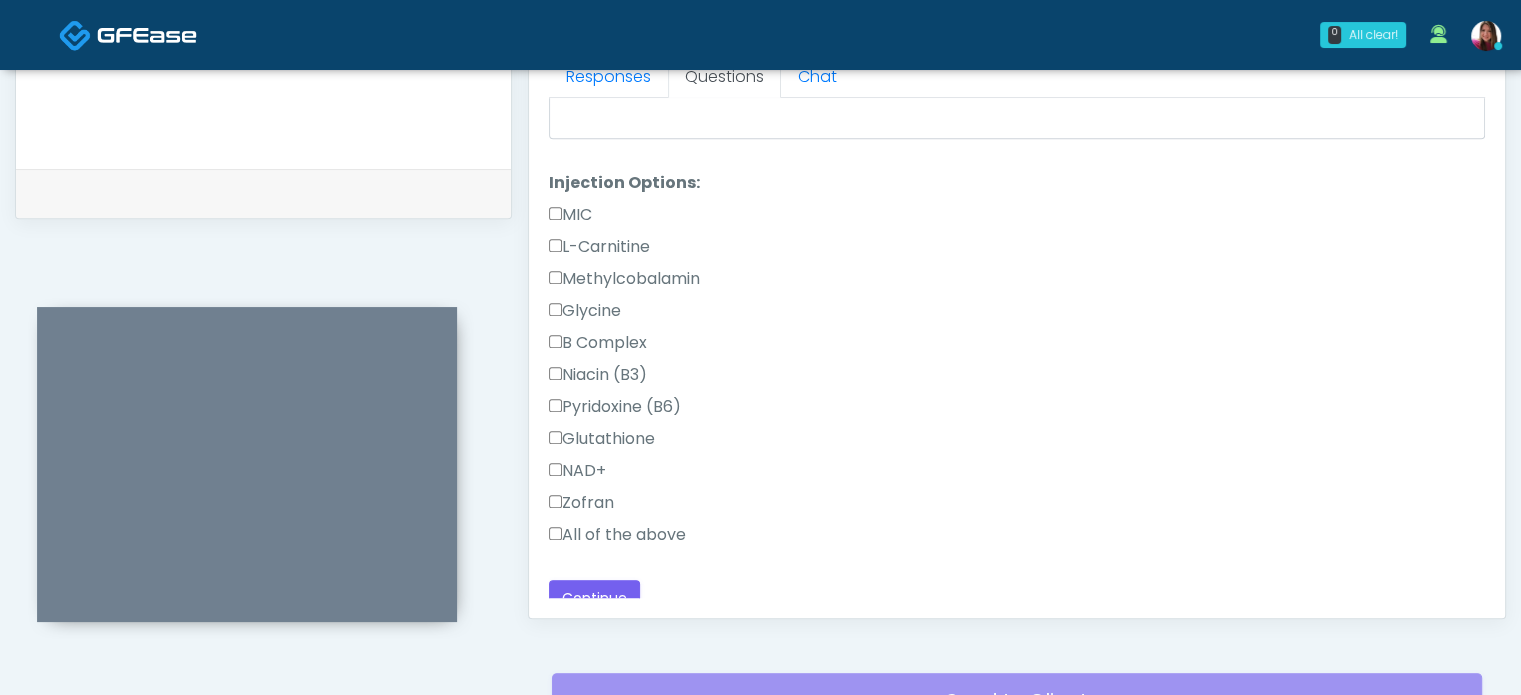 scroll, scrollTop: 164, scrollLeft: 0, axis: vertical 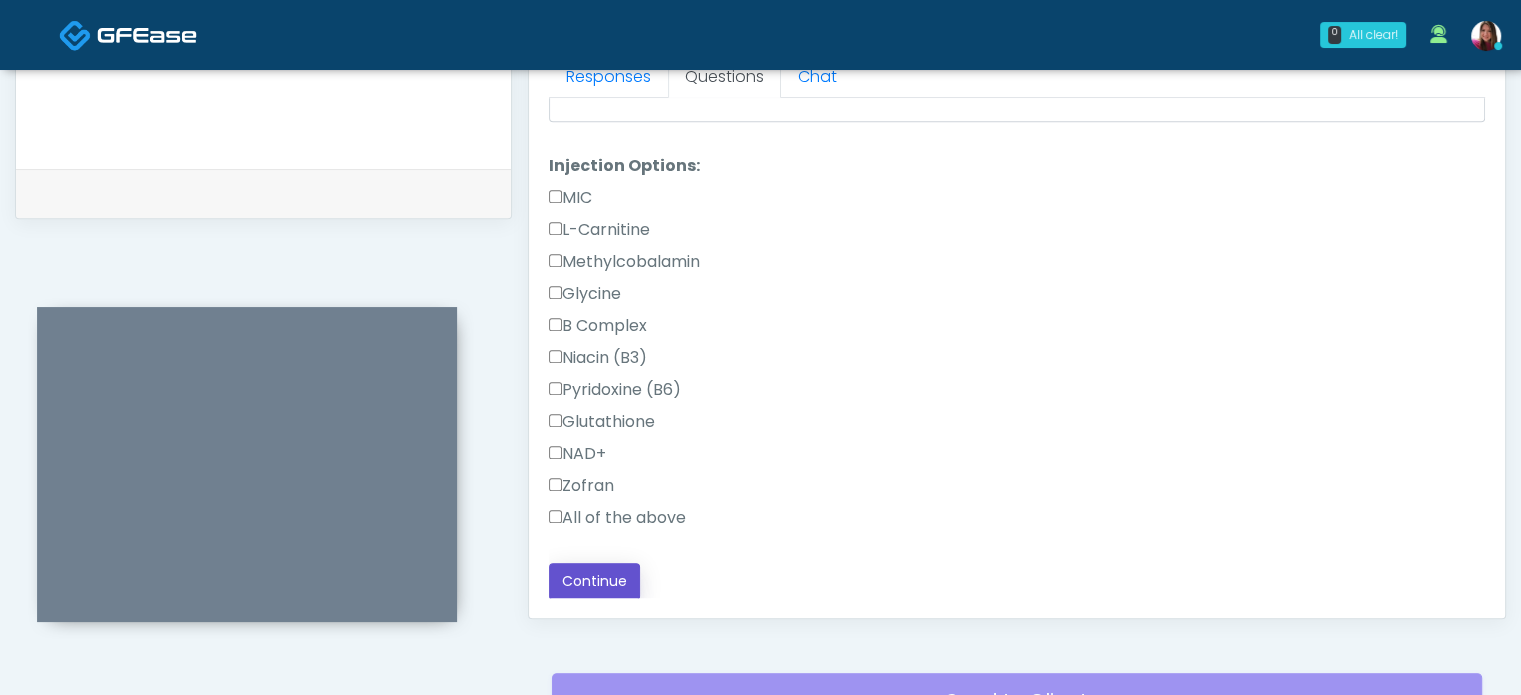 click on "Continue" at bounding box center [594, 581] 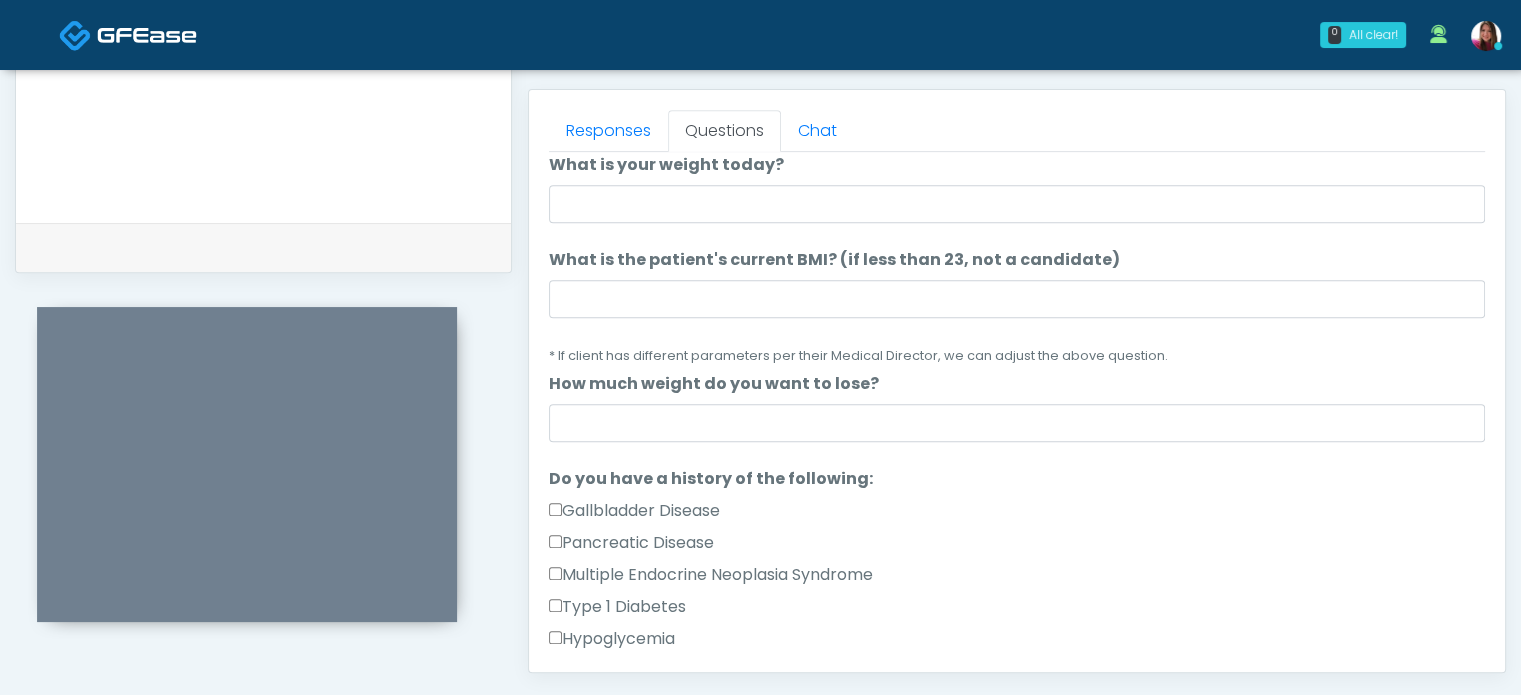scroll, scrollTop: 853, scrollLeft: 0, axis: vertical 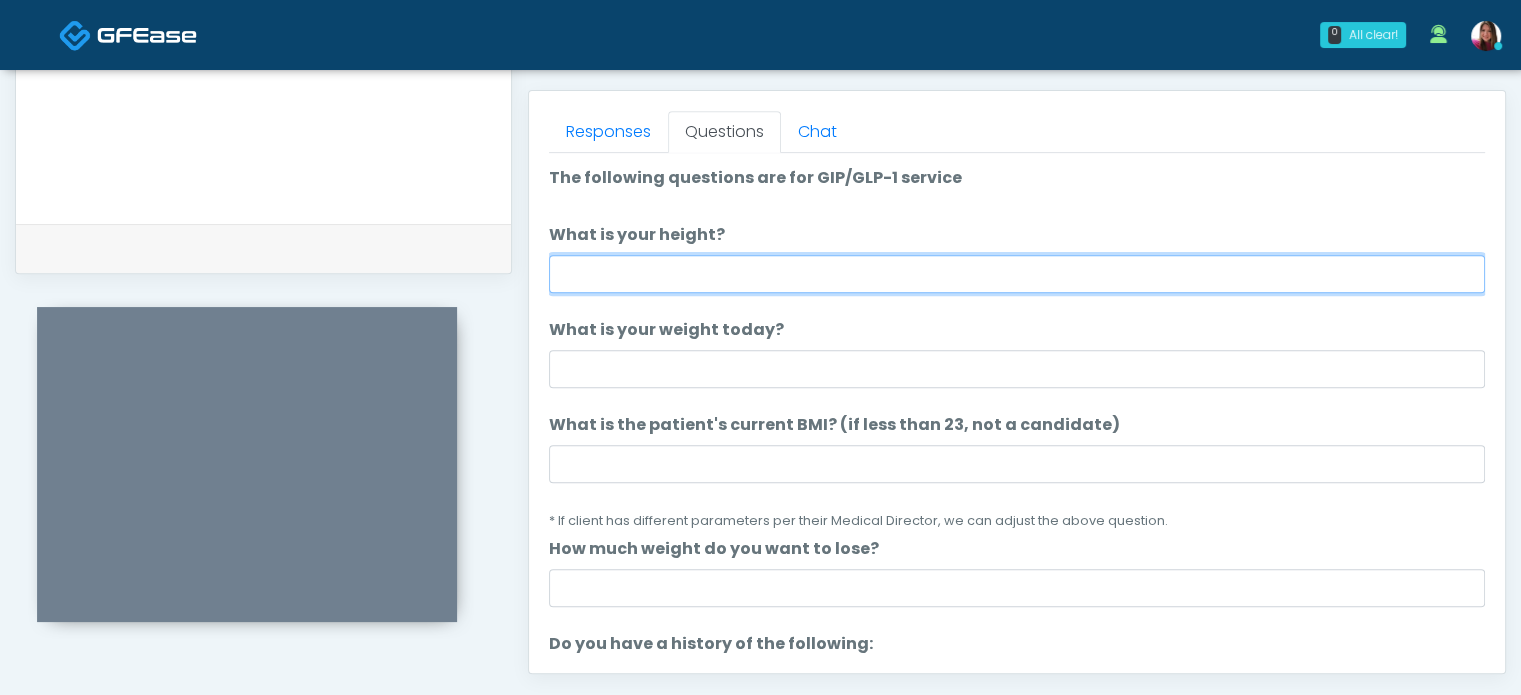 click on "What is your height?" at bounding box center (1017, 274) 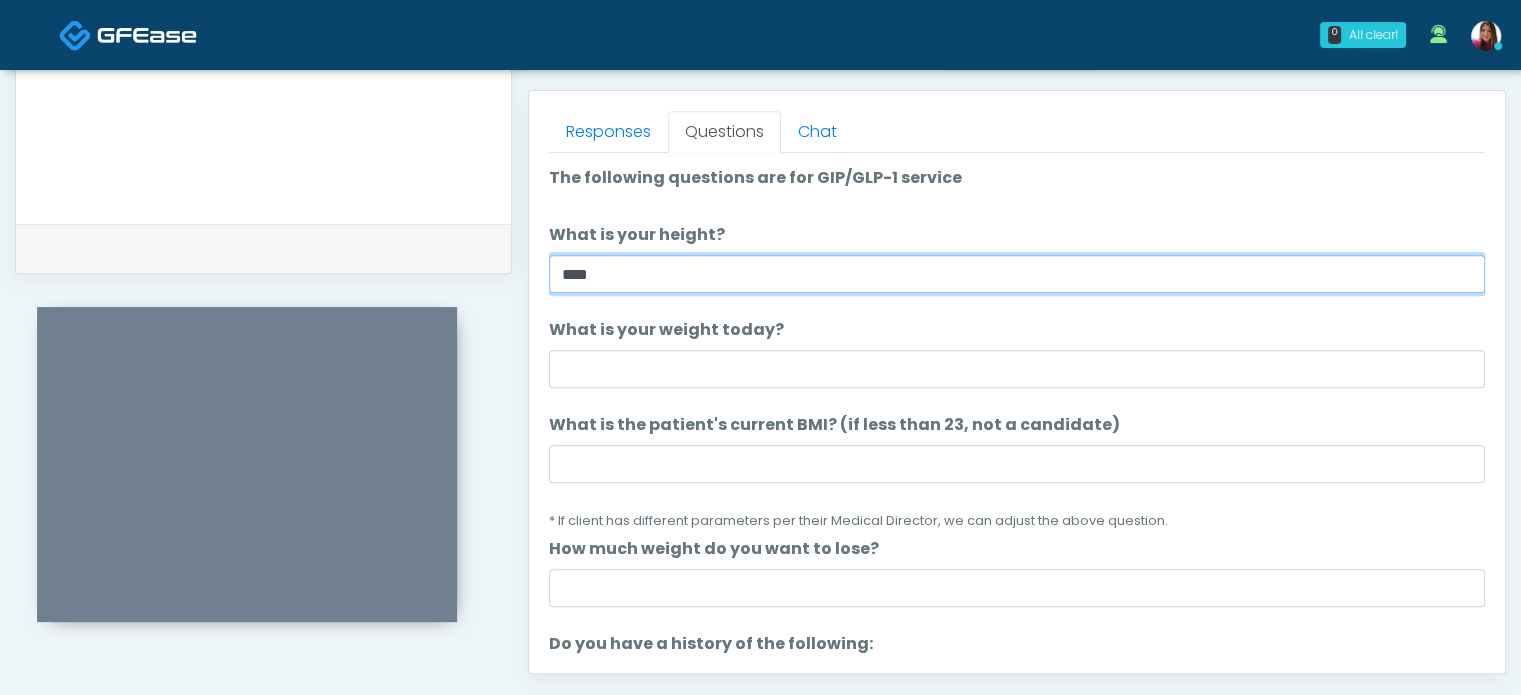 type on "****" 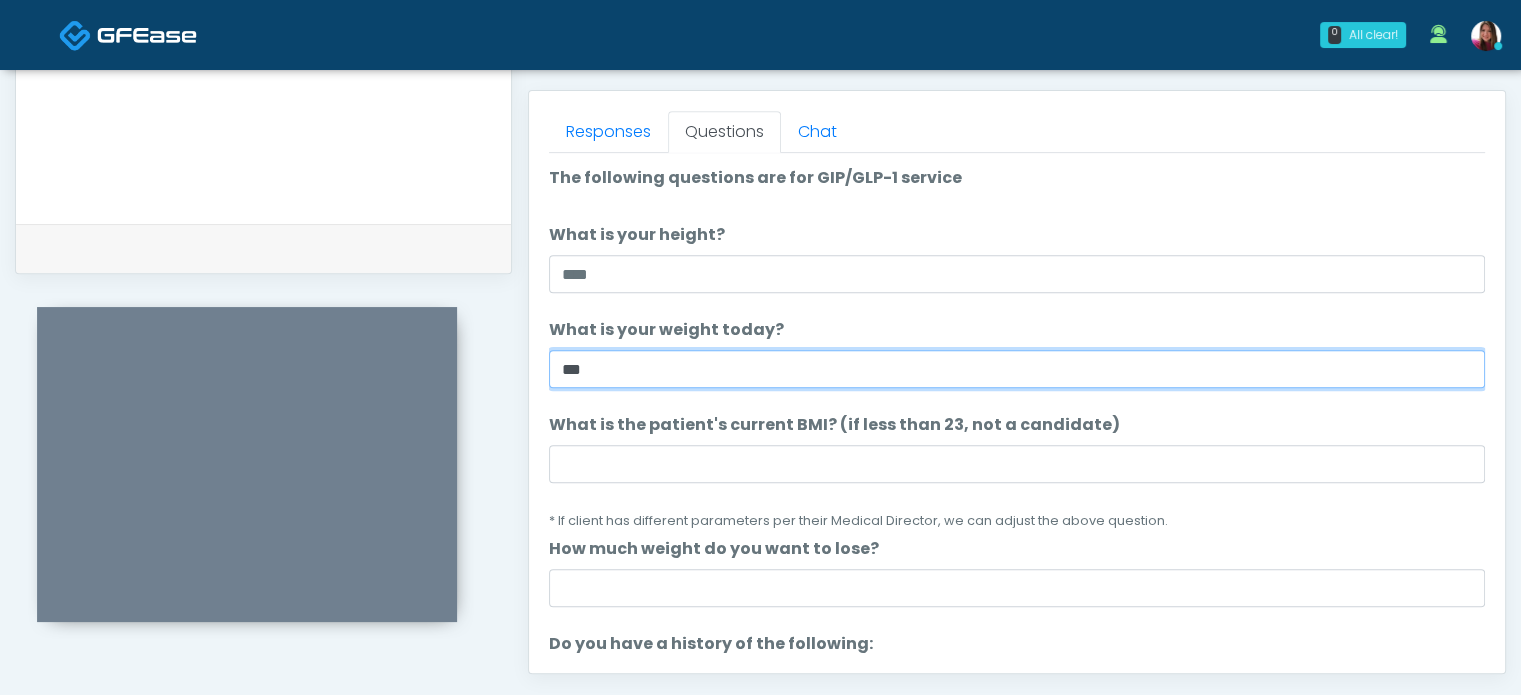 type on "***" 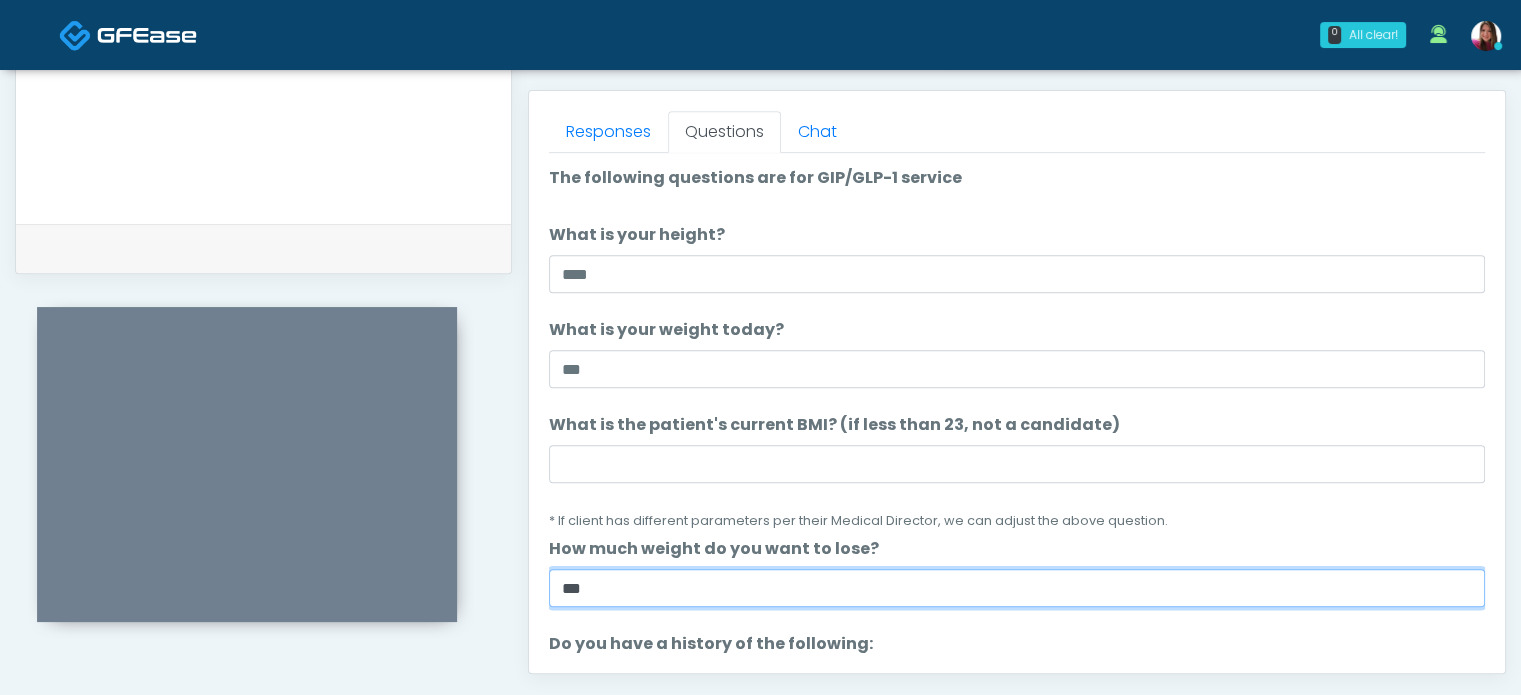 type on "***" 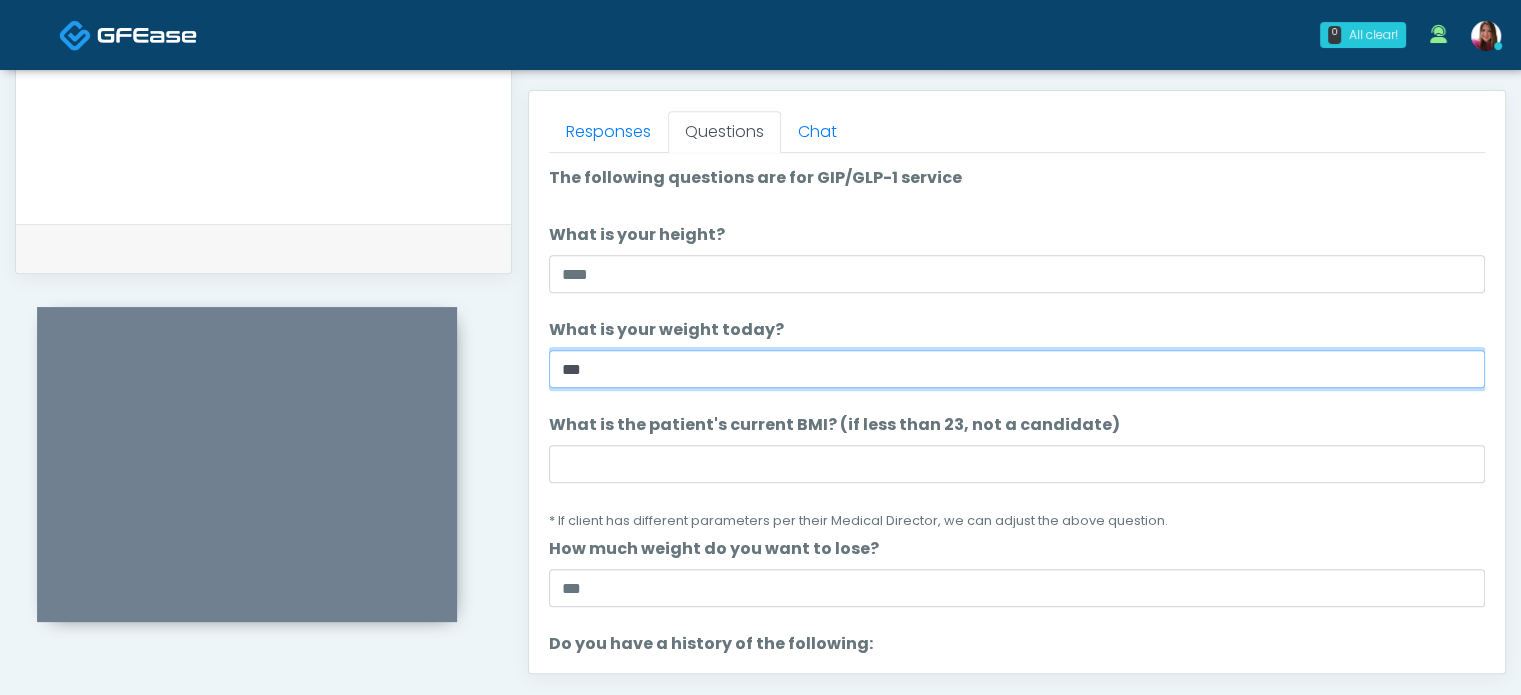 click on "***" at bounding box center (1017, 369) 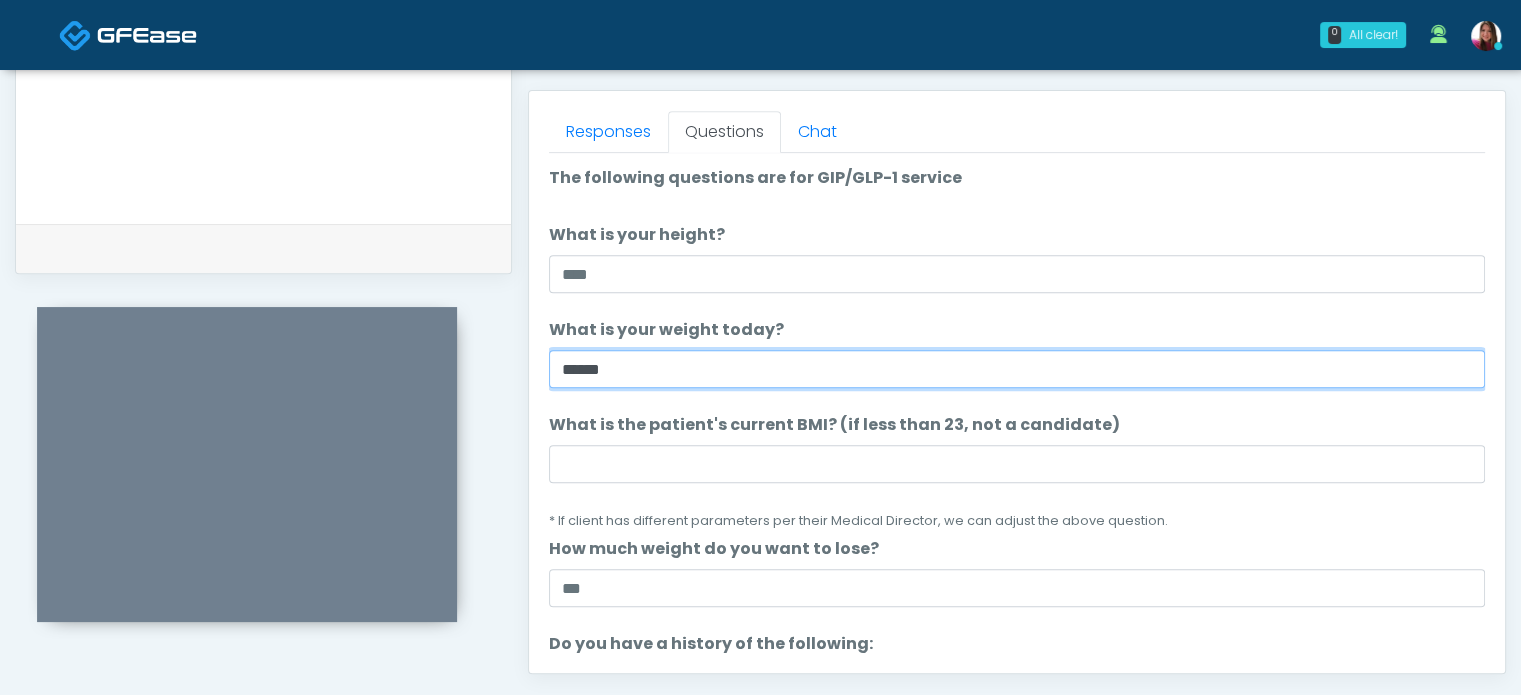 type on "******" 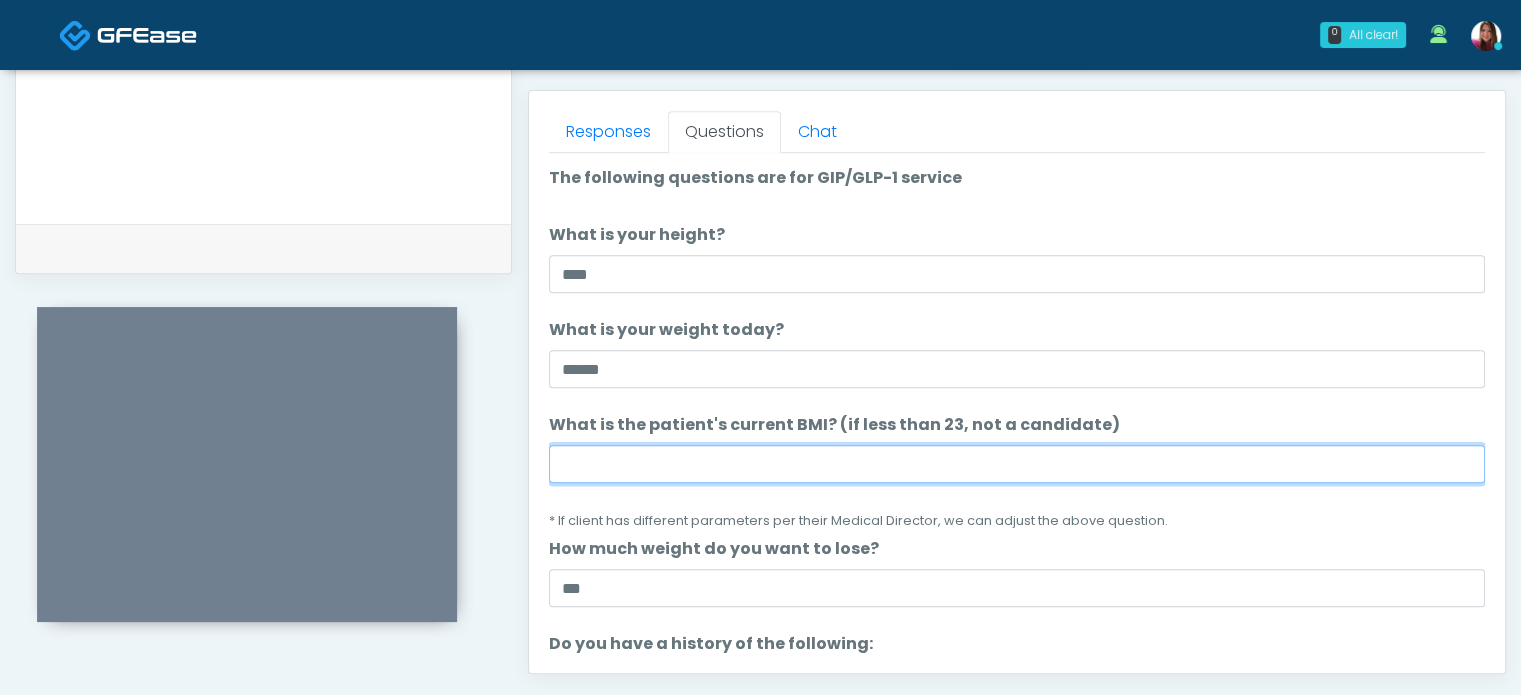click on "What is the patient's current BMI? (if less than 23, not a candidate)" at bounding box center [1017, 464] 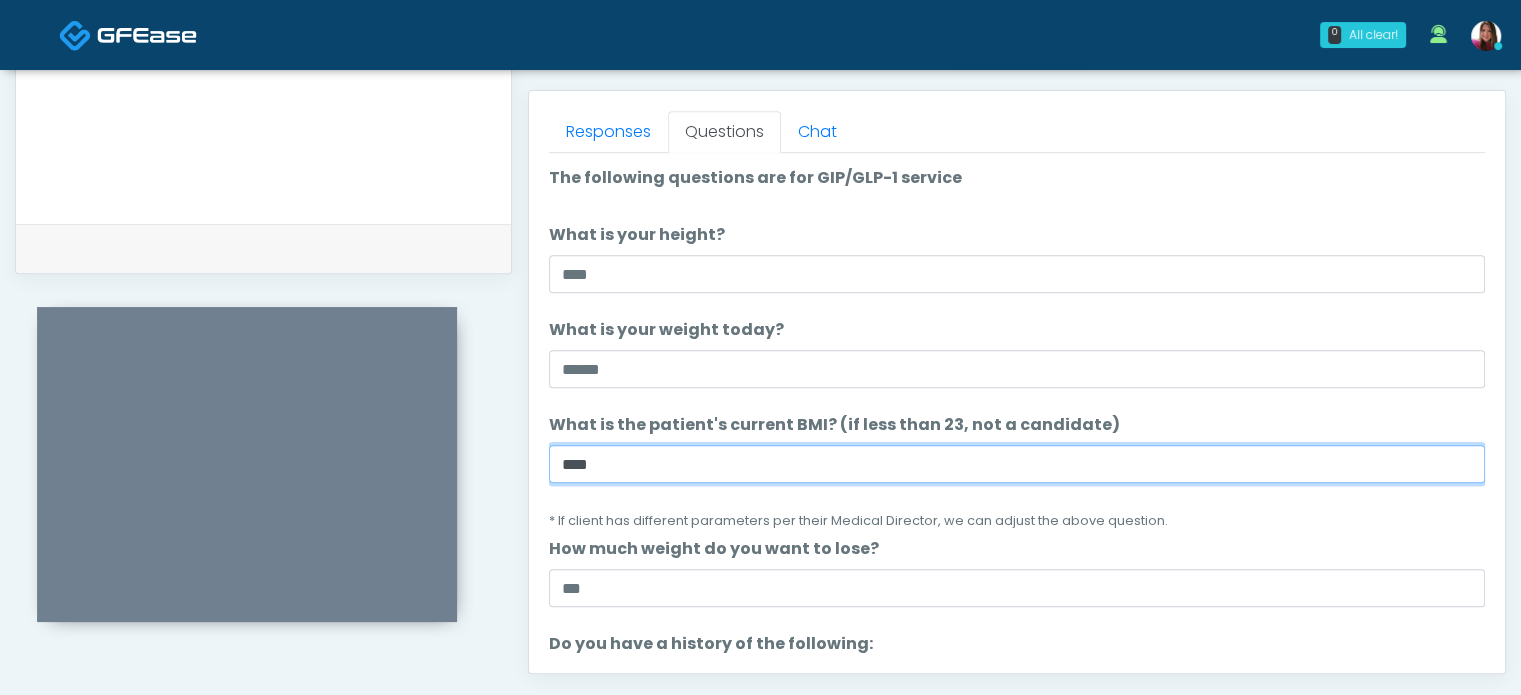 type on "****" 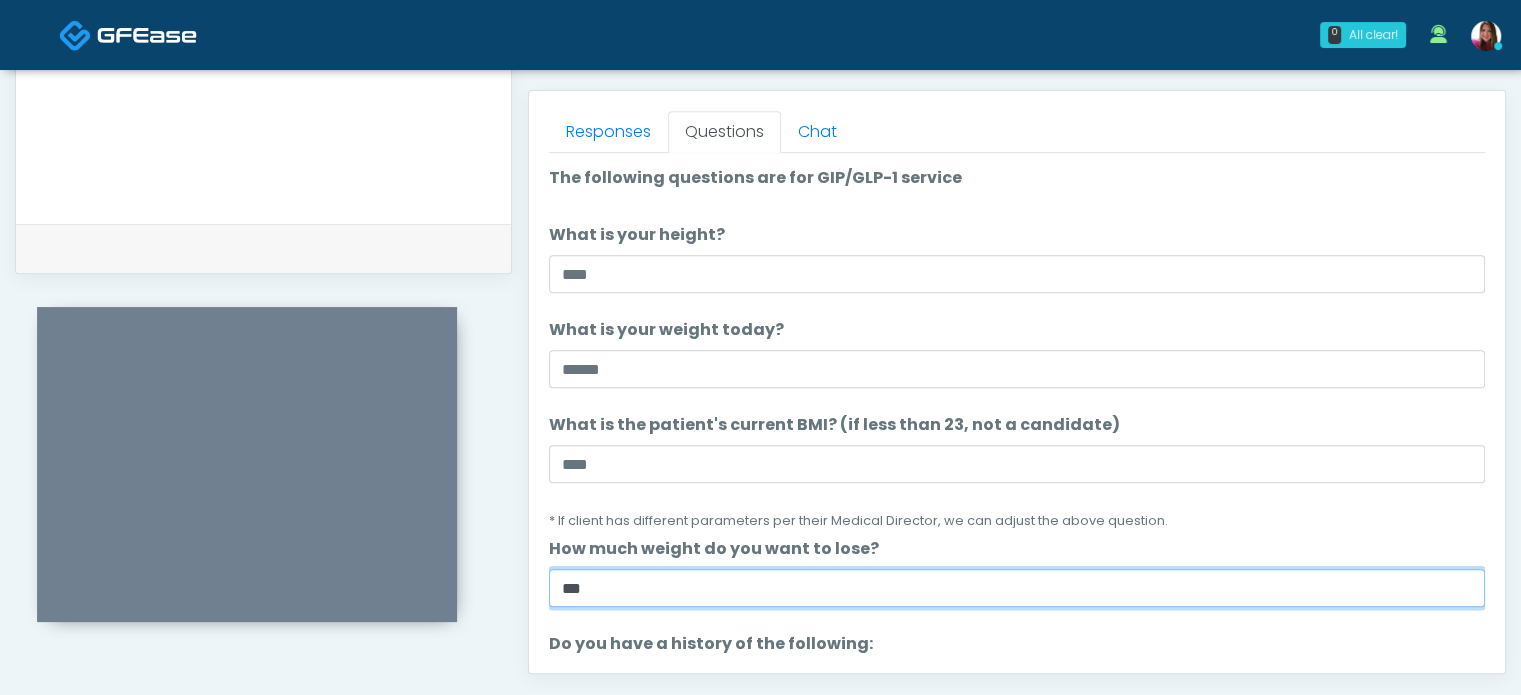 click on "***" at bounding box center (1017, 588) 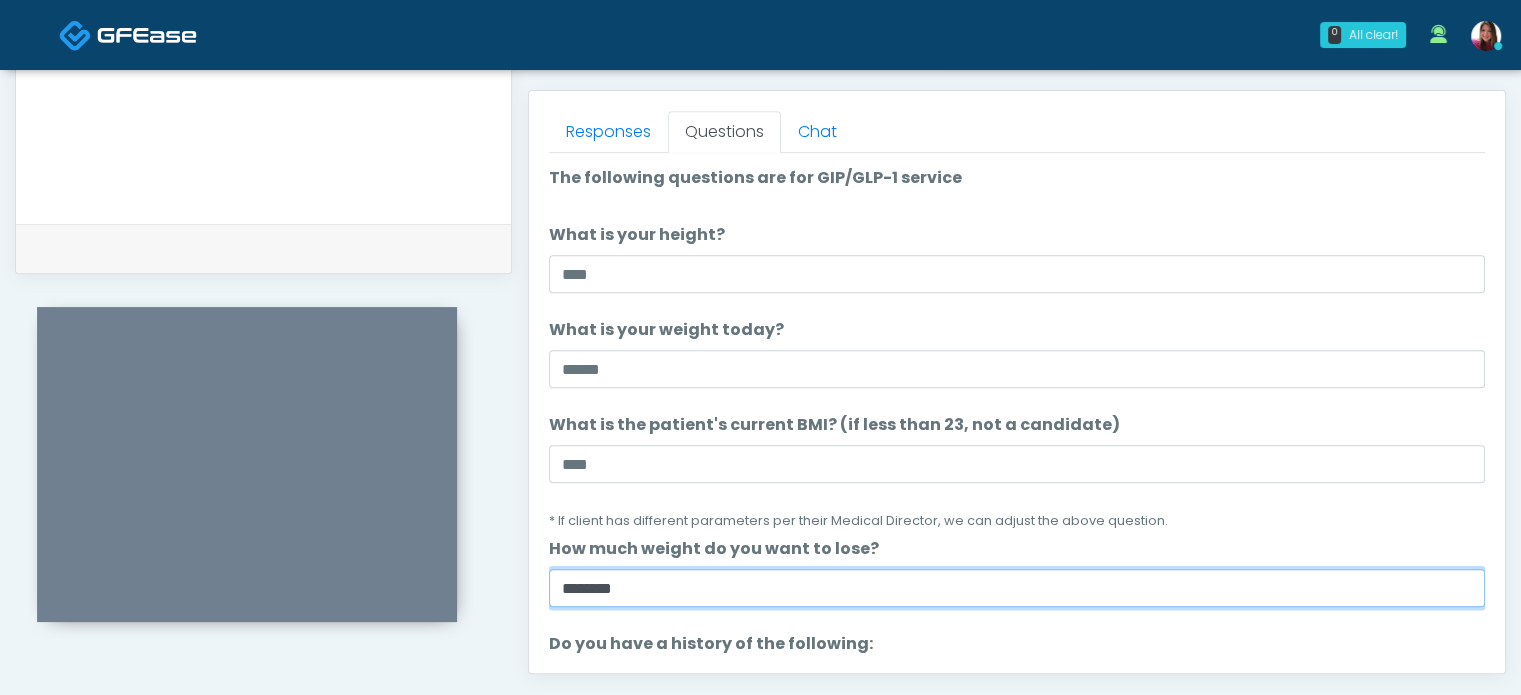 type on "********" 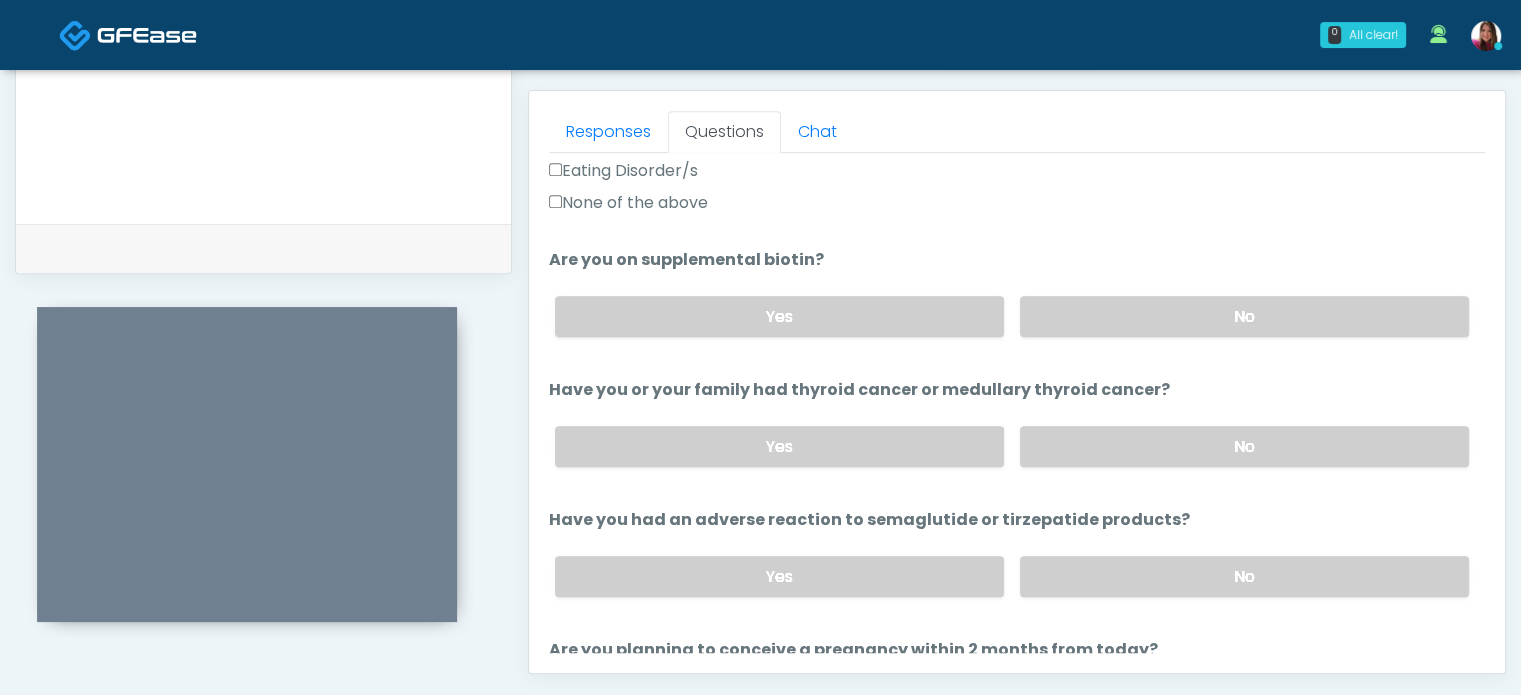 scroll, scrollTop: 704, scrollLeft: 0, axis: vertical 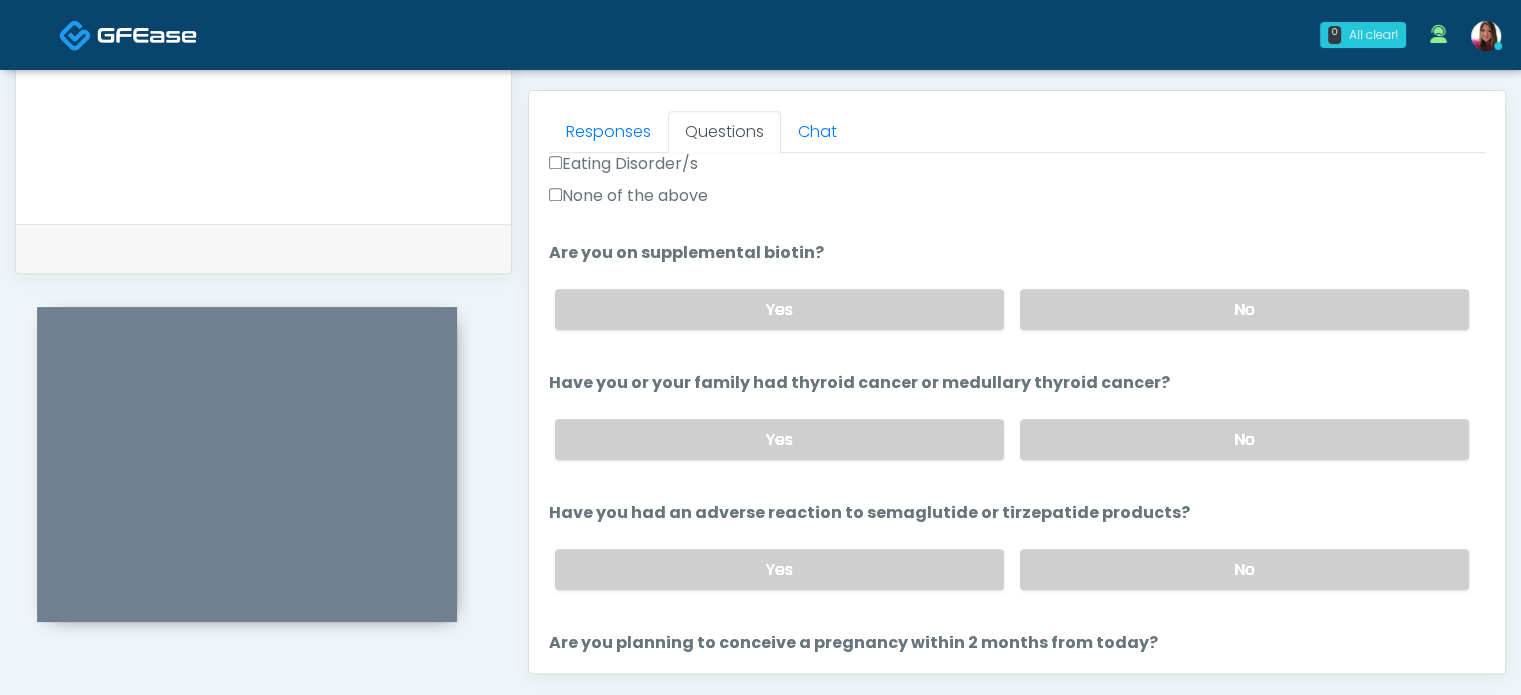 click on "None of the above" at bounding box center [628, 196] 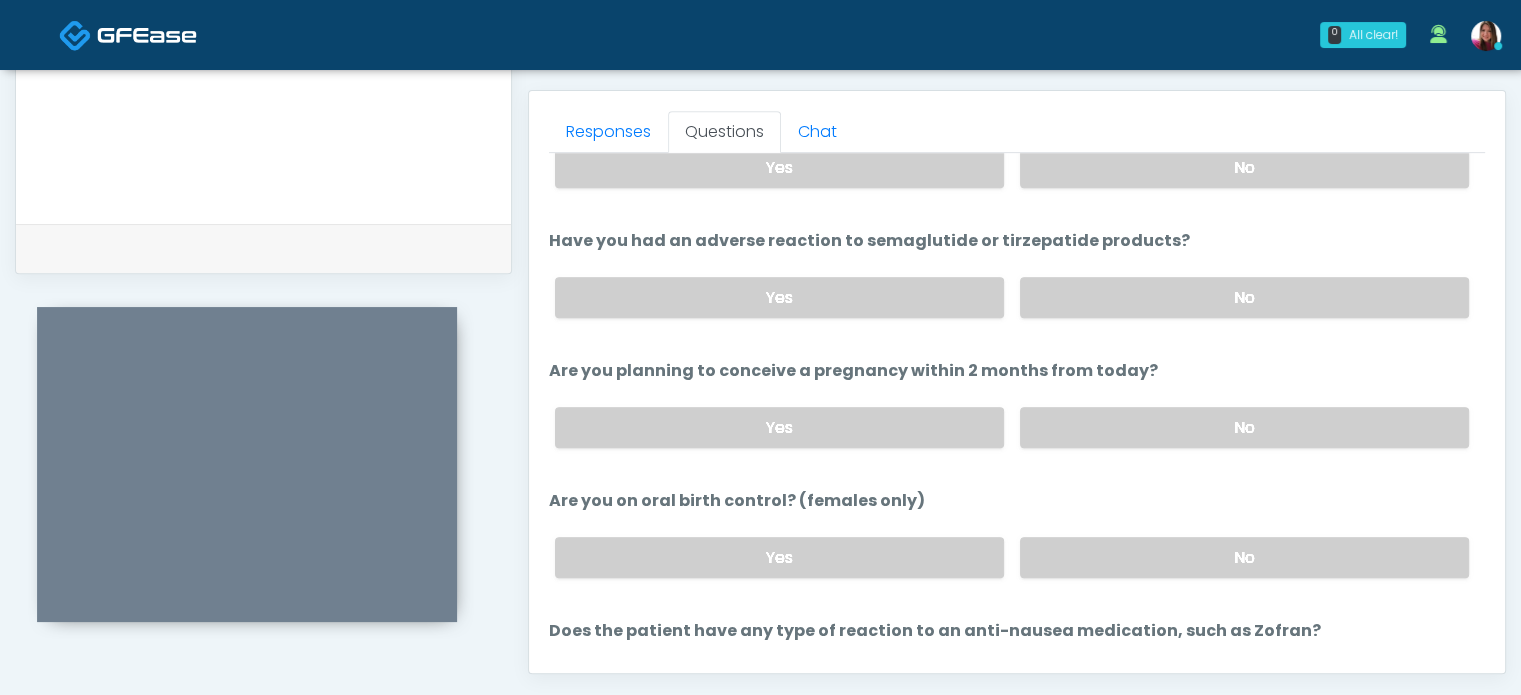 scroll, scrollTop: 996, scrollLeft: 0, axis: vertical 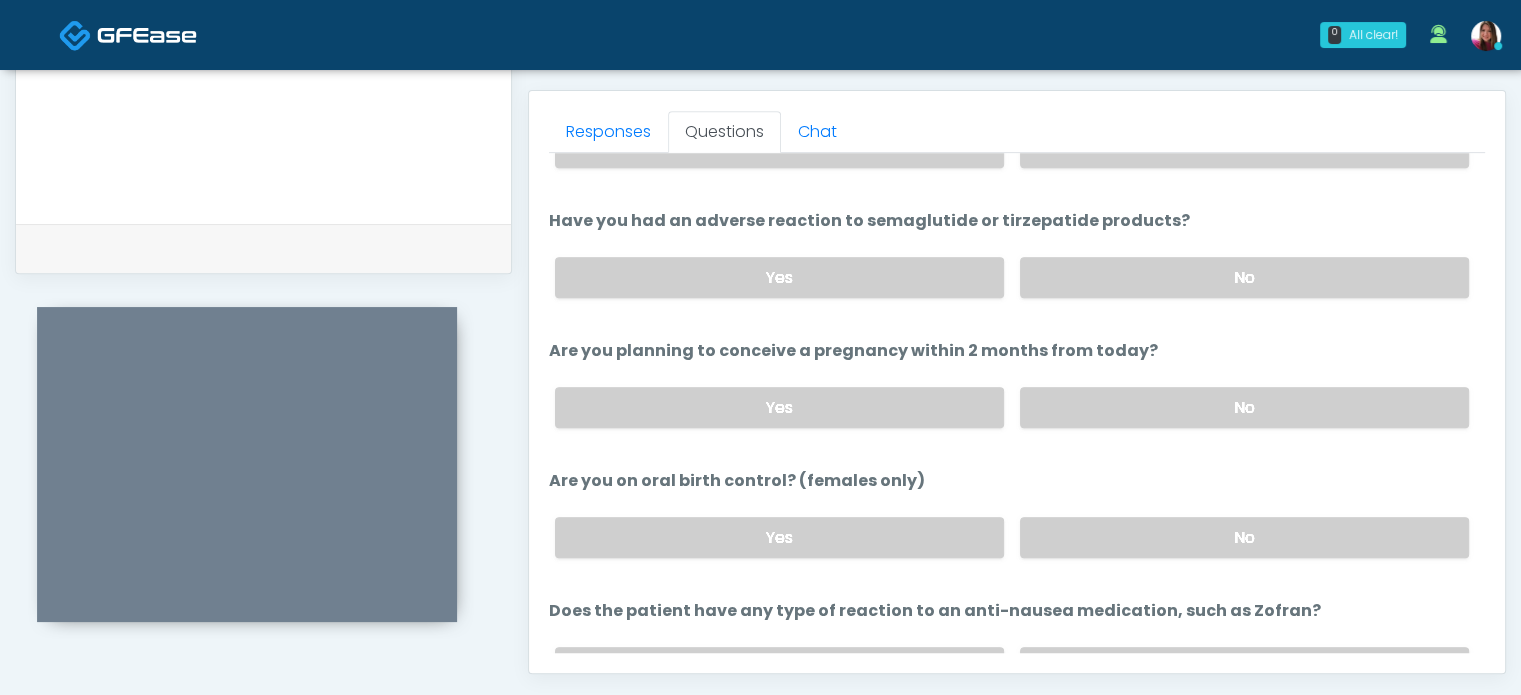 click on "No" at bounding box center [1244, 407] 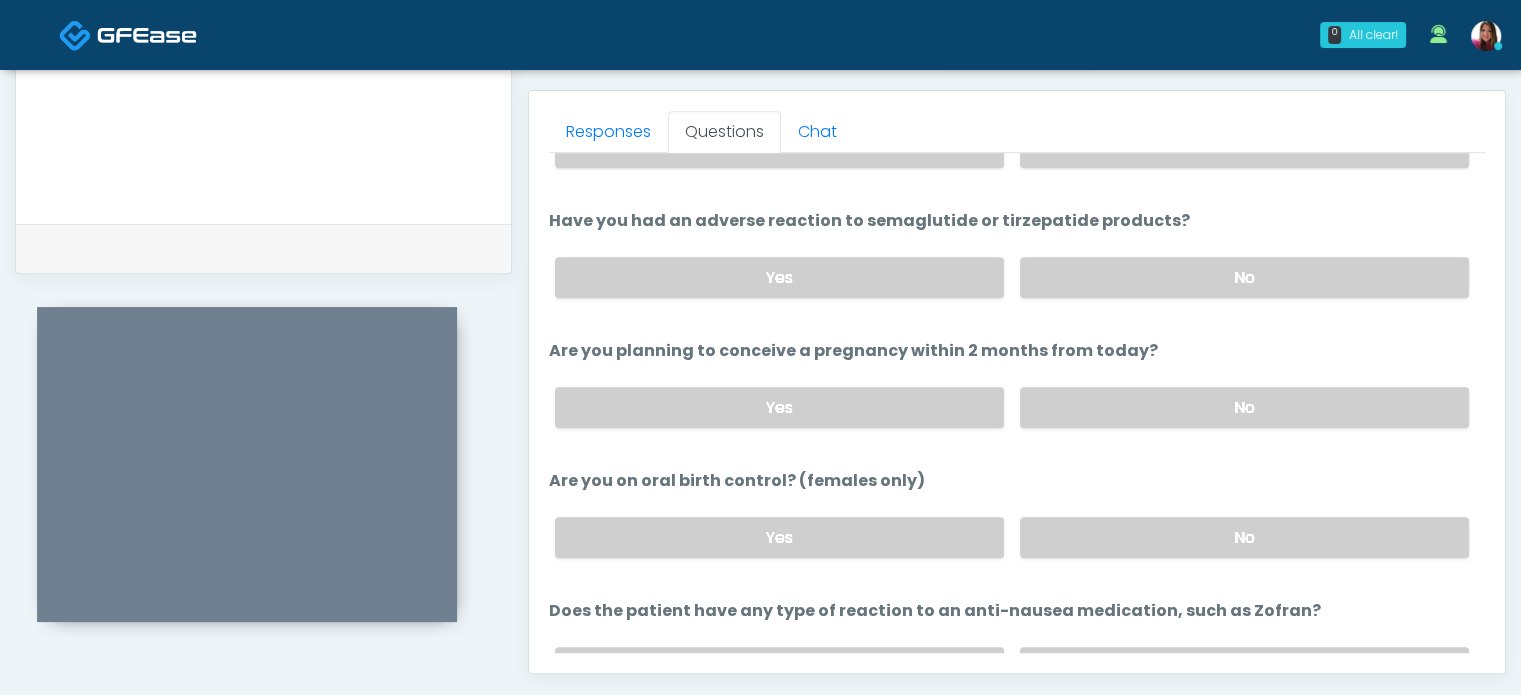 scroll, scrollTop: 1100, scrollLeft: 0, axis: vertical 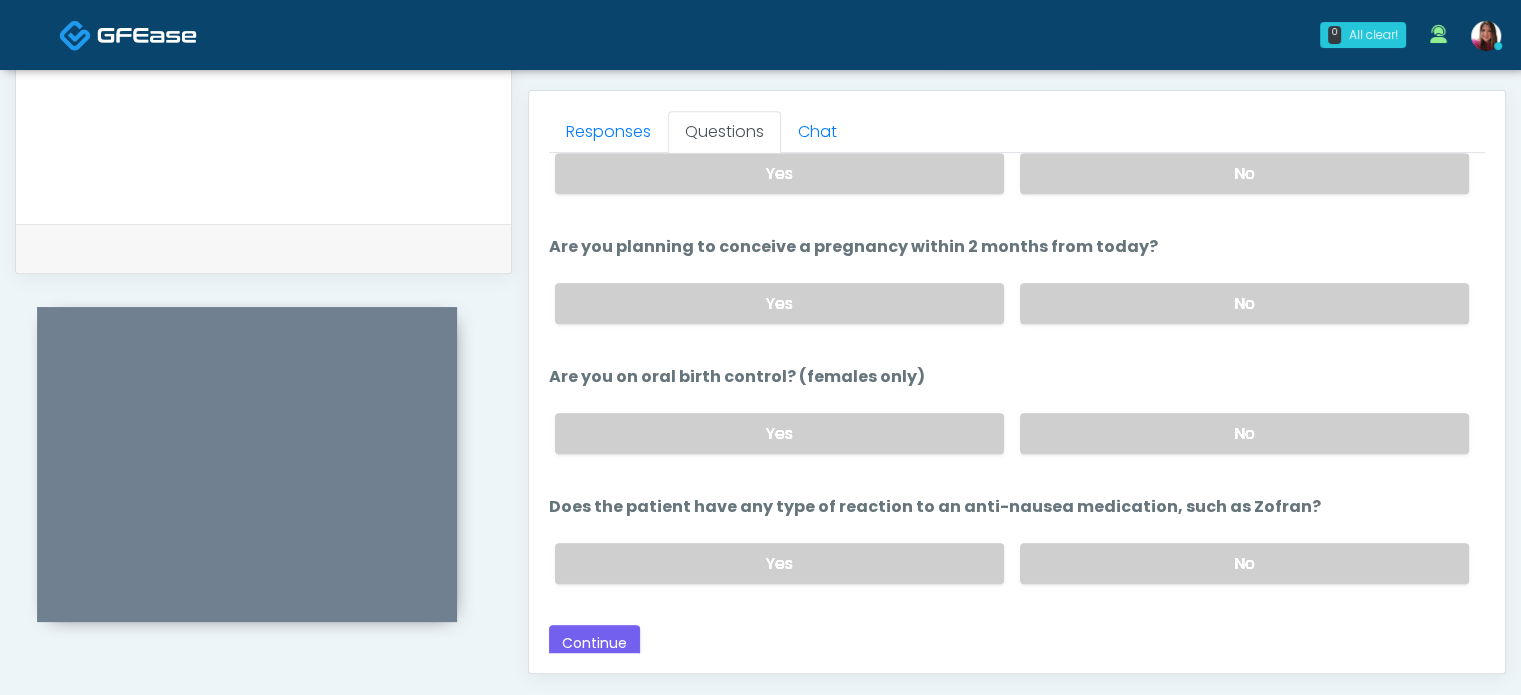 click on "No" at bounding box center [1244, 563] 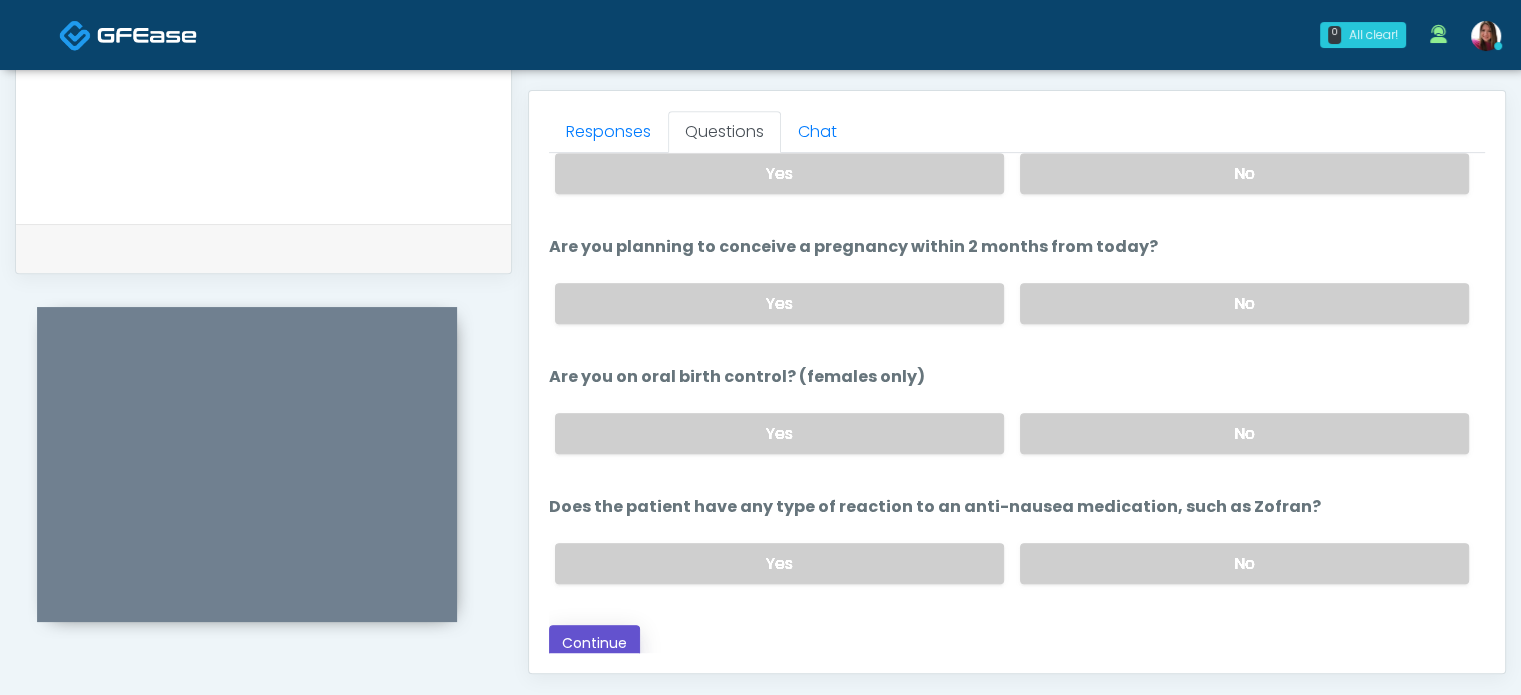 click on "Continue" at bounding box center (594, 643) 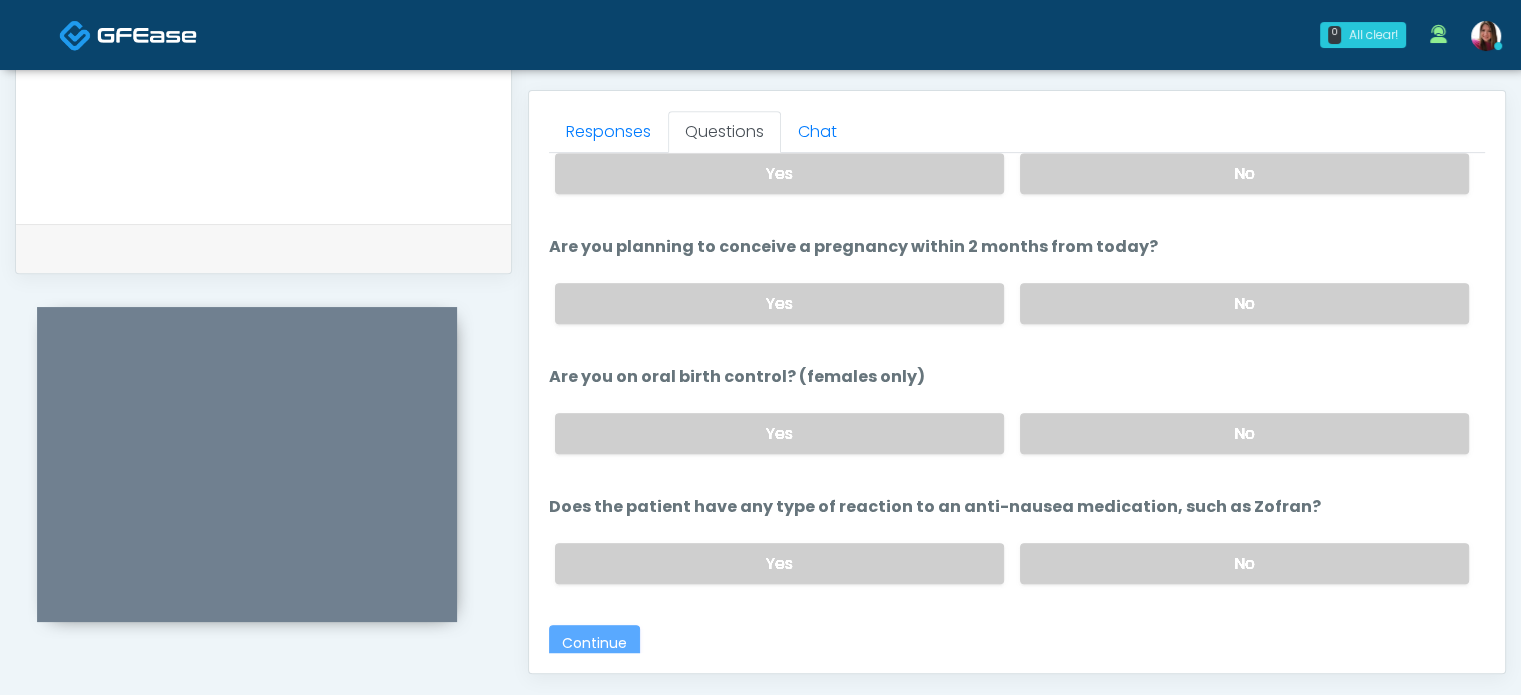 scroll, scrollTop: 1098, scrollLeft: 0, axis: vertical 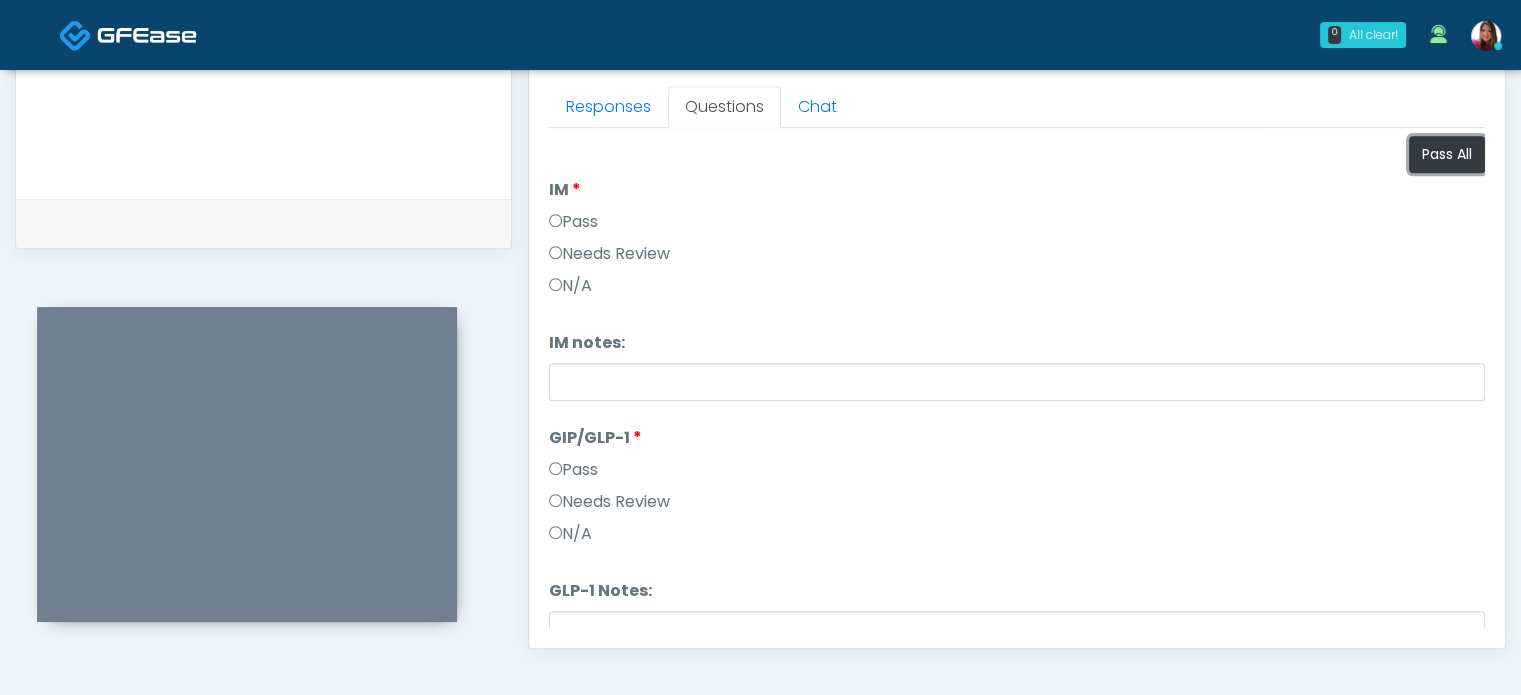 click on "Pass All" at bounding box center (1447, 154) 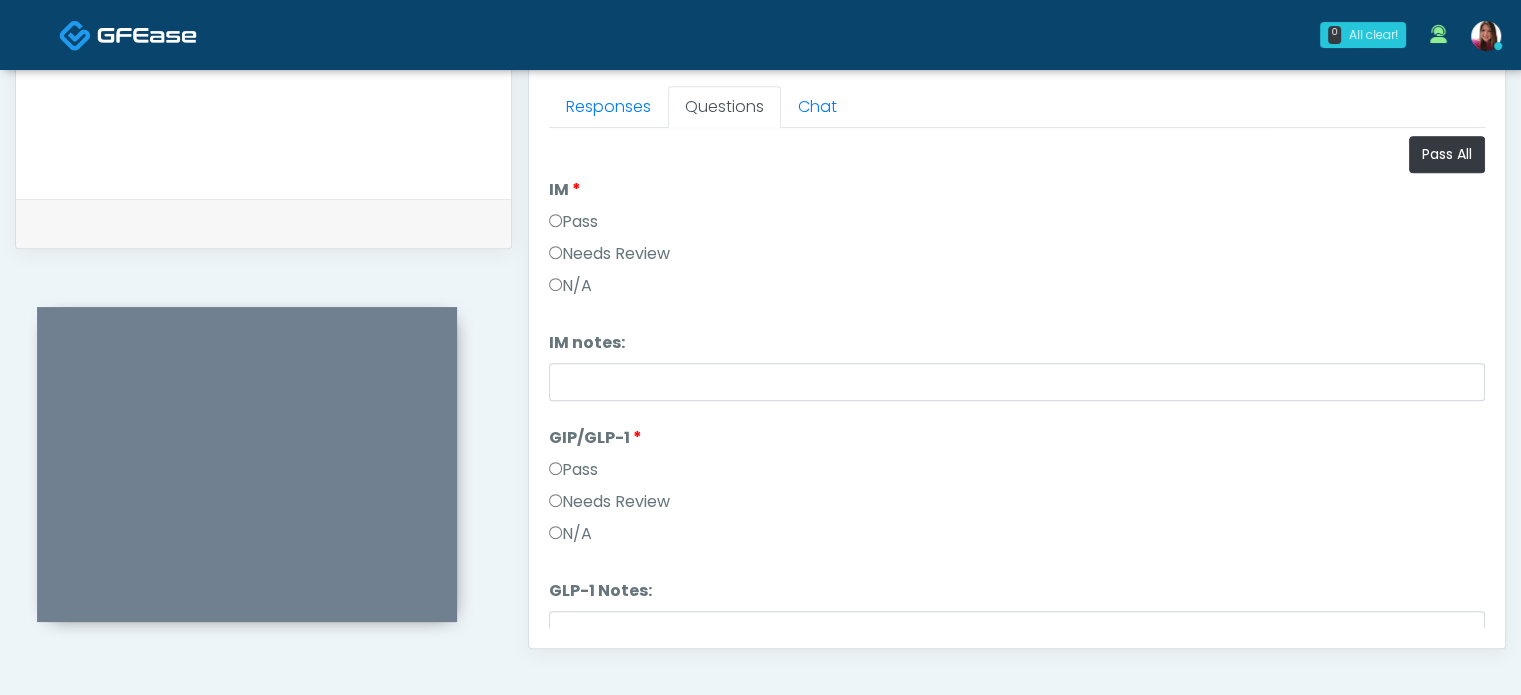 scroll, scrollTop: 82, scrollLeft: 0, axis: vertical 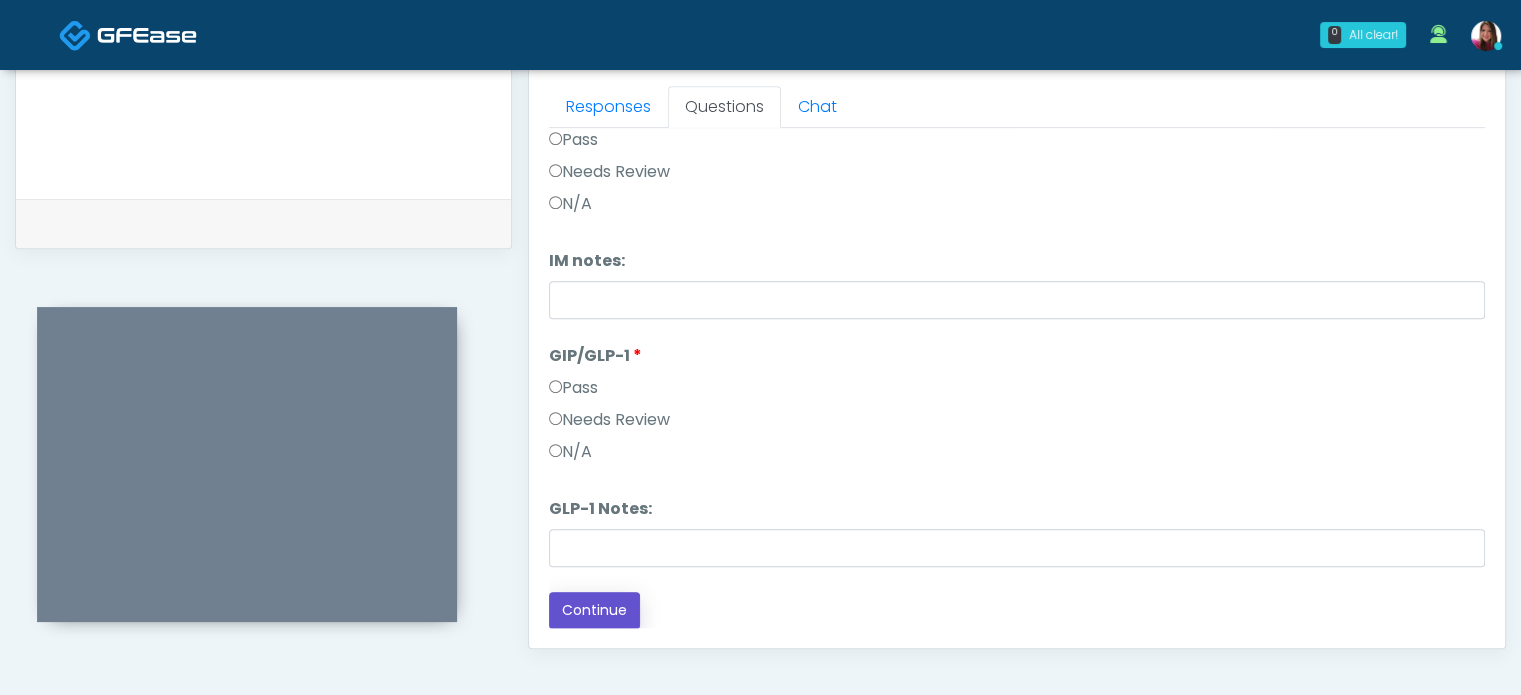 click on "Continue" at bounding box center (594, 610) 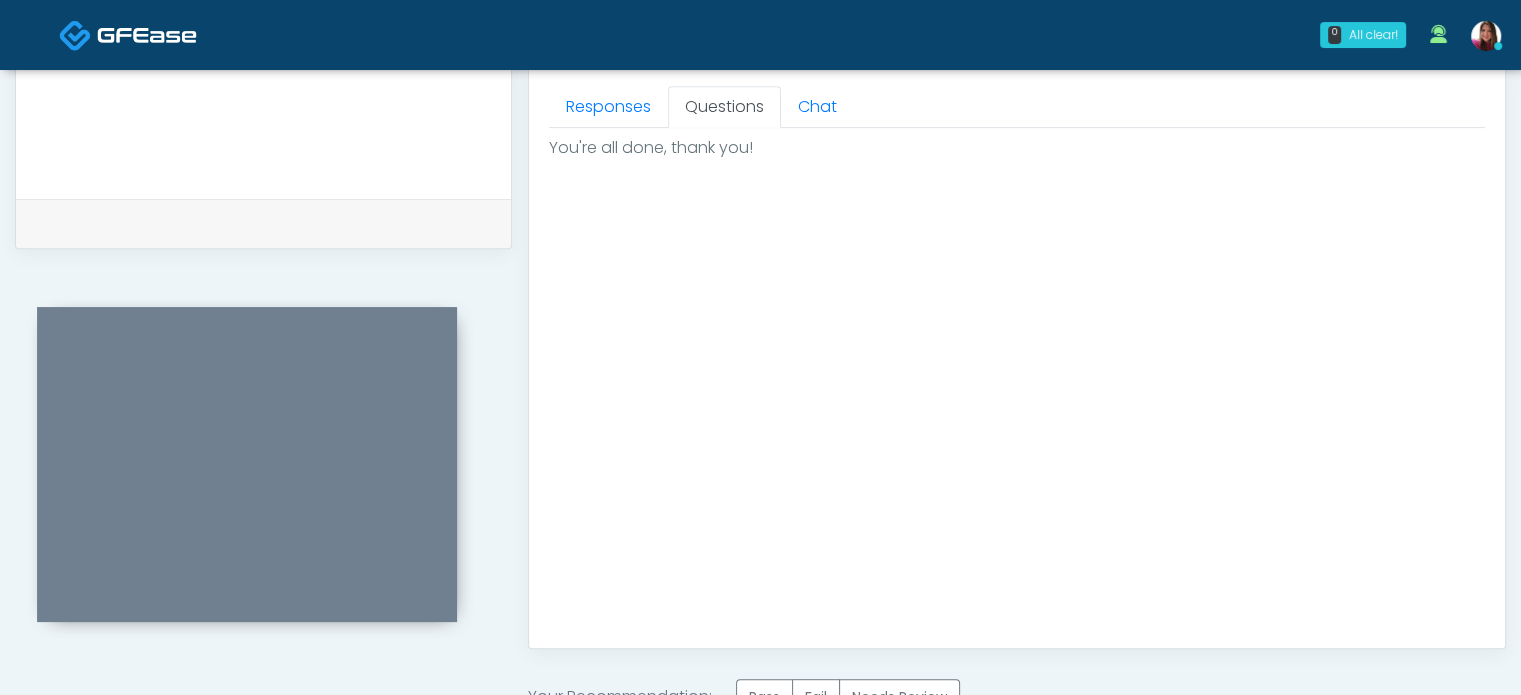 scroll, scrollTop: 0, scrollLeft: 0, axis: both 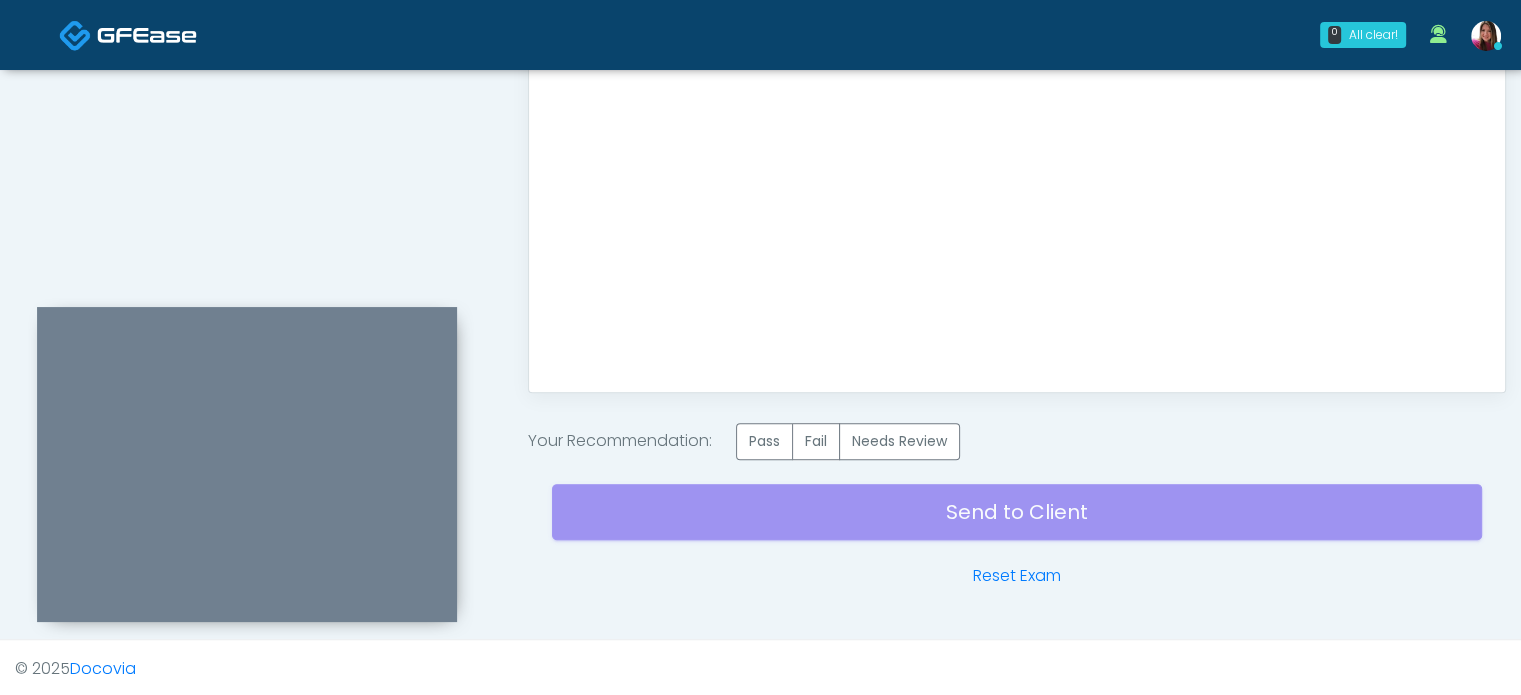 click on "Pass" at bounding box center (764, 441) 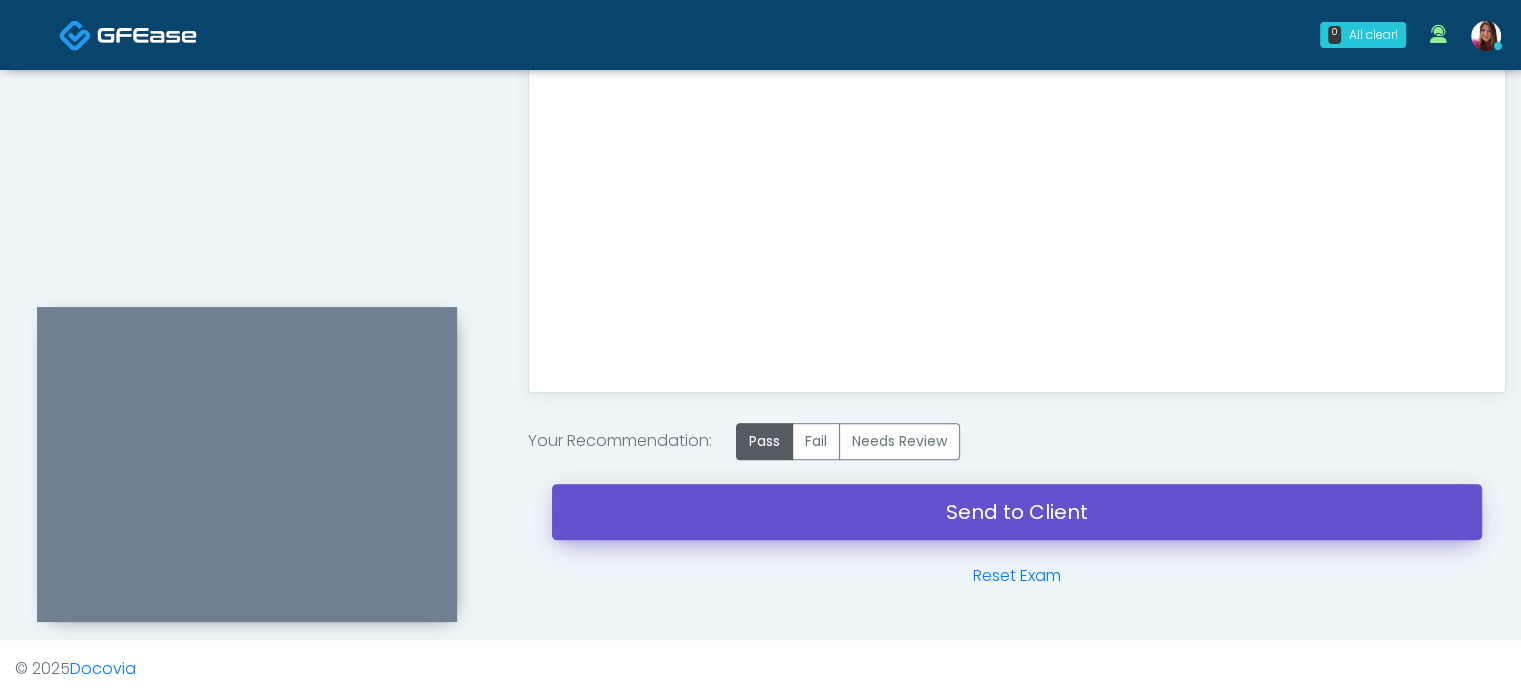 click on "Send to Client" at bounding box center [1017, 512] 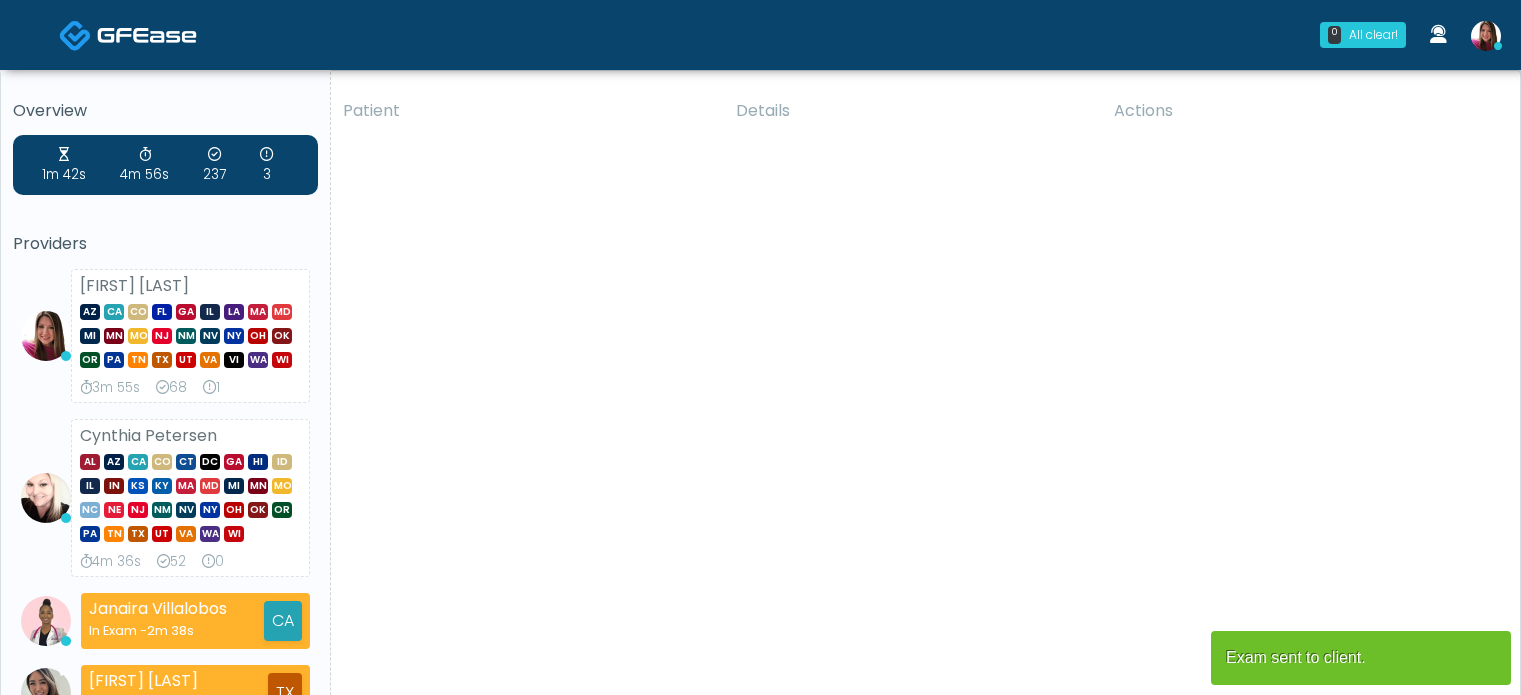 scroll, scrollTop: 0, scrollLeft: 0, axis: both 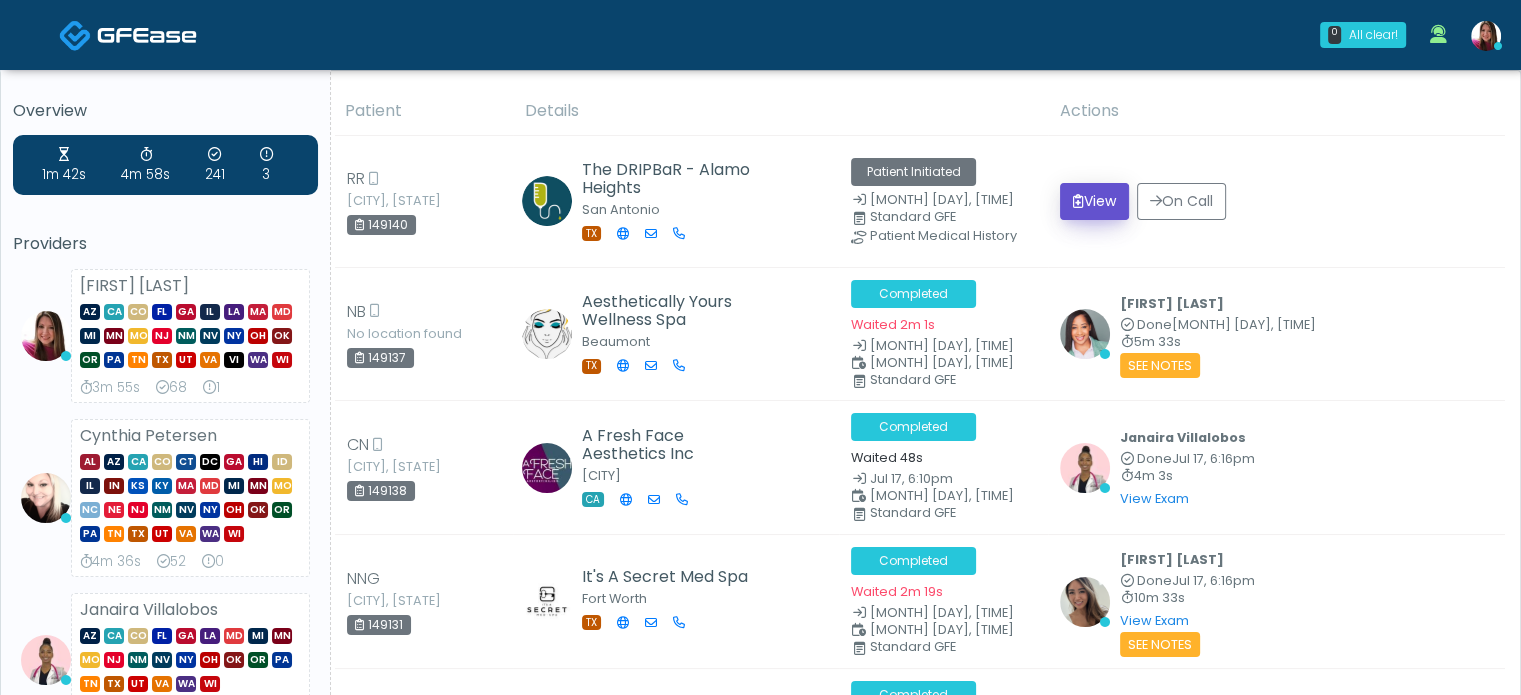 click on "View" at bounding box center (1094, 201) 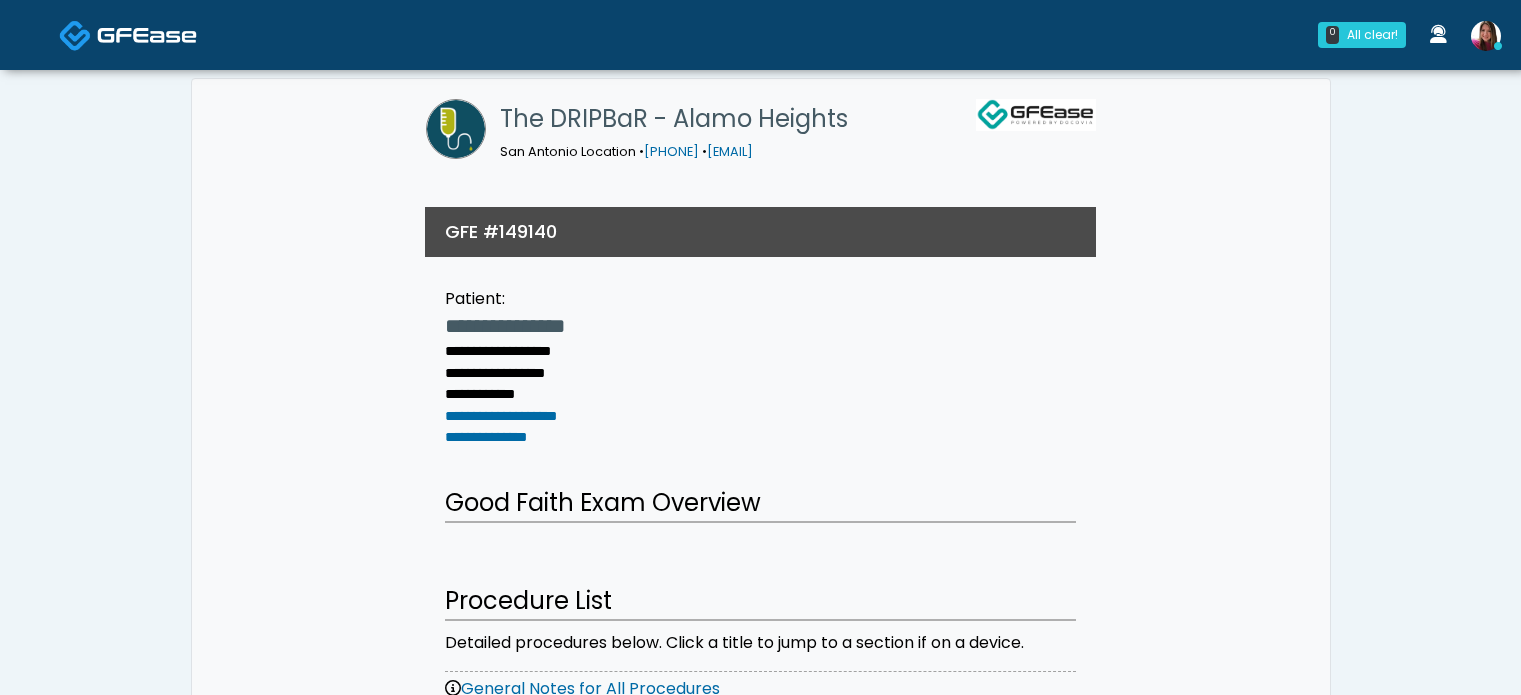 scroll, scrollTop: 0, scrollLeft: 0, axis: both 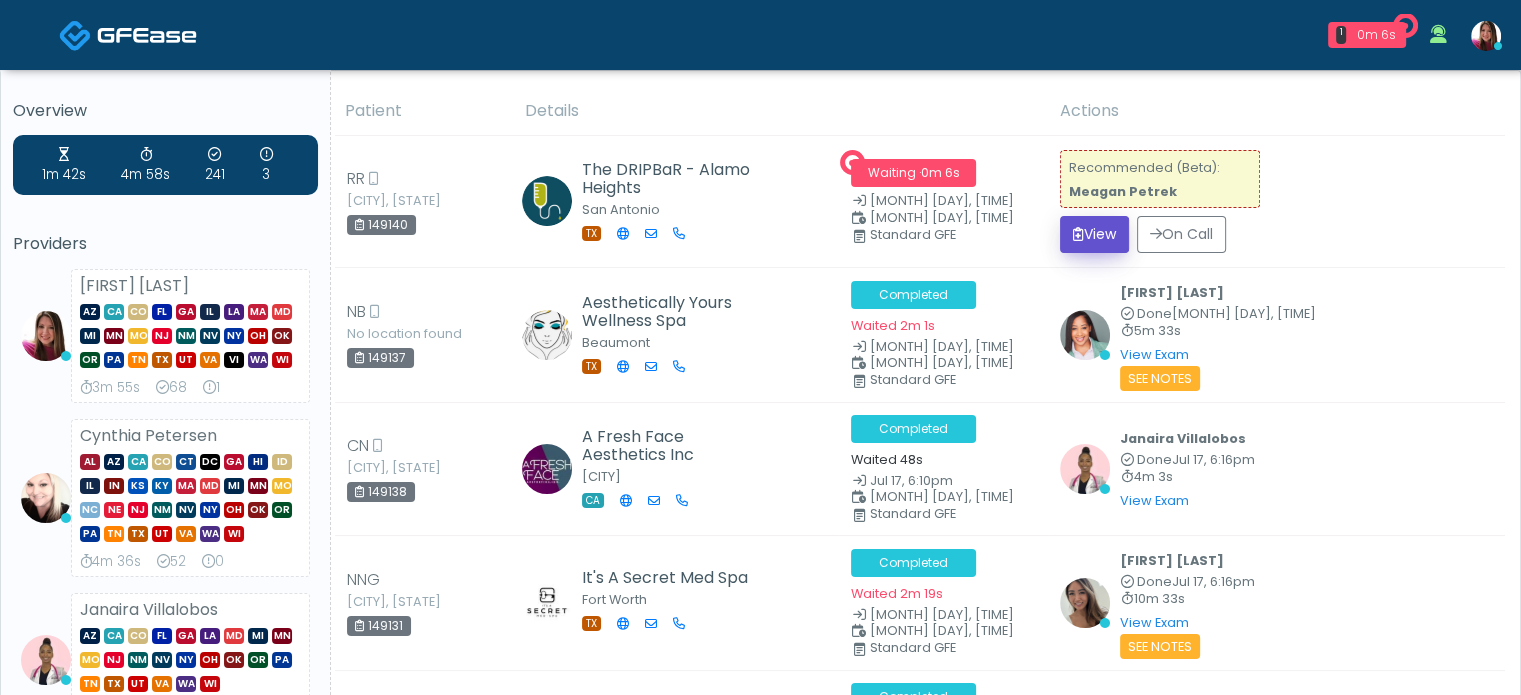 click on "View" at bounding box center [1094, 234] 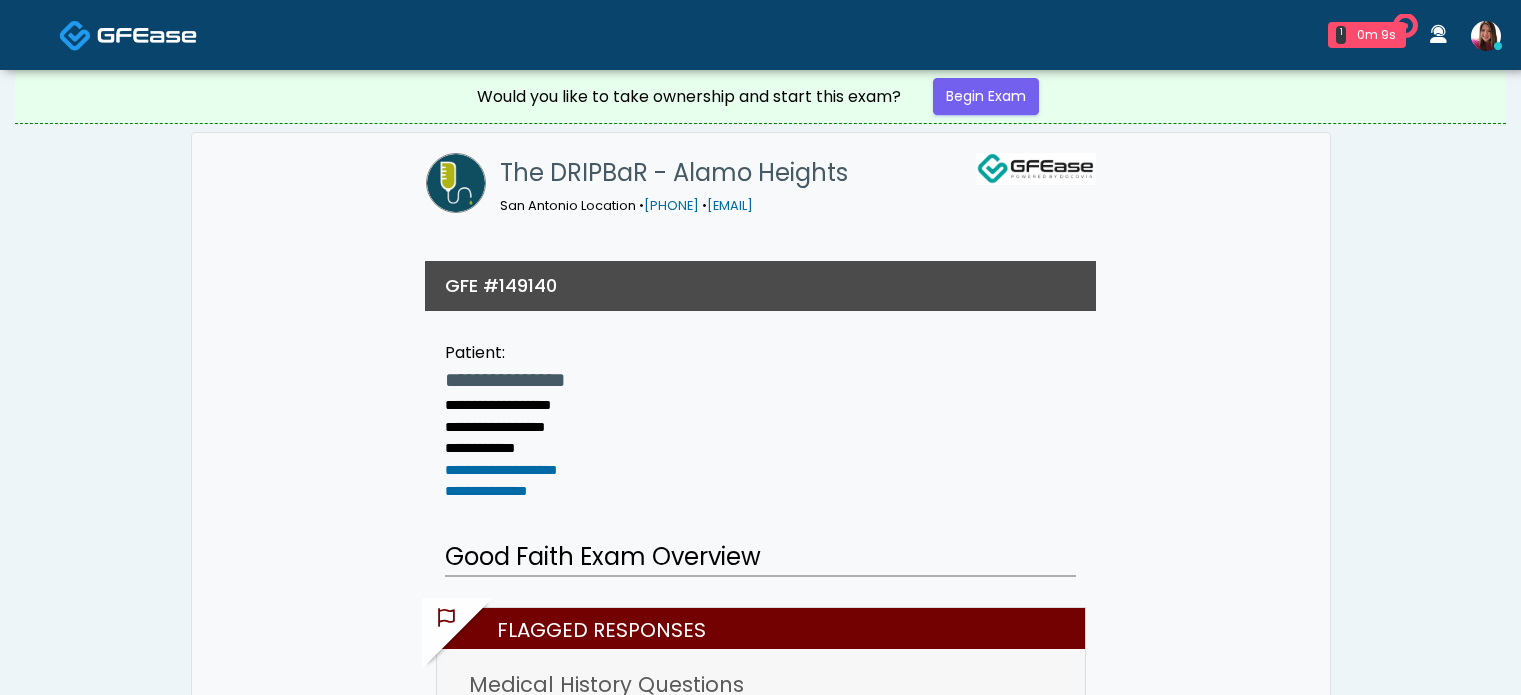 scroll, scrollTop: 0, scrollLeft: 0, axis: both 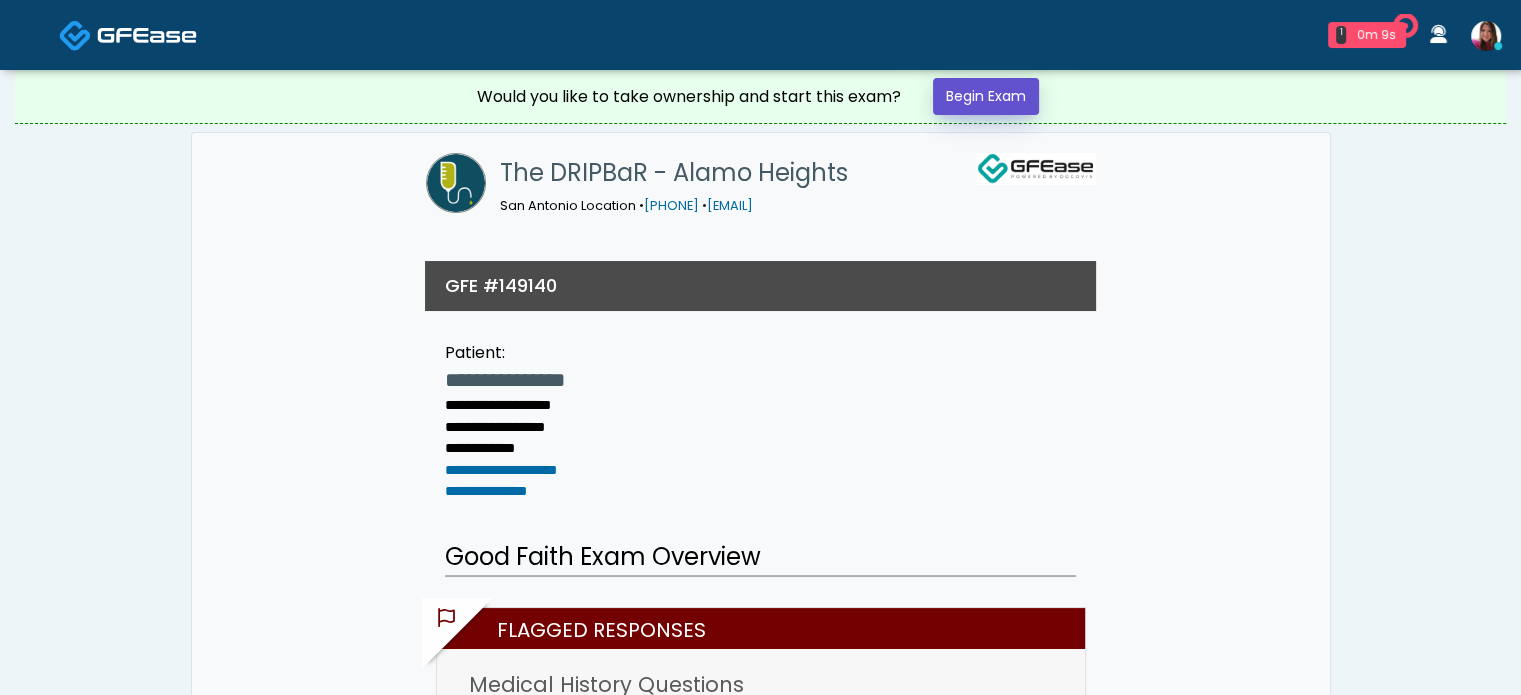 click on "Begin Exam" at bounding box center [986, 96] 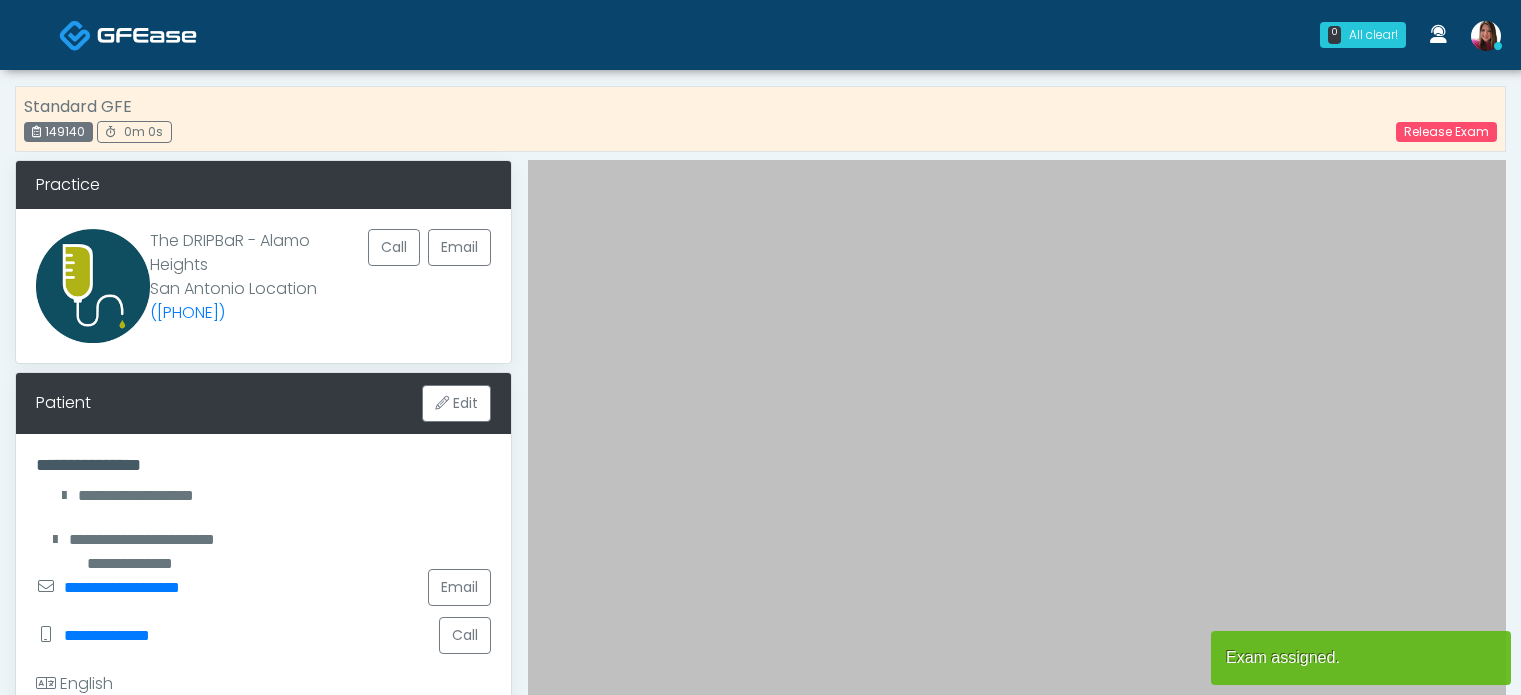 scroll, scrollTop: 0, scrollLeft: 0, axis: both 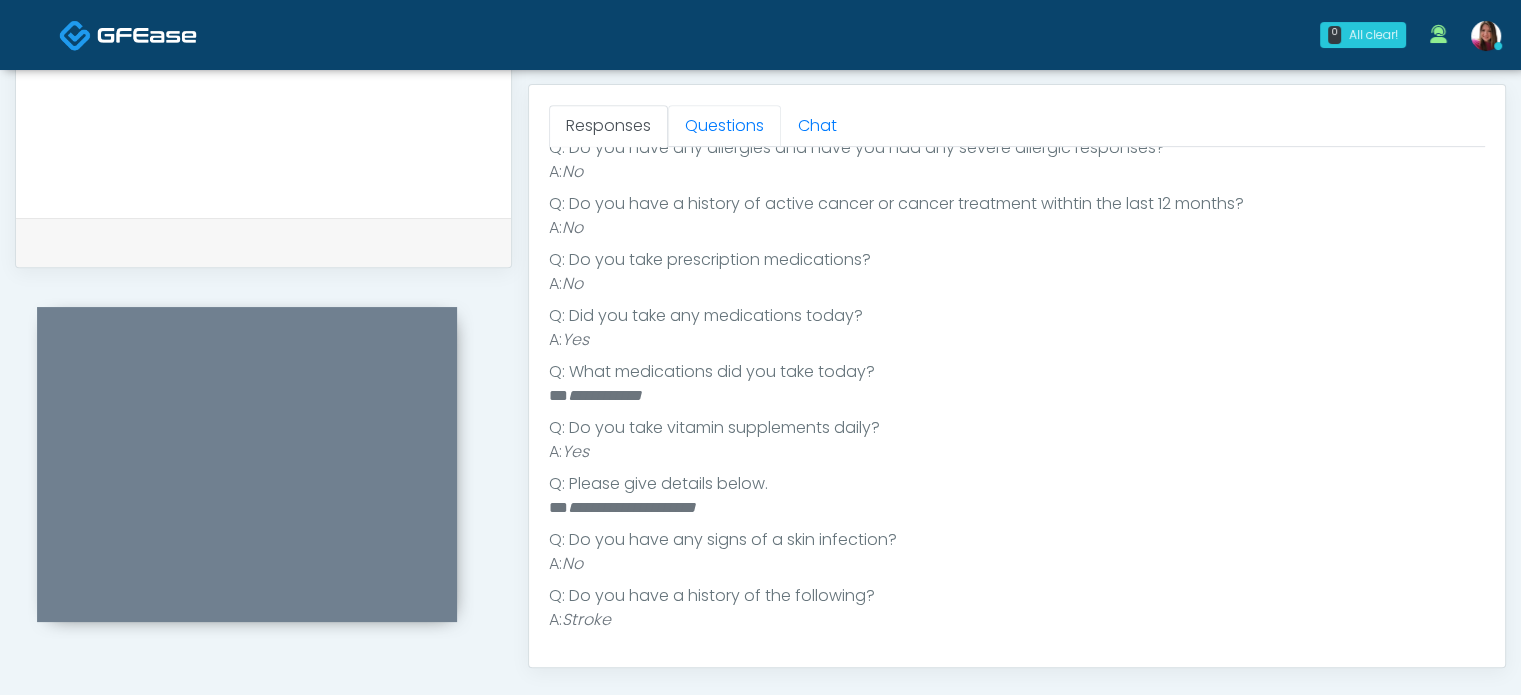 click on "Questions" at bounding box center [724, 126] 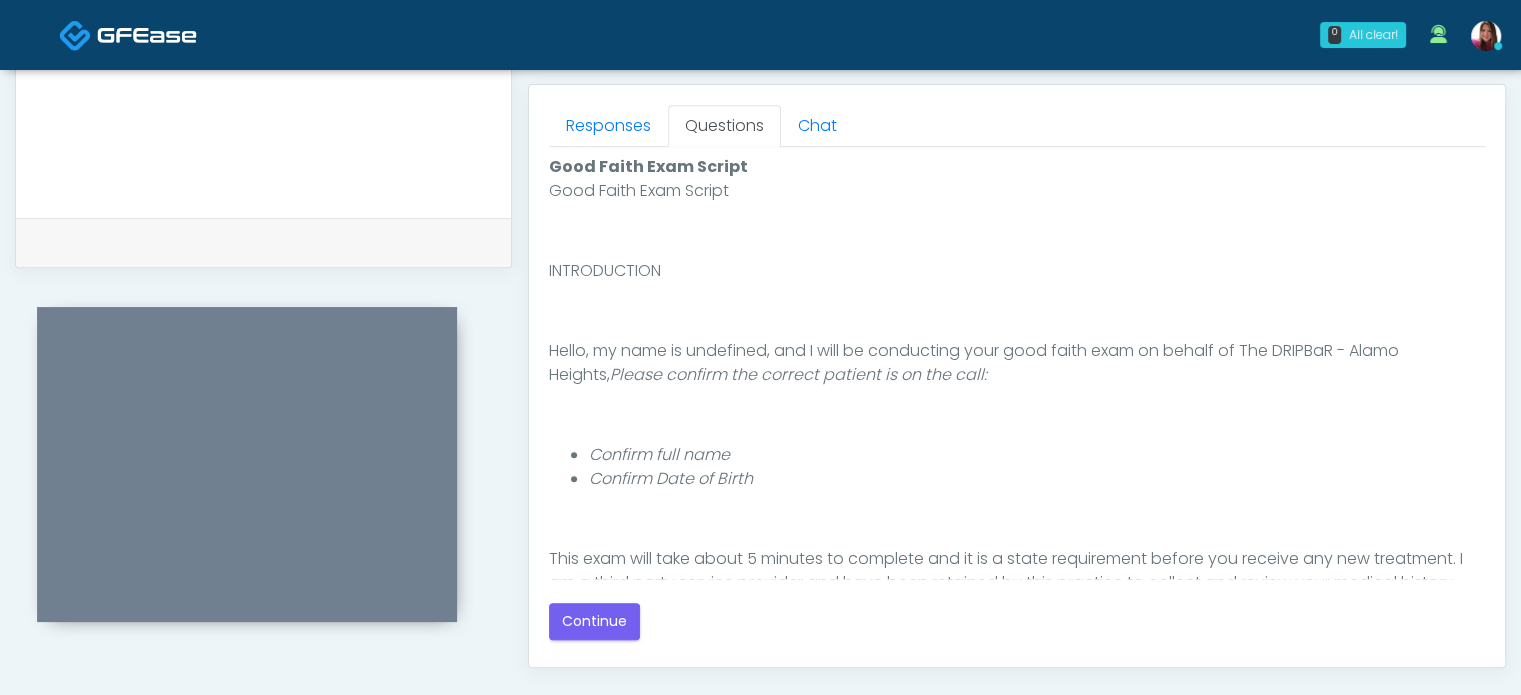 scroll, scrollTop: 0, scrollLeft: 0, axis: both 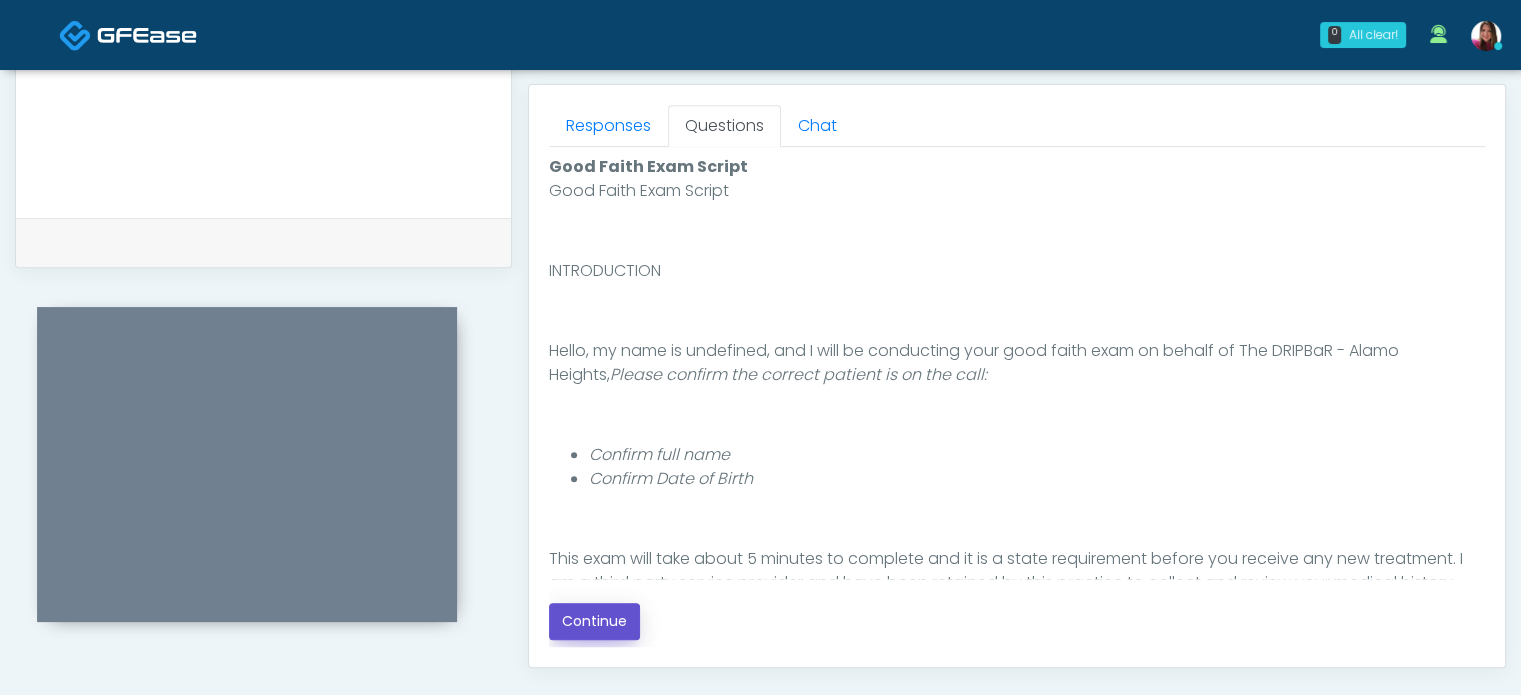 click on "Continue" at bounding box center [594, 621] 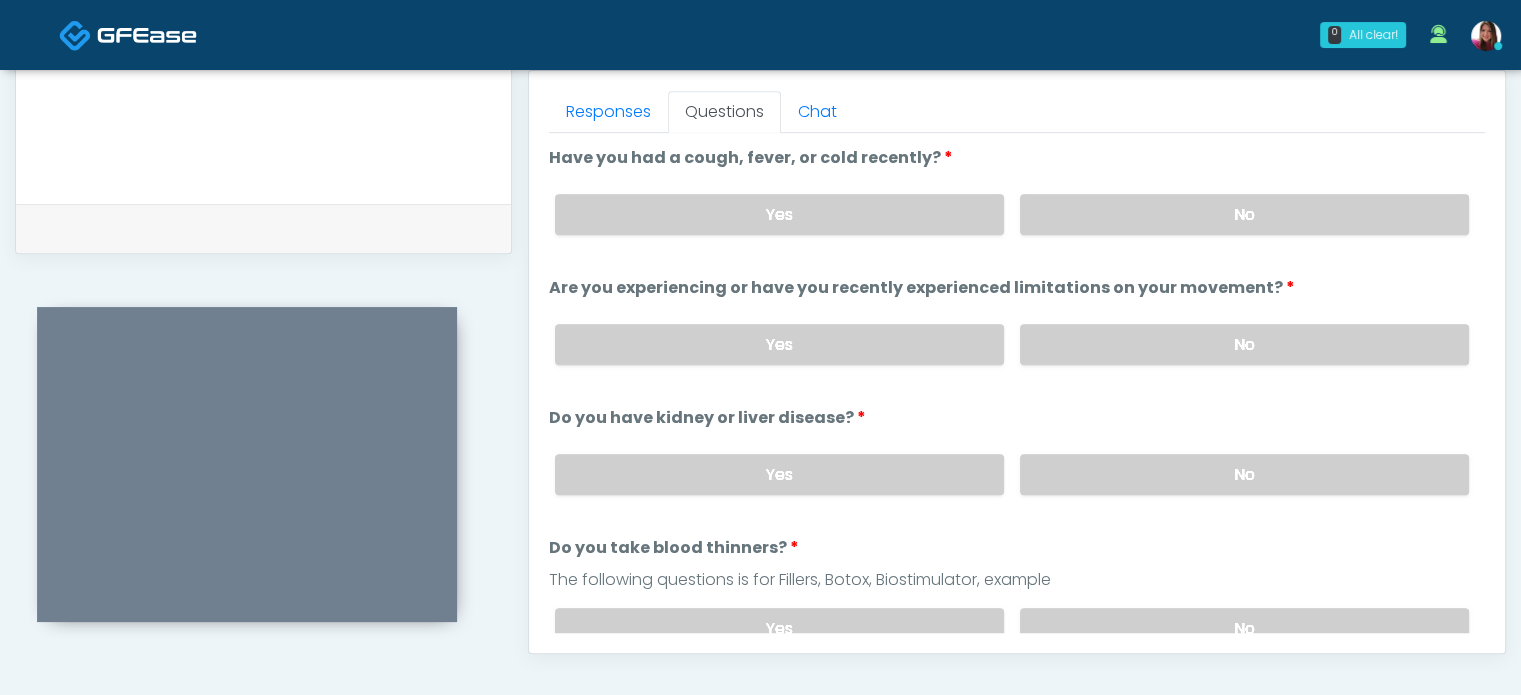 scroll, scrollTop: 876, scrollLeft: 0, axis: vertical 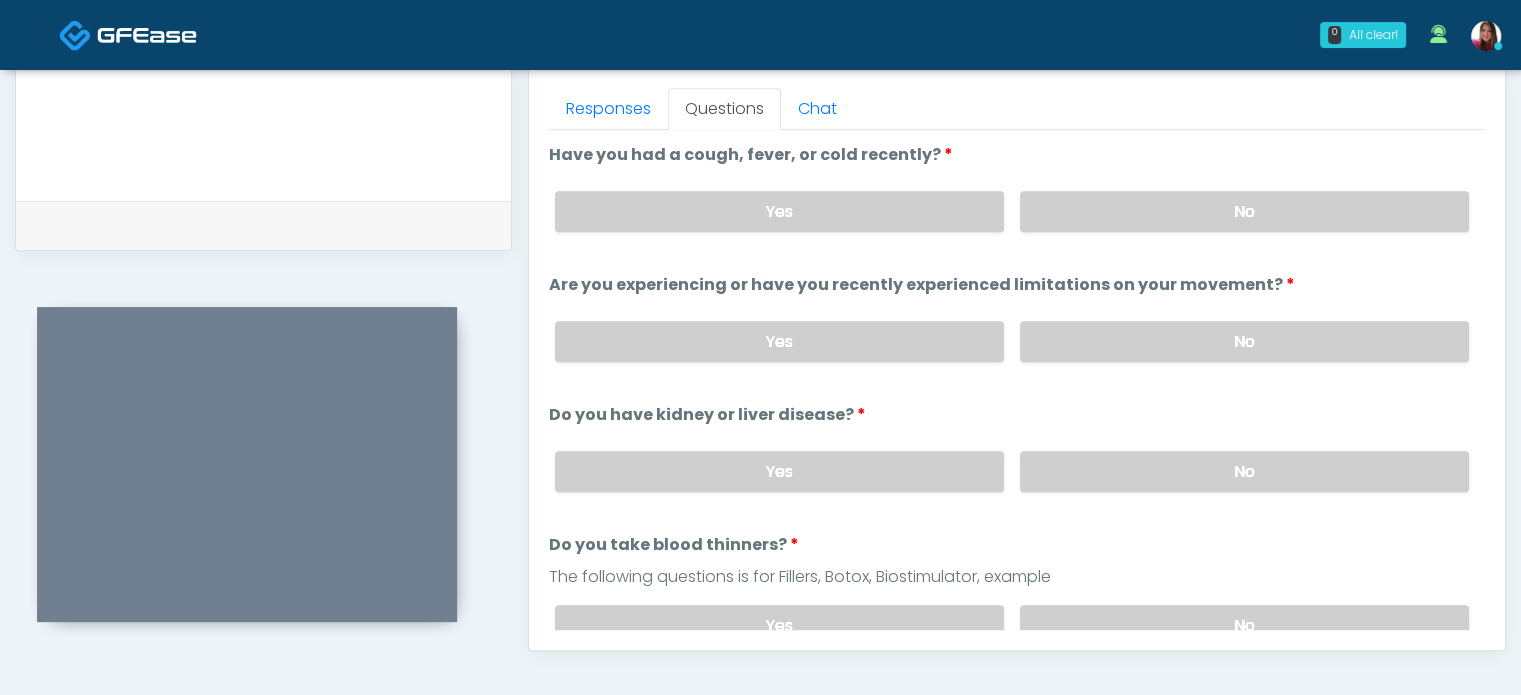 click on "No" at bounding box center (1244, 211) 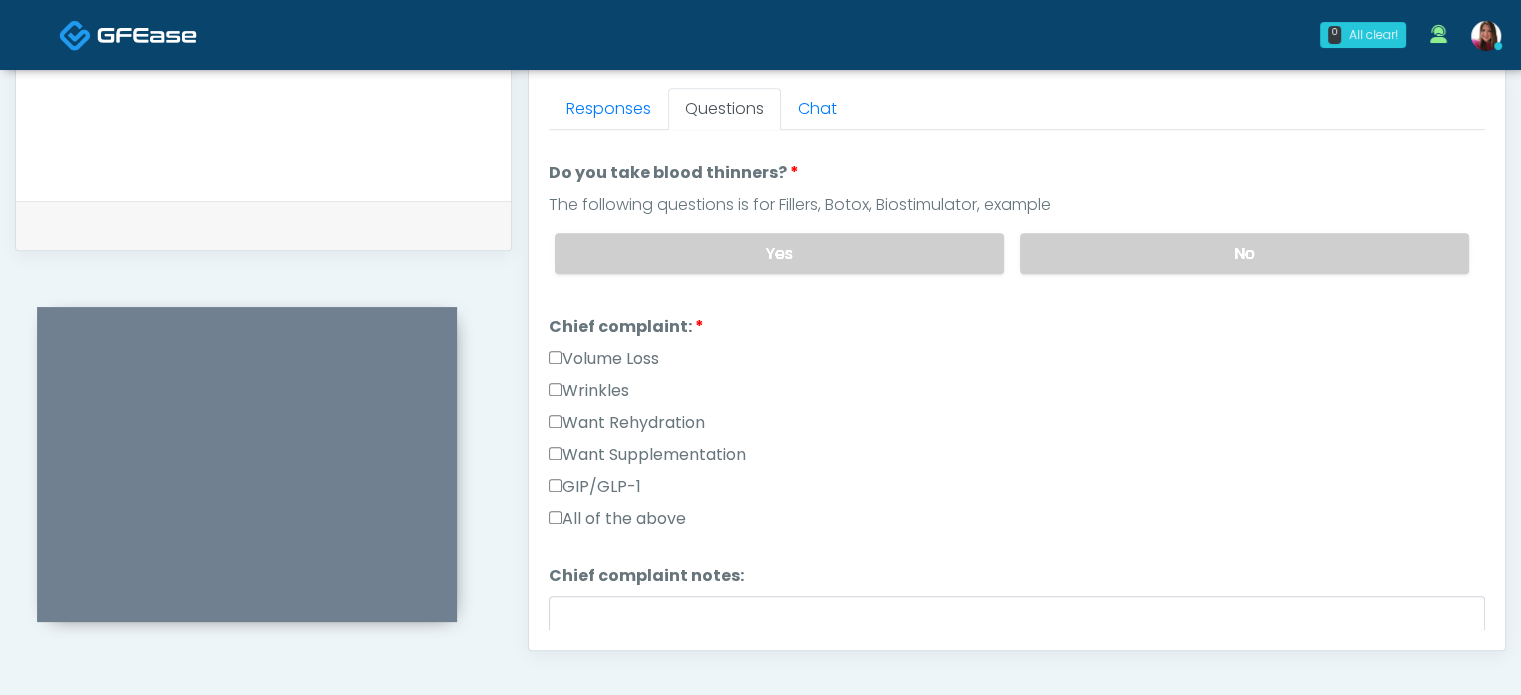 scroll, scrollTop: 440, scrollLeft: 0, axis: vertical 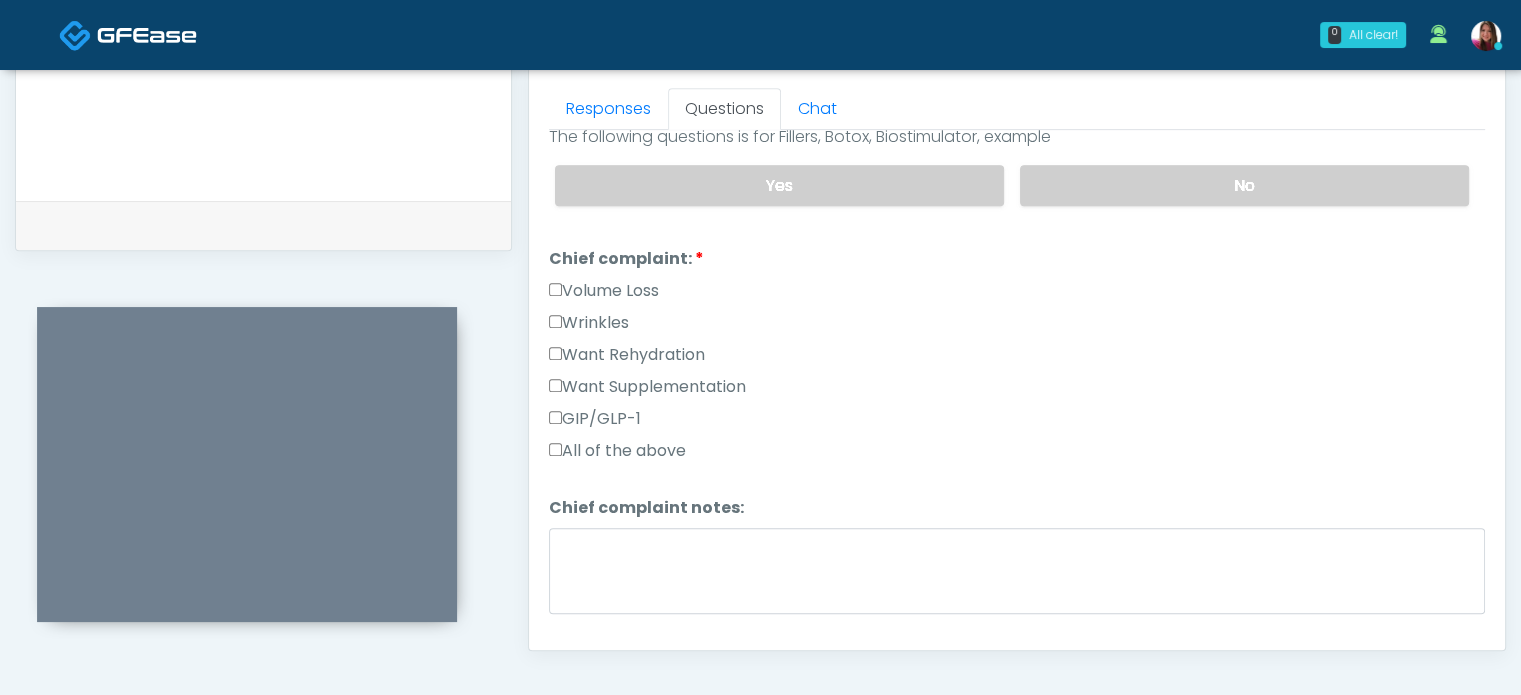click on "Want Rehydration" at bounding box center (627, 355) 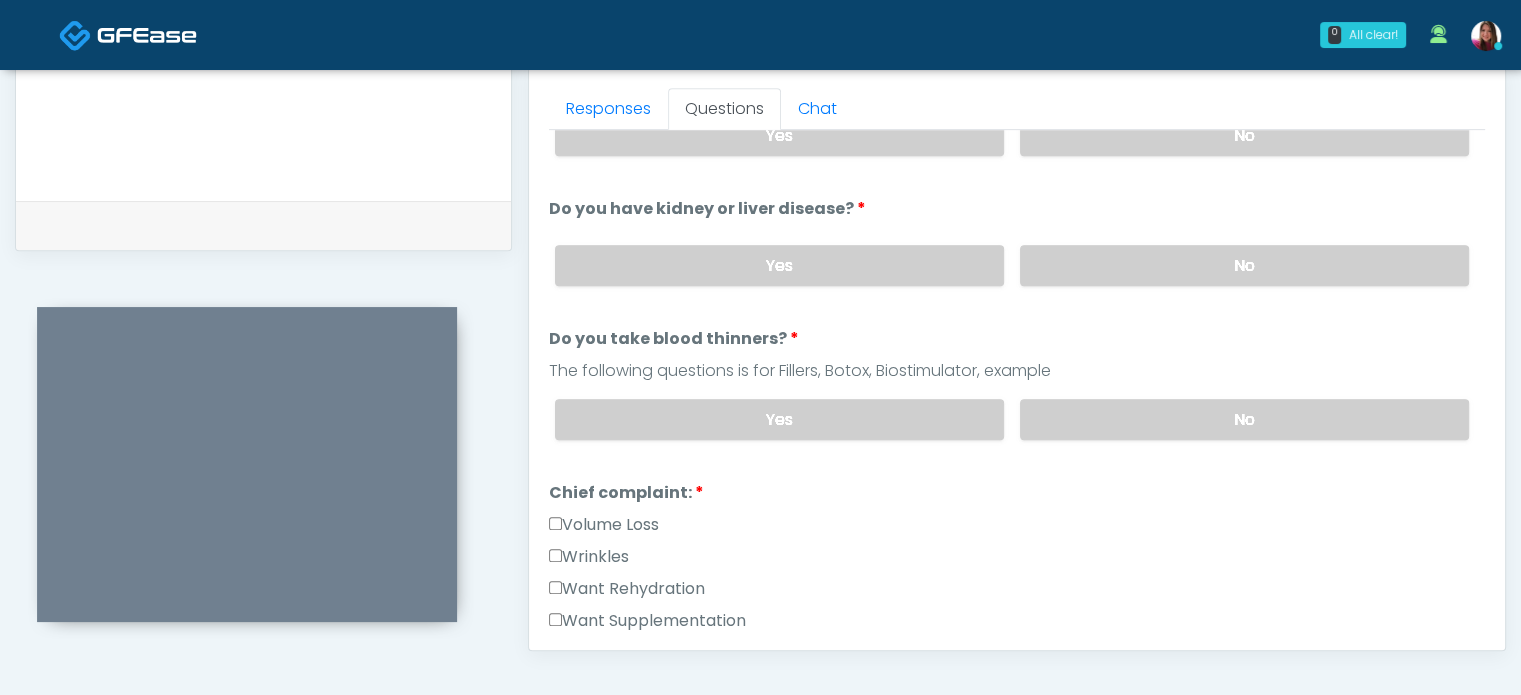 scroll, scrollTop: 274, scrollLeft: 0, axis: vertical 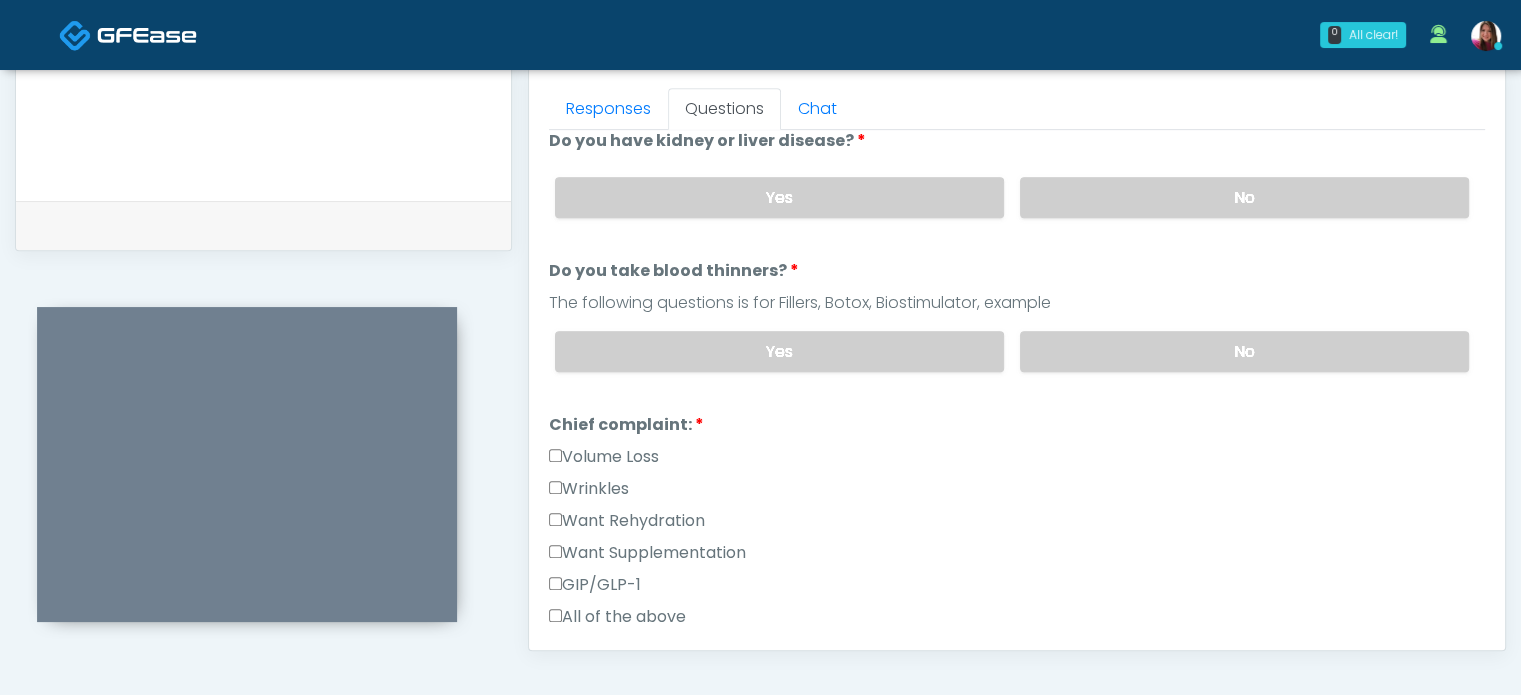 click on "Yes" at bounding box center [779, 351] 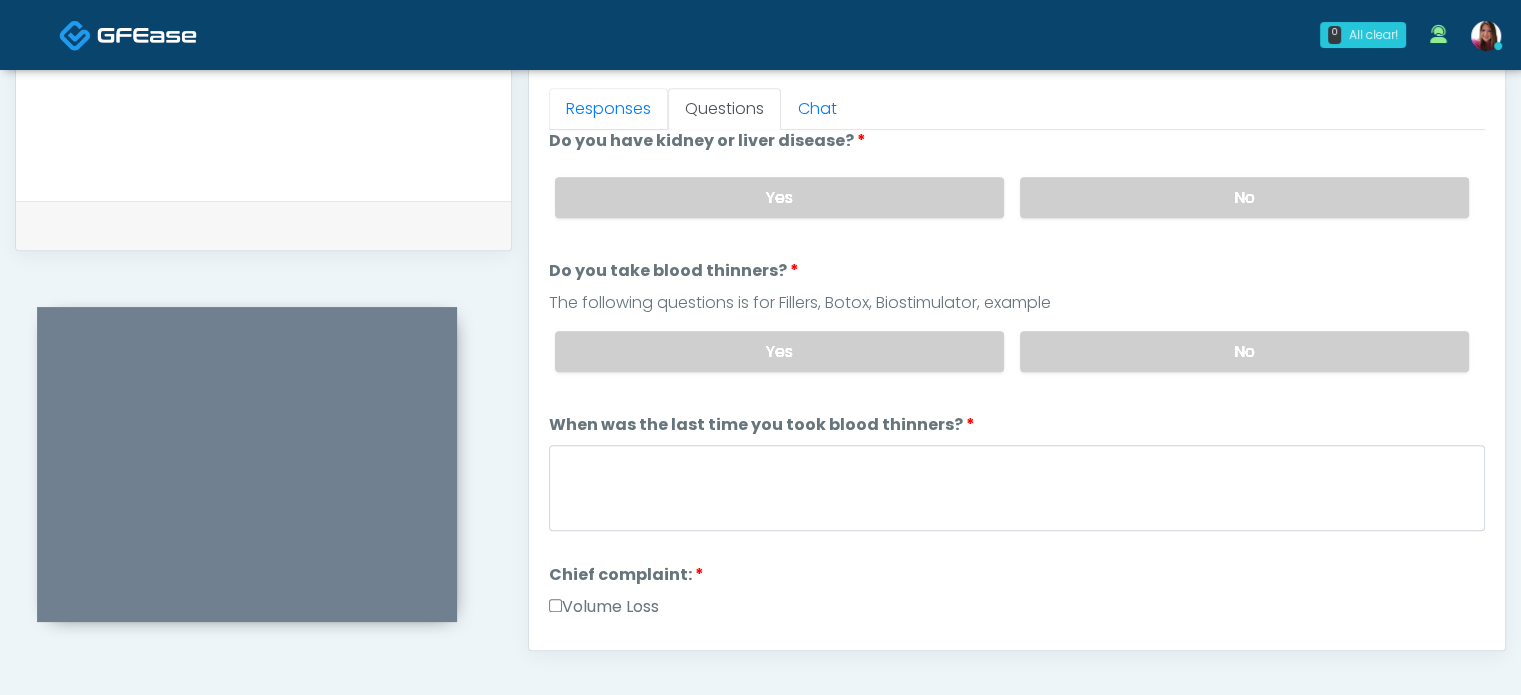 click on "Responses" at bounding box center [608, 109] 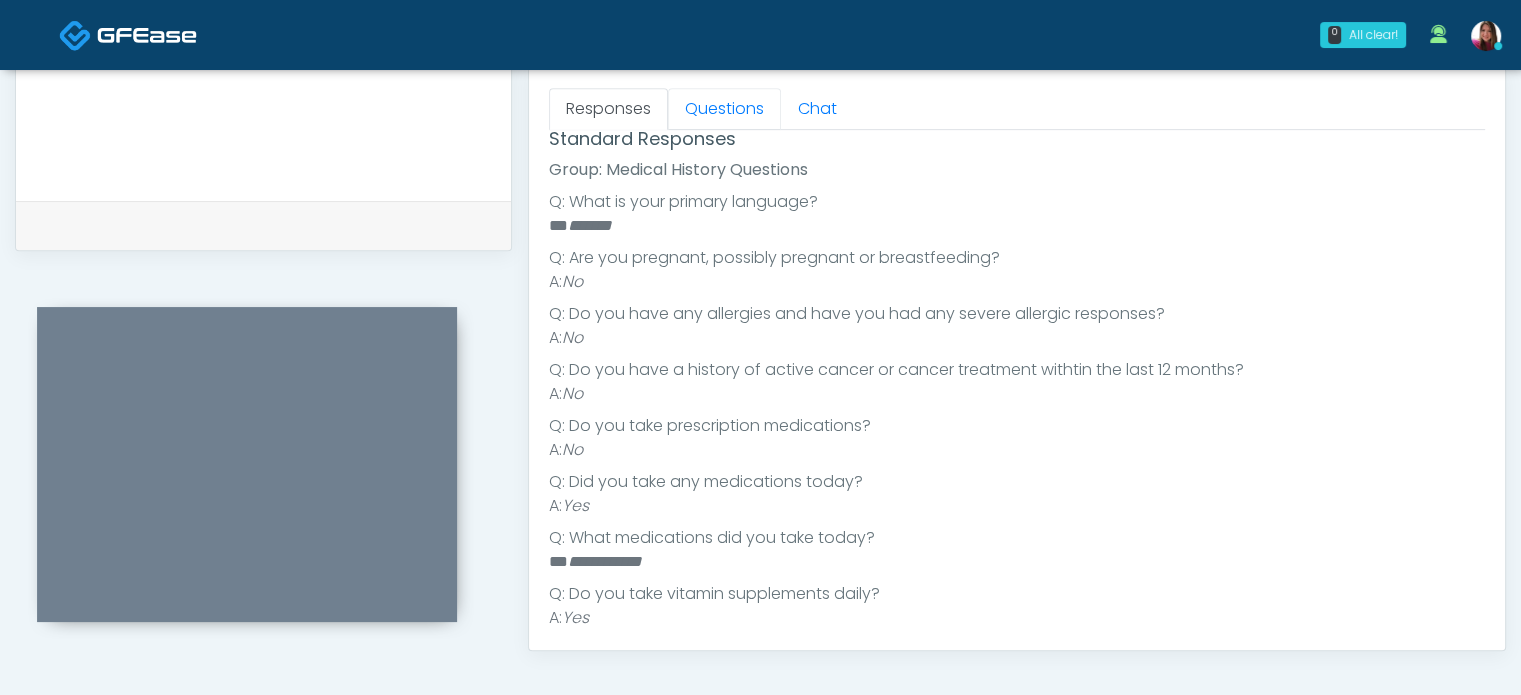 click on "Questions" at bounding box center [724, 109] 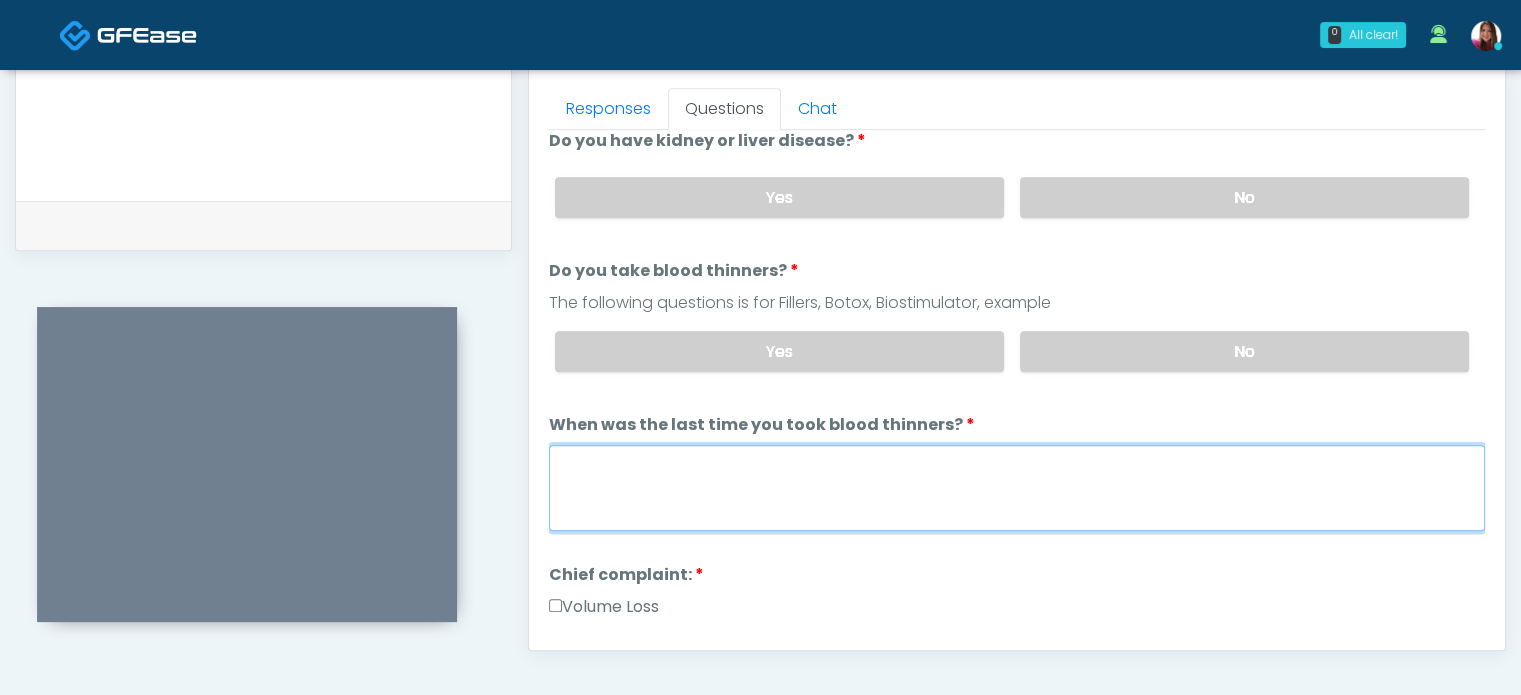 click on "When was the last time you took blood thinners?" at bounding box center [1017, 488] 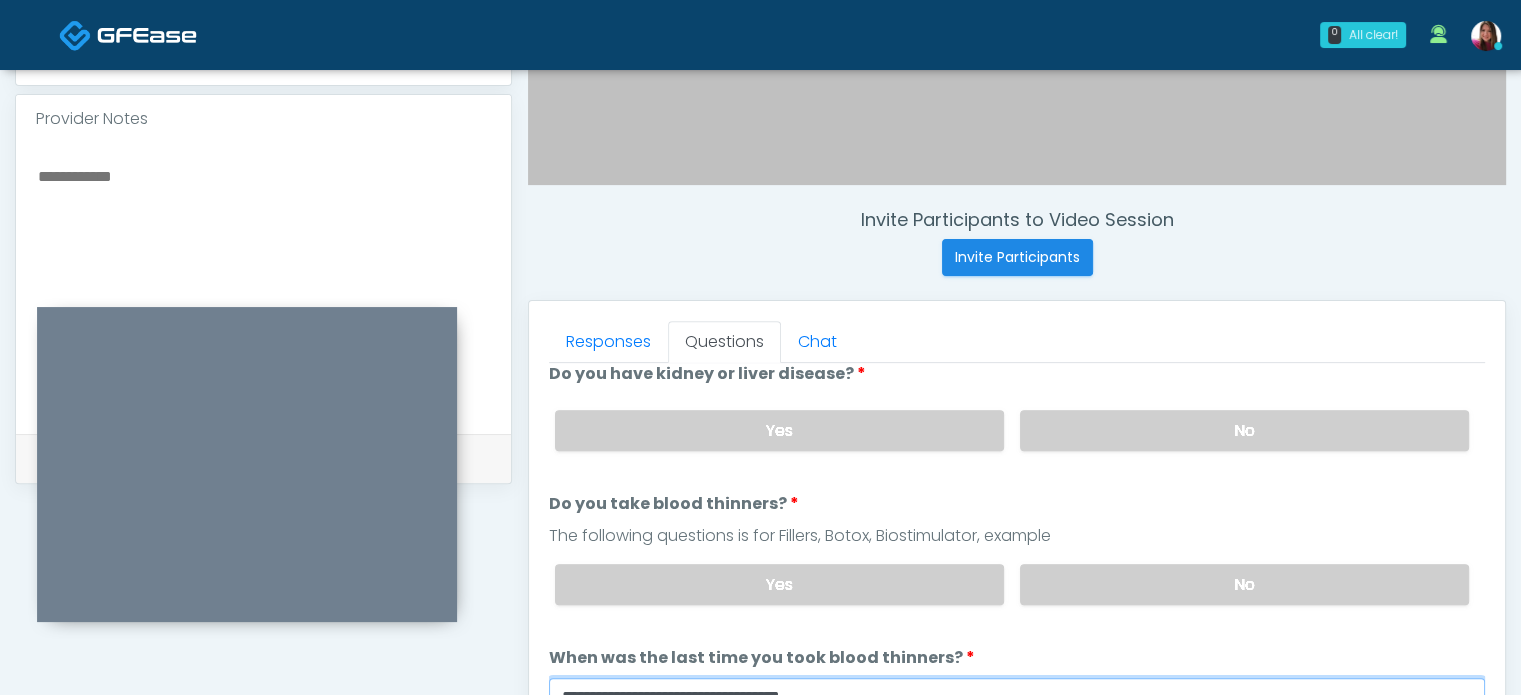 scroll, scrollTop: 642, scrollLeft: 0, axis: vertical 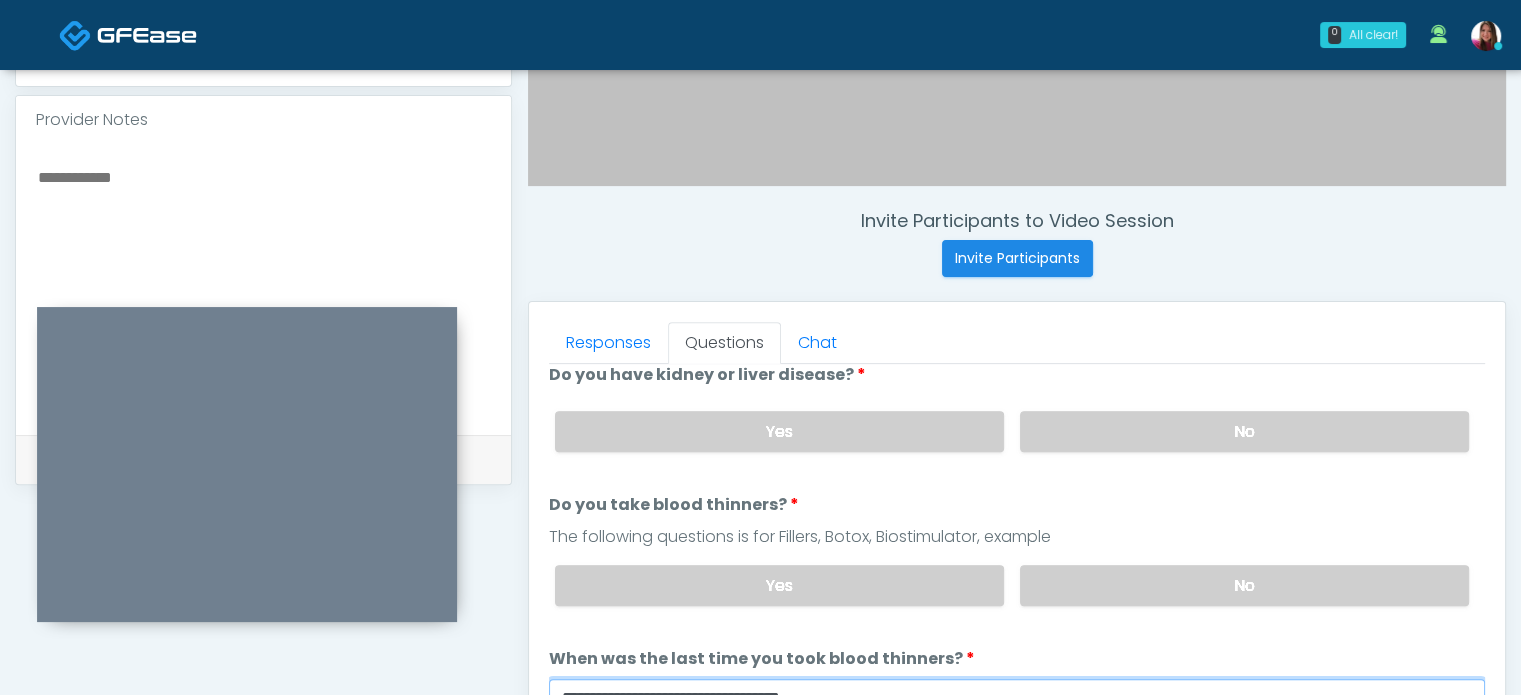 type on "**********" 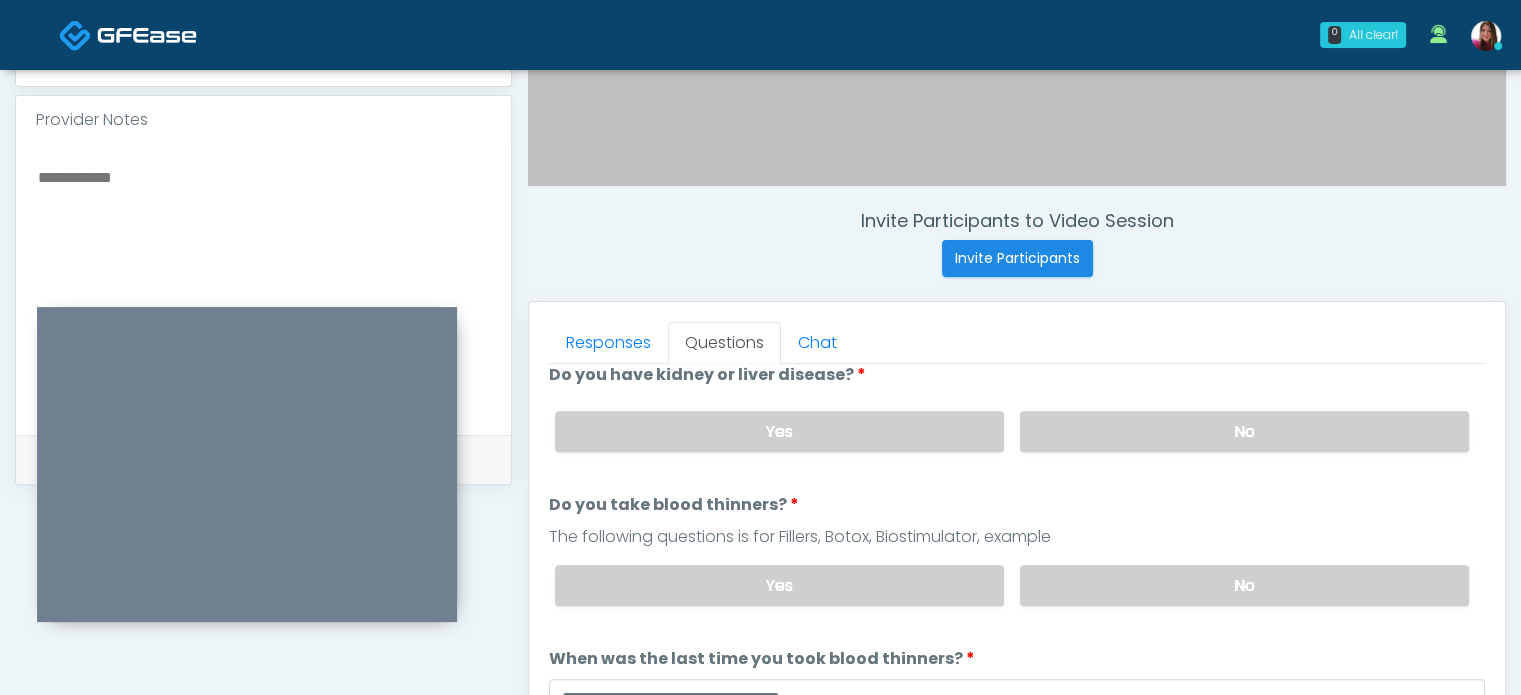 click at bounding box center (263, 286) 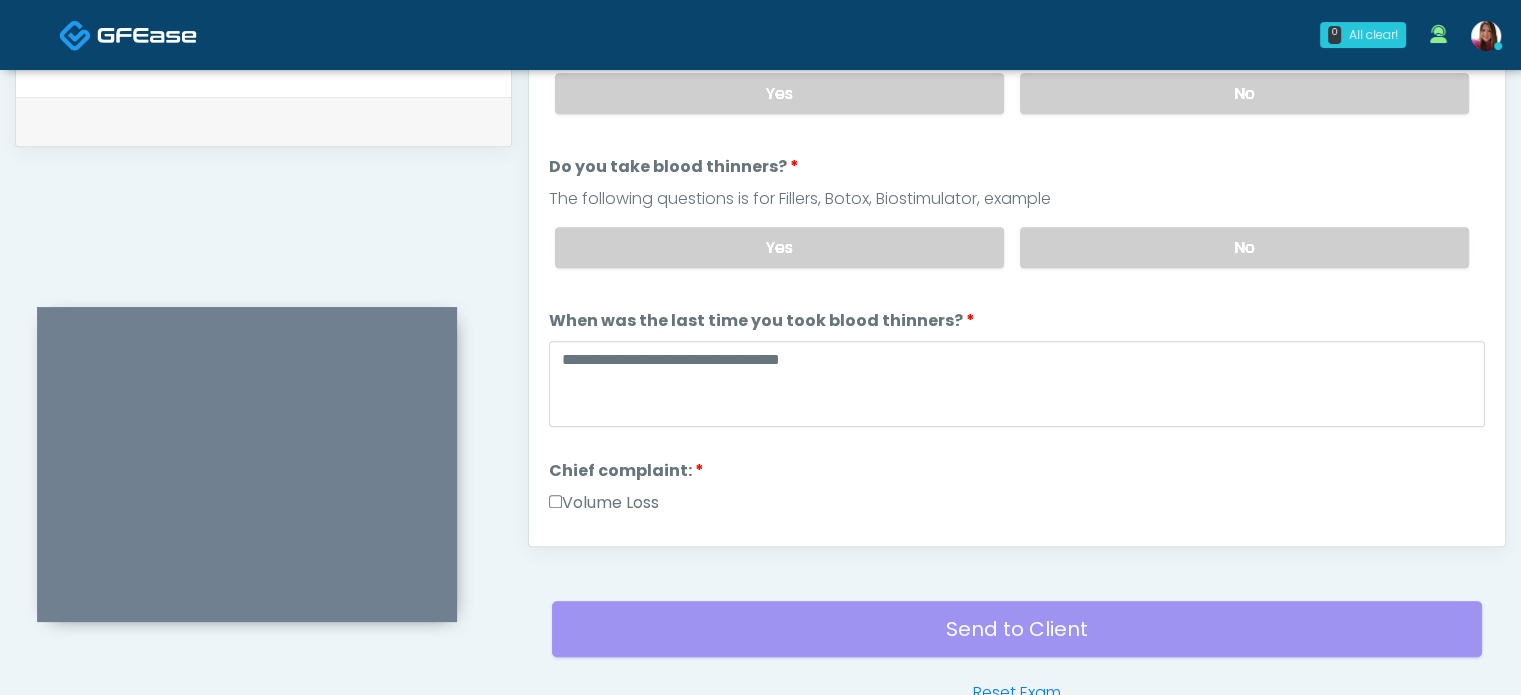 scroll, scrollTop: 982, scrollLeft: 0, axis: vertical 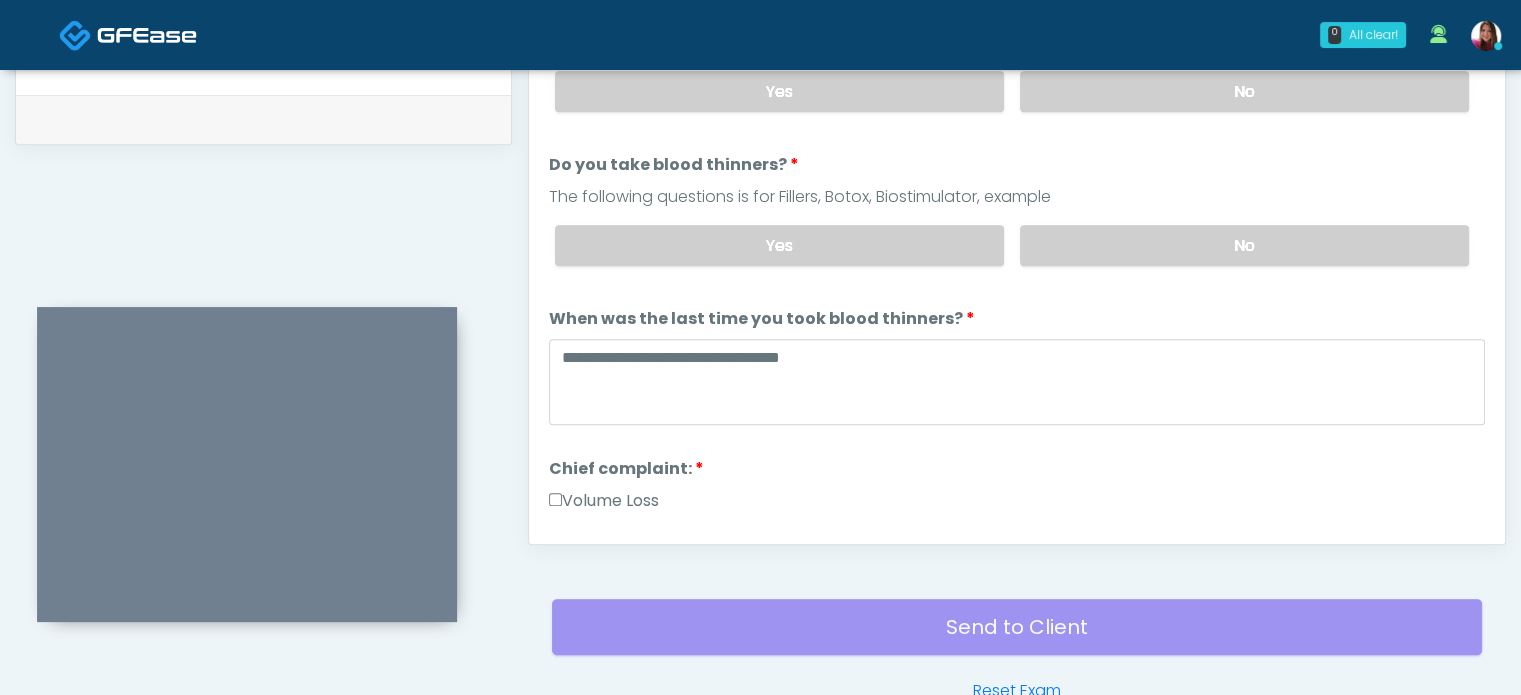 type on "**********" 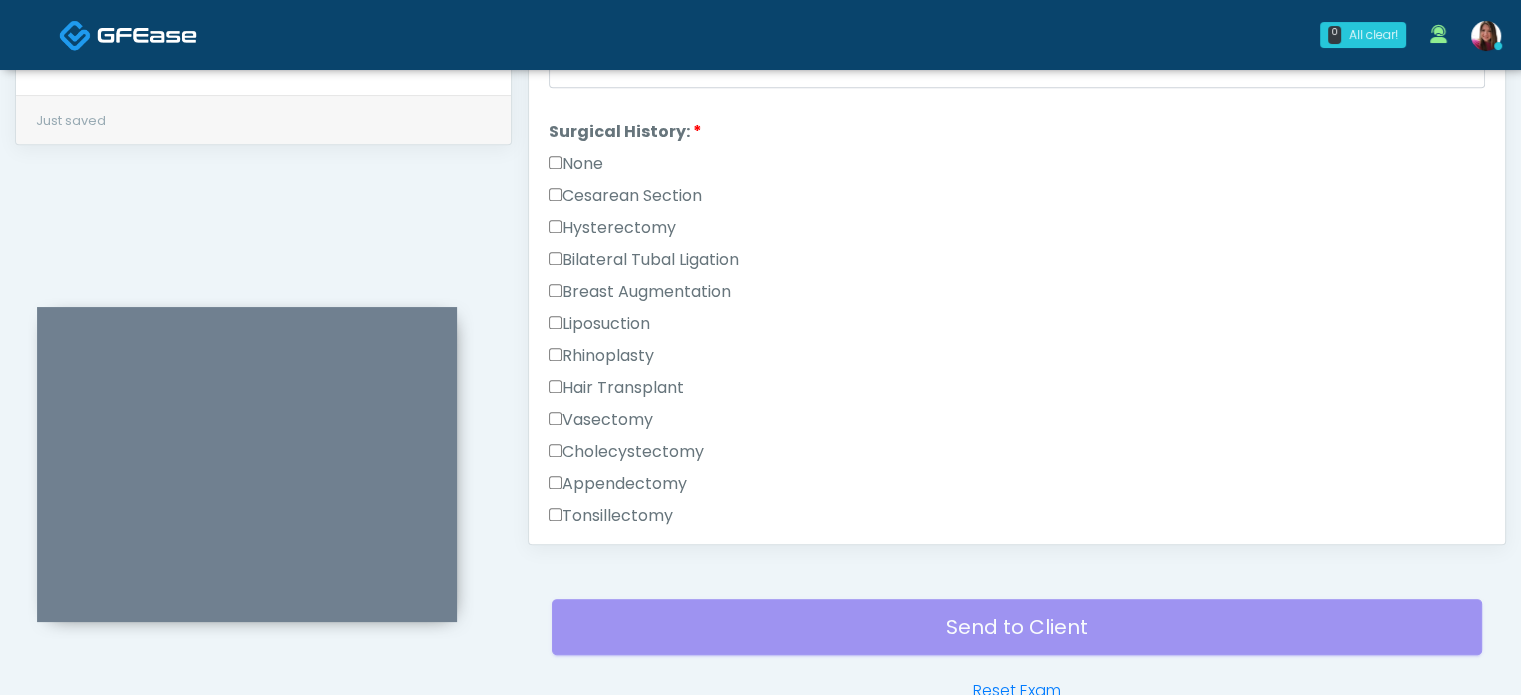 scroll, scrollTop: 1008, scrollLeft: 0, axis: vertical 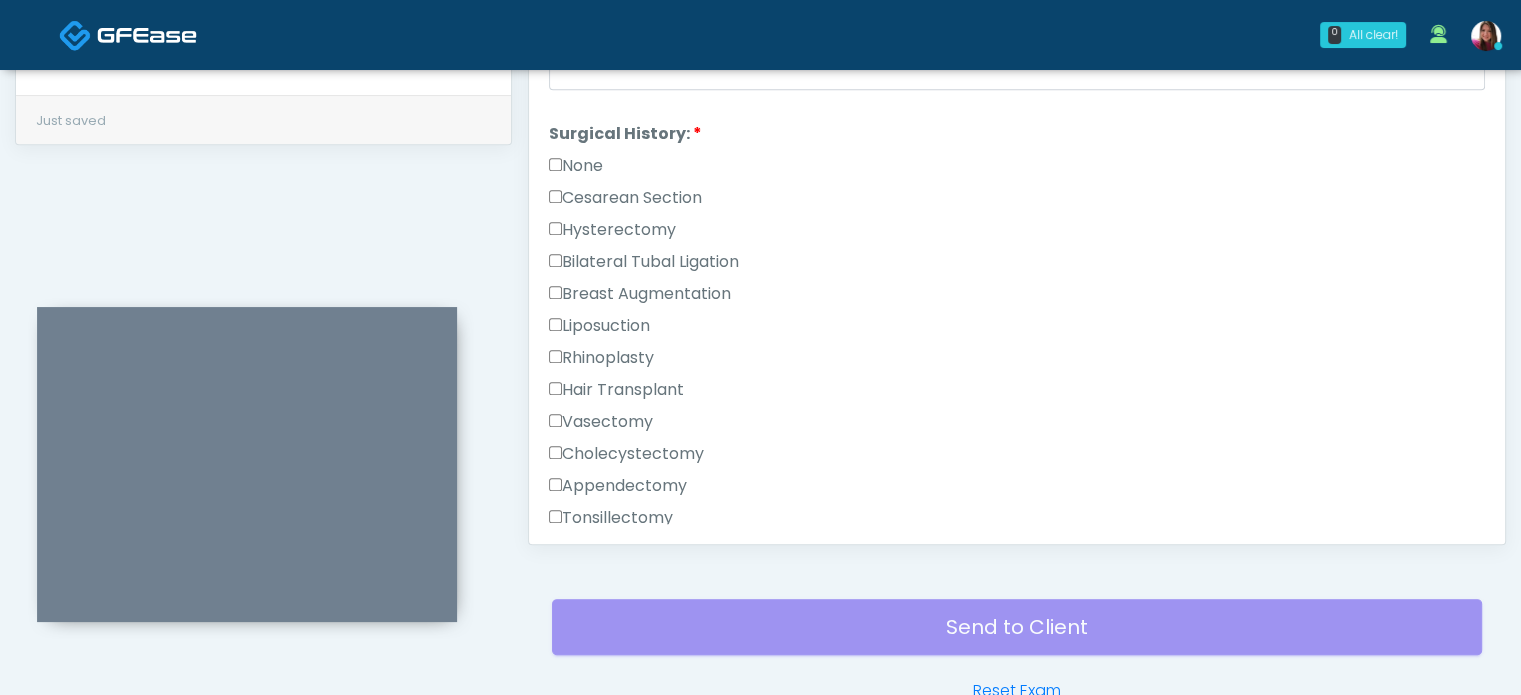 click on "None" at bounding box center [576, 166] 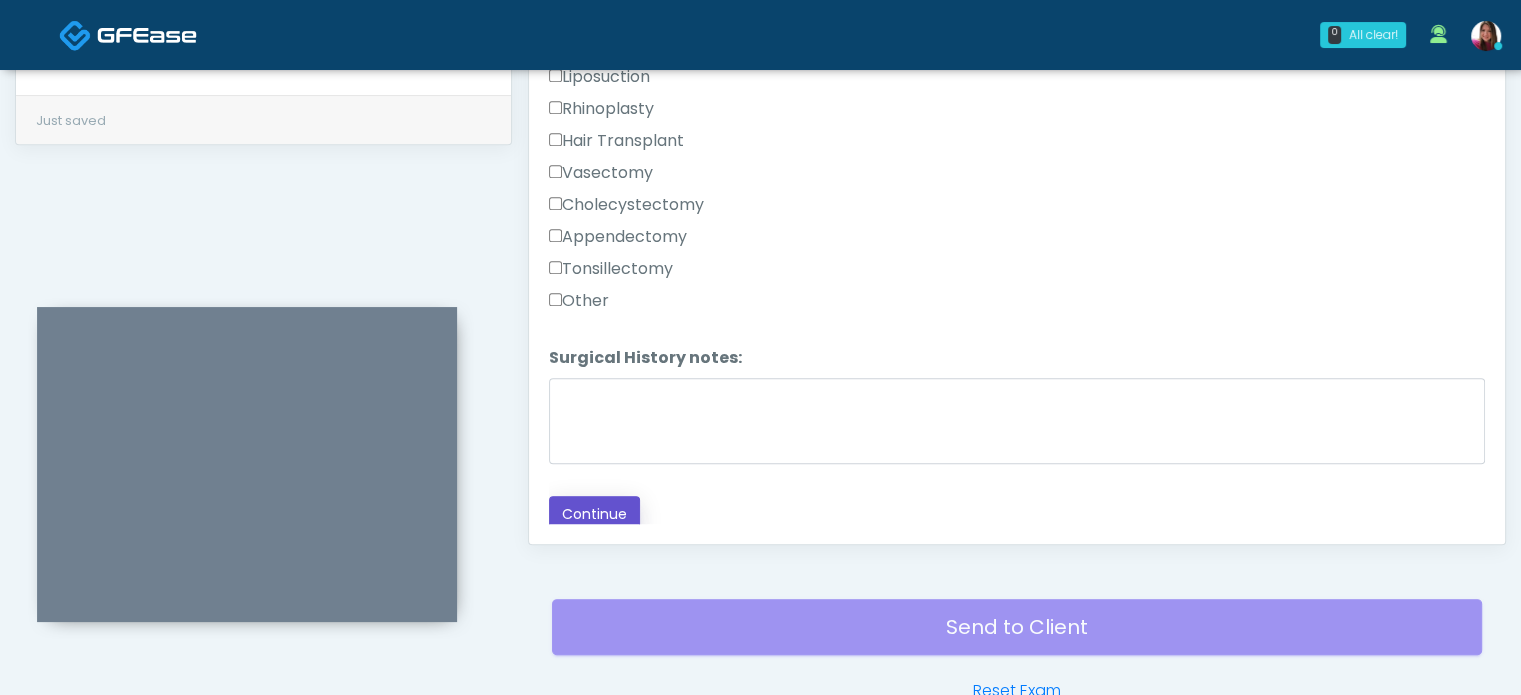 click on "Continue" at bounding box center (594, 514) 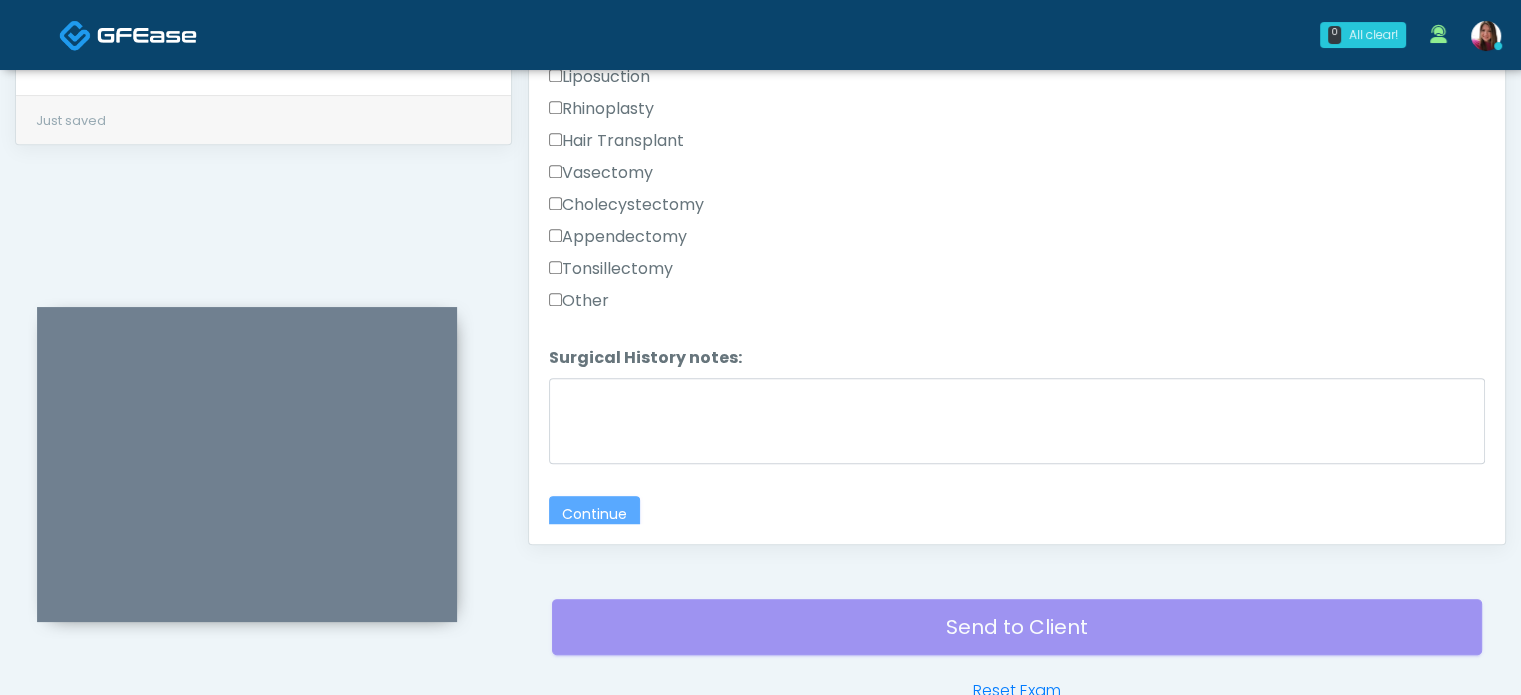 scroll, scrollTop: 1098, scrollLeft: 0, axis: vertical 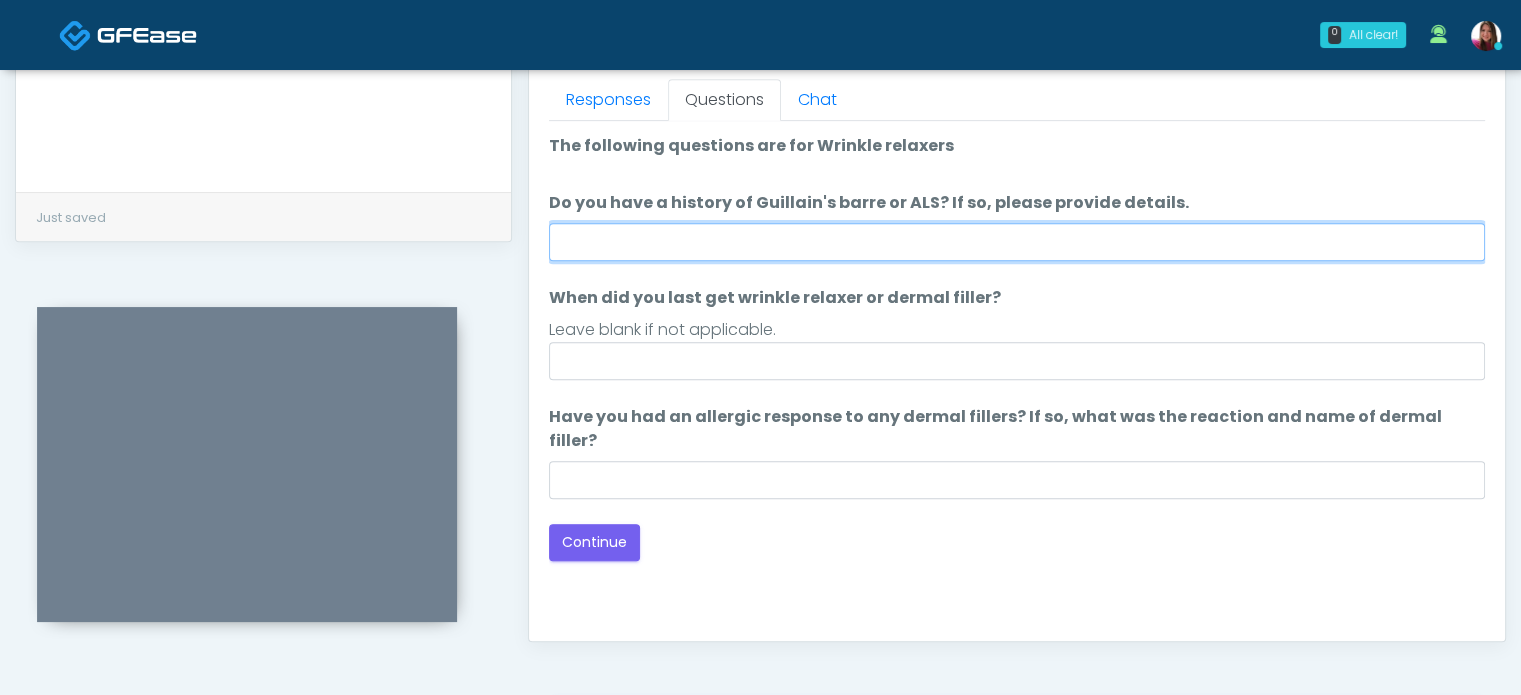 click on "Do you have a history of Guillain's barre or ALS? If so, please provide details." at bounding box center [1017, 242] 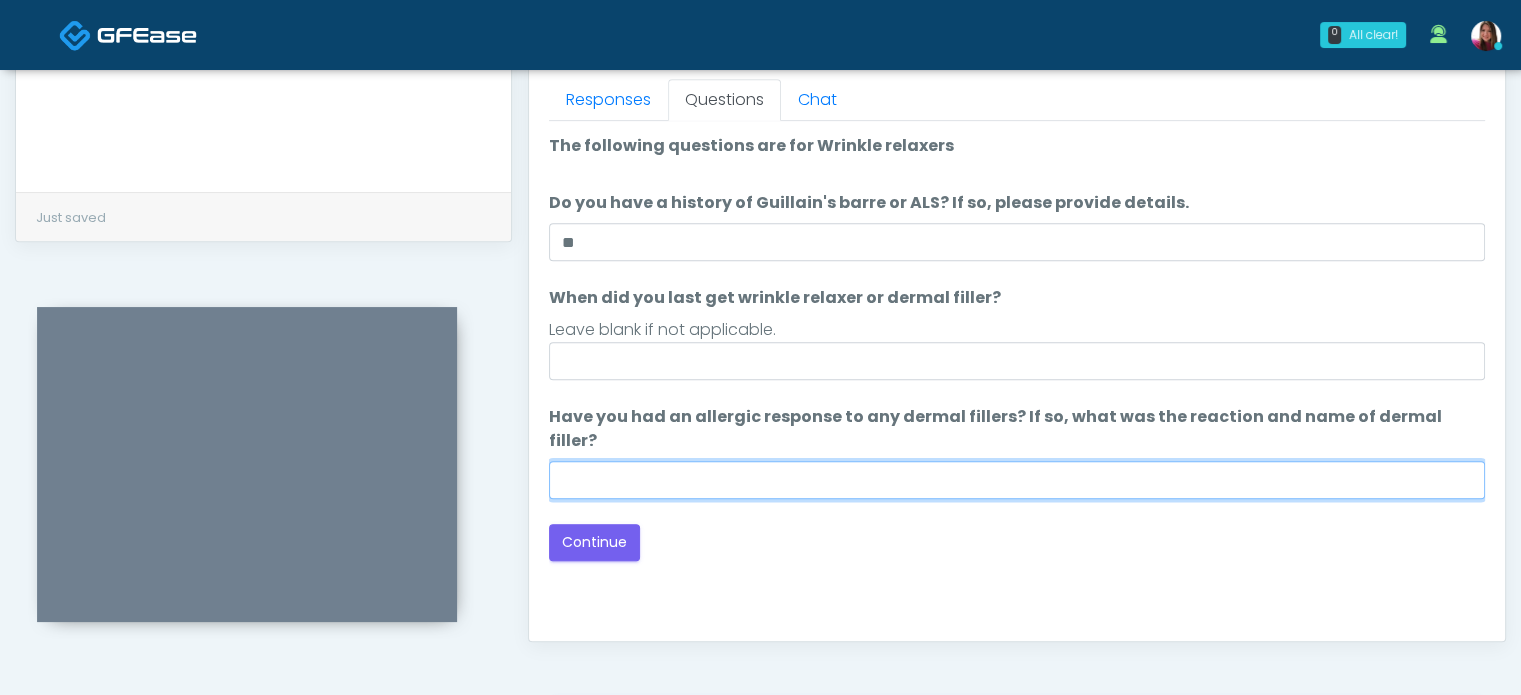 click on "Have you had an allergic response to any dermal fillers? If so, what was the reaction and name of dermal filler?" at bounding box center (1017, 480) 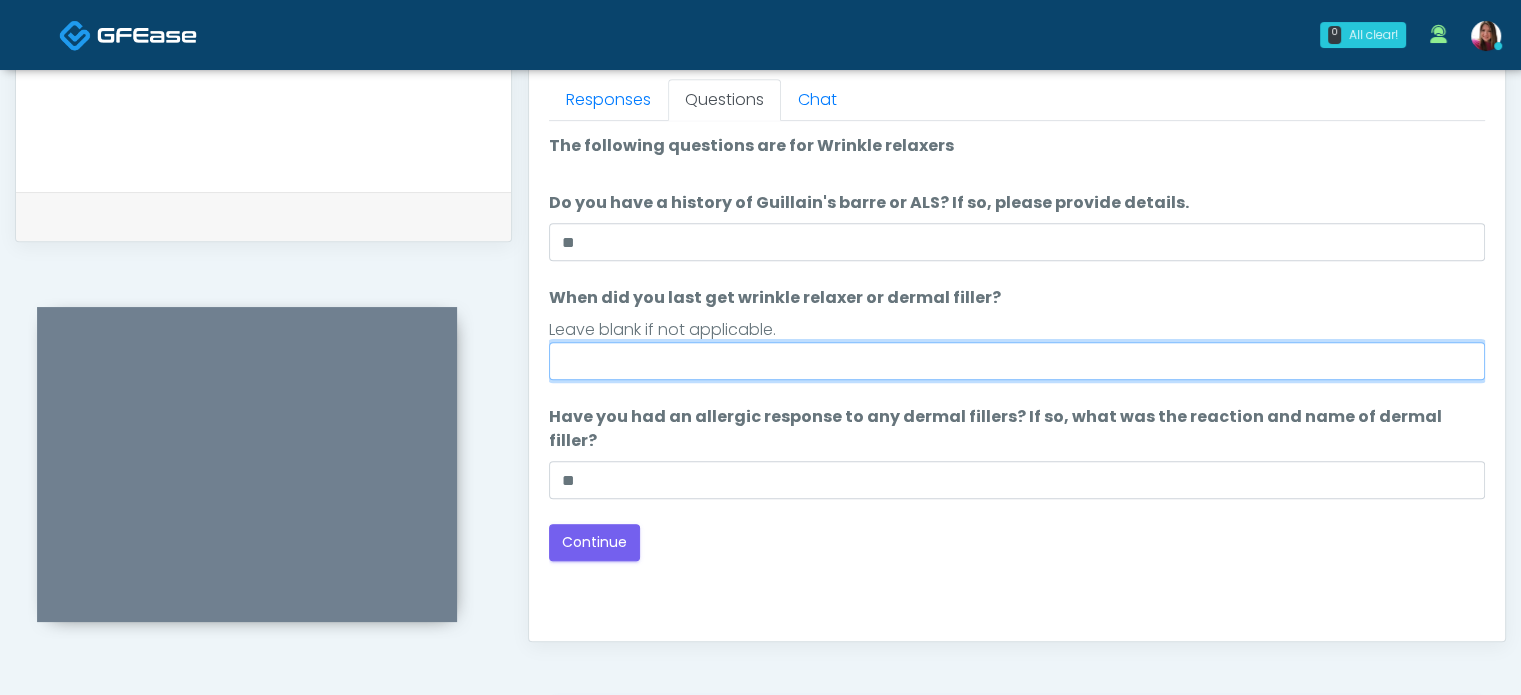 click on "When did you last get wrinkle relaxer or dermal filler?" at bounding box center [1017, 361] 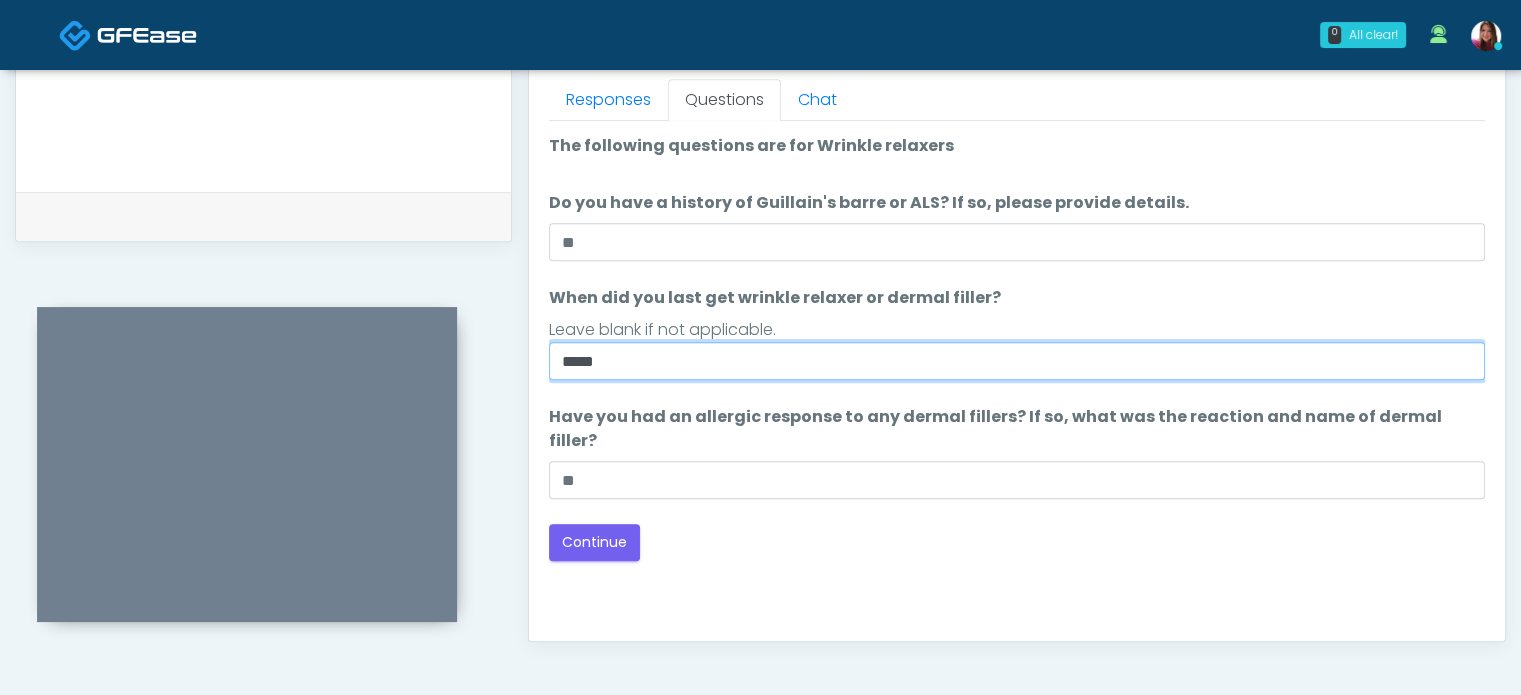 type on "*****" 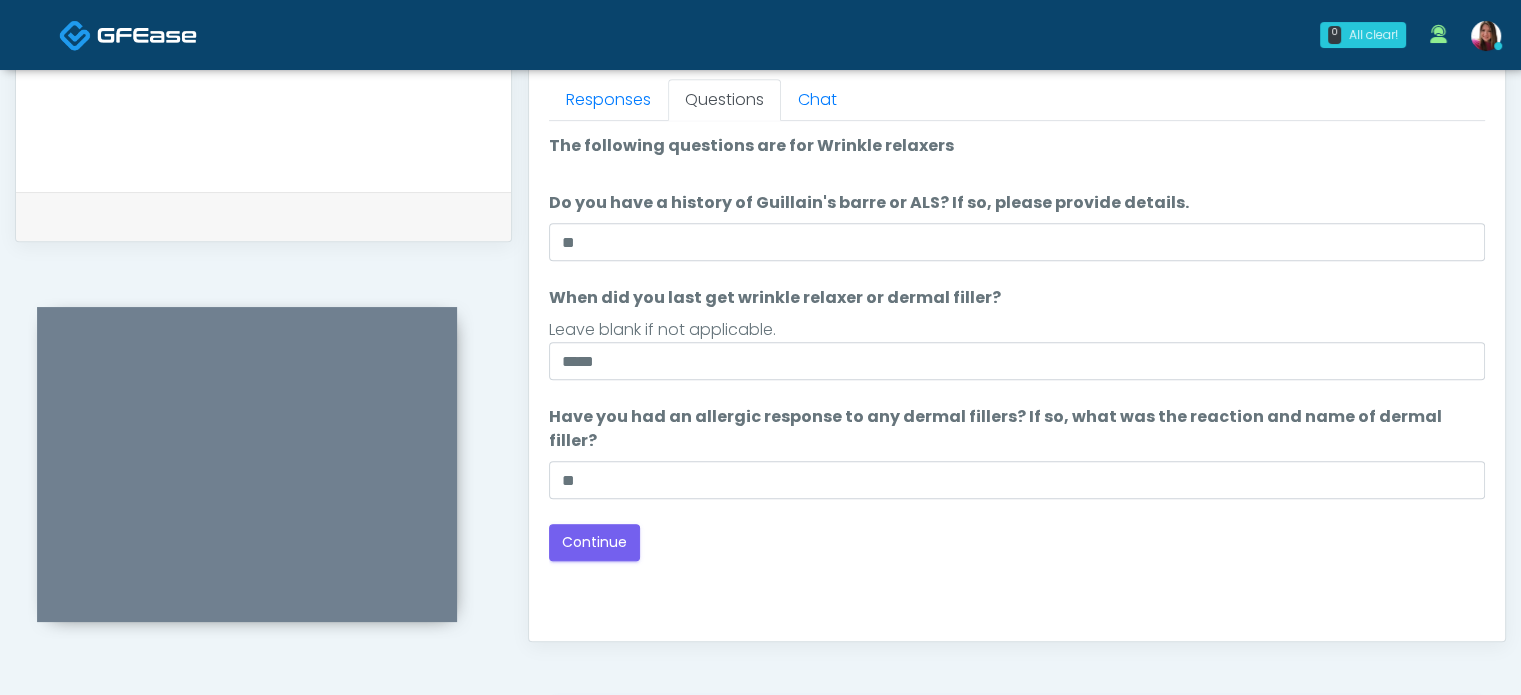 click on "Good Faith Exam Script
Good Faith Exam Script INTRODUCTION Hello, my name is undefined, and I will be conducting your good faith exam on behalf of The DRIPBaR - Alamo Heights,  Please confirm the correct patient is on the call: Confirm full name Confirm Date of Birth ﻿﻿﻿ This exam will take about 5 minutes to complete and it is a state requirement before you receive any new treatment. I am a third party service provider and have been retained by this practice to collect and review your medical history and ensure you're a good candidate for your treatment. all information collected, stored and transmitted as part of this exam is confidential and covered by the HIPAA act.
Continue
Connect with an agent
No thanks, I will complete the questionnaire by myself.
No" at bounding box center [1017, 371] 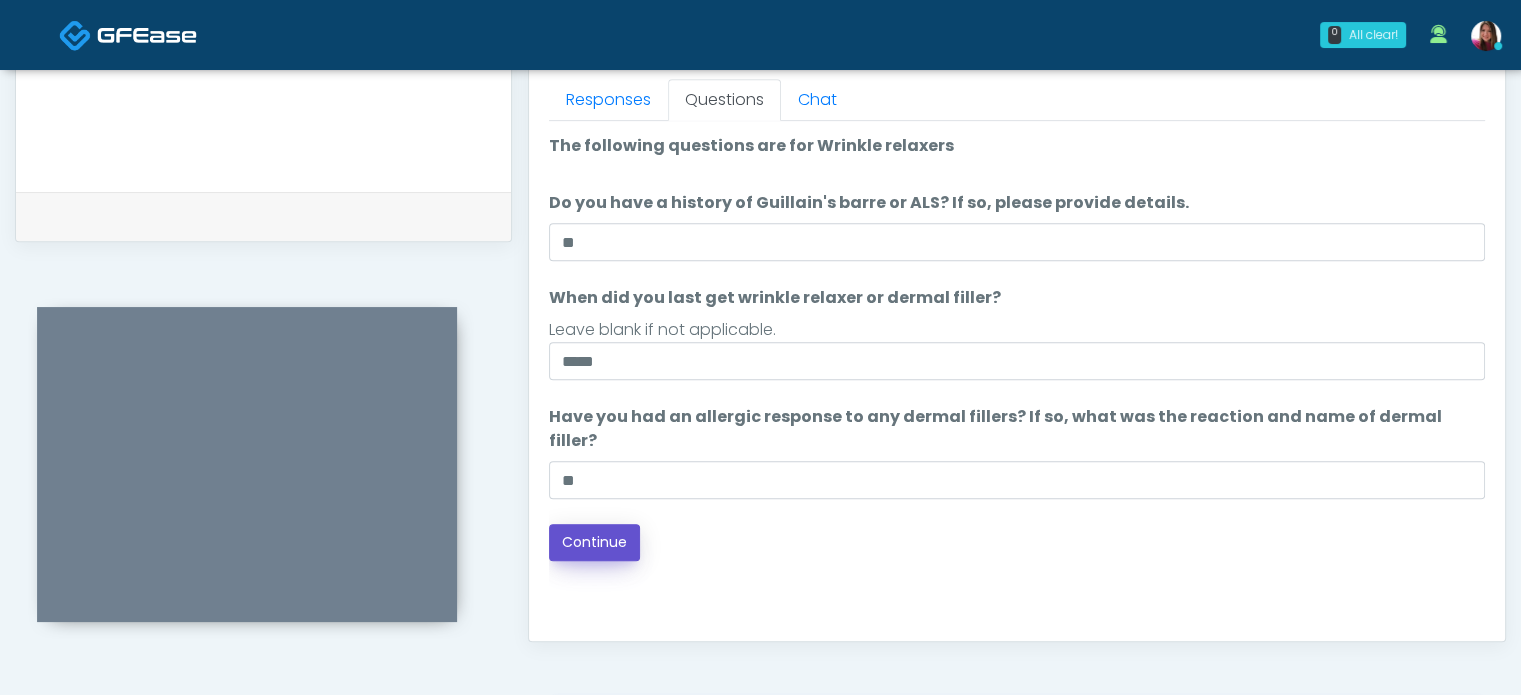 click on "Continue" at bounding box center [594, 542] 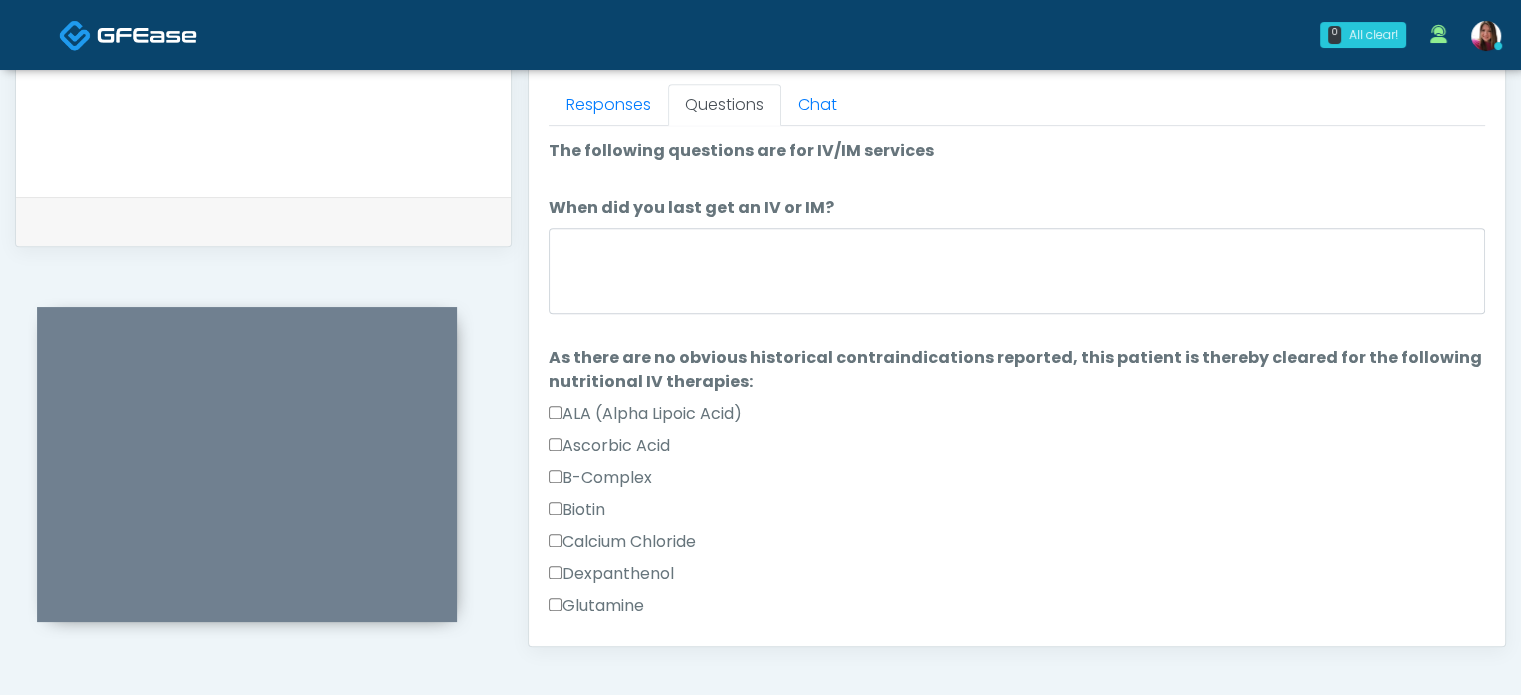 scroll, scrollTop: 876, scrollLeft: 0, axis: vertical 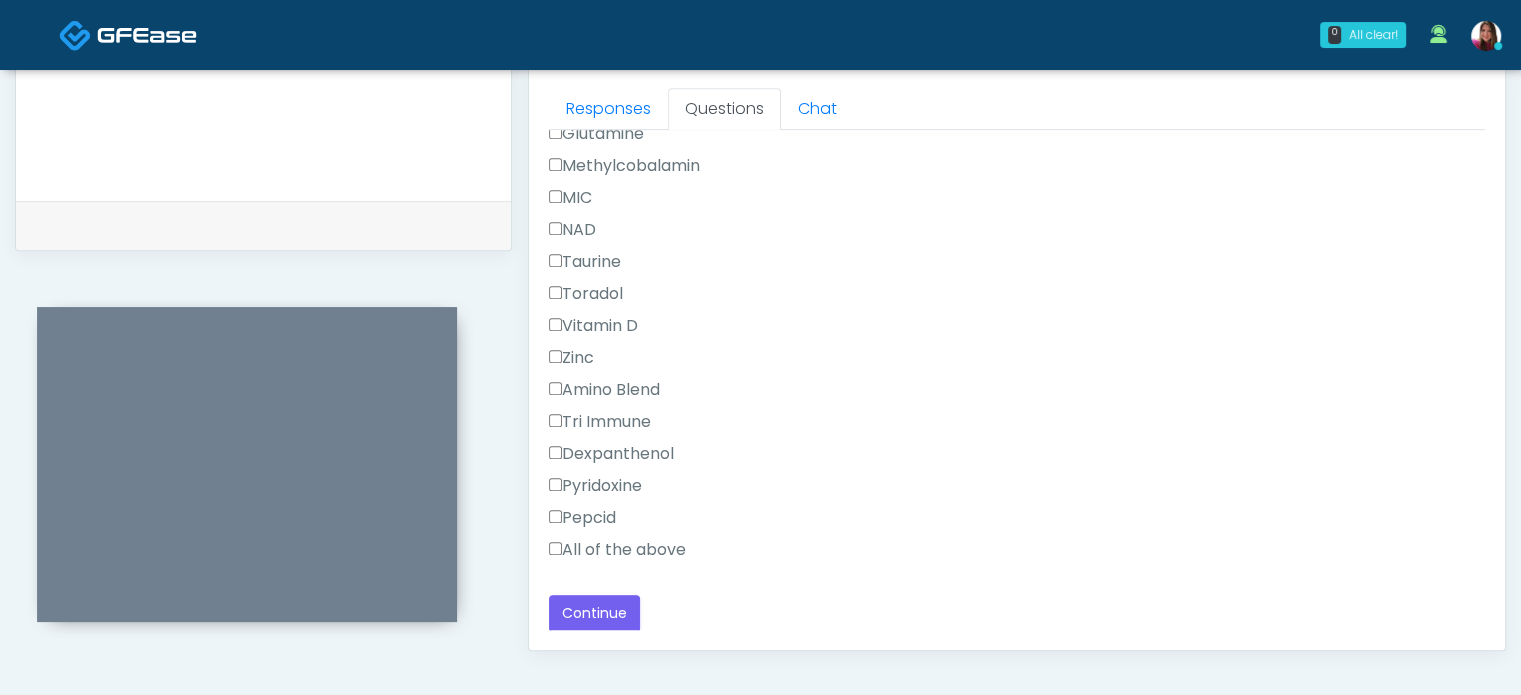 click on "All of the above" at bounding box center (617, 550) 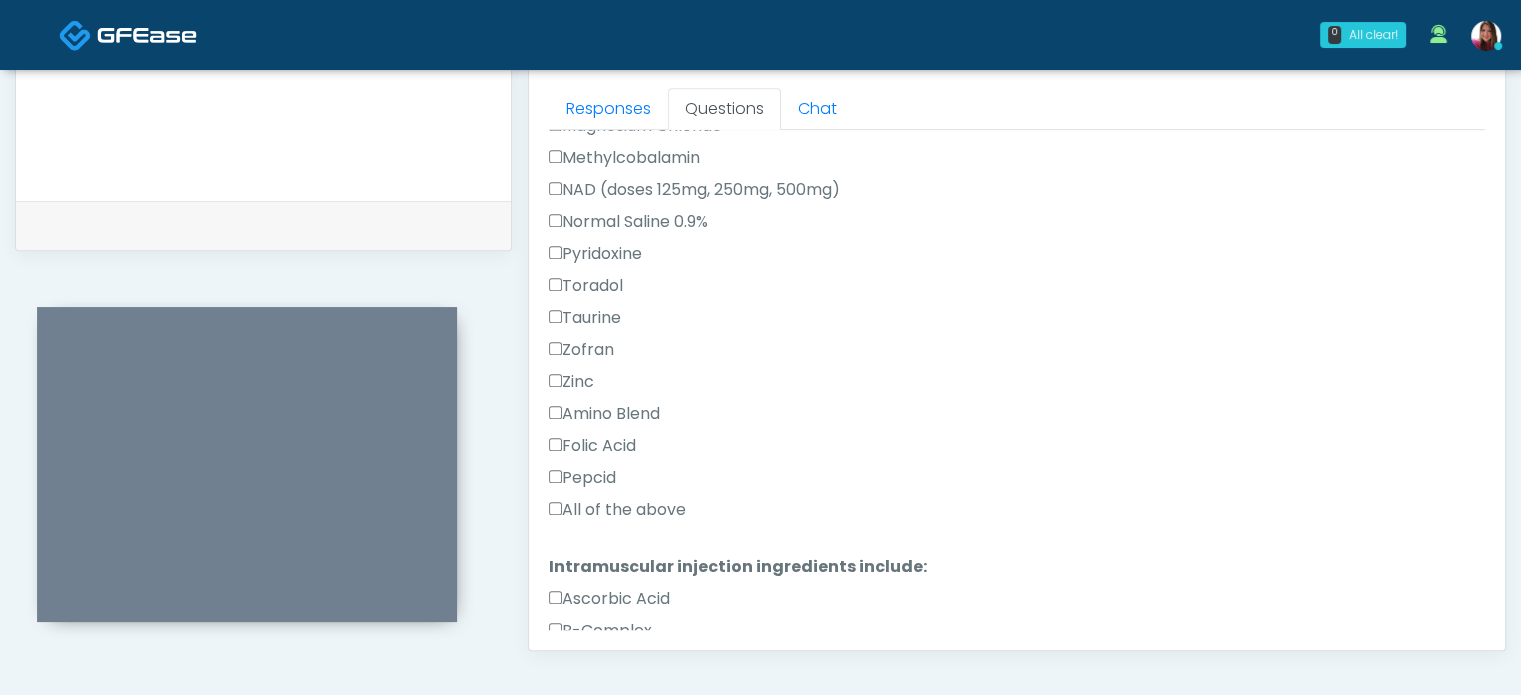 scroll, scrollTop: 704, scrollLeft: 0, axis: vertical 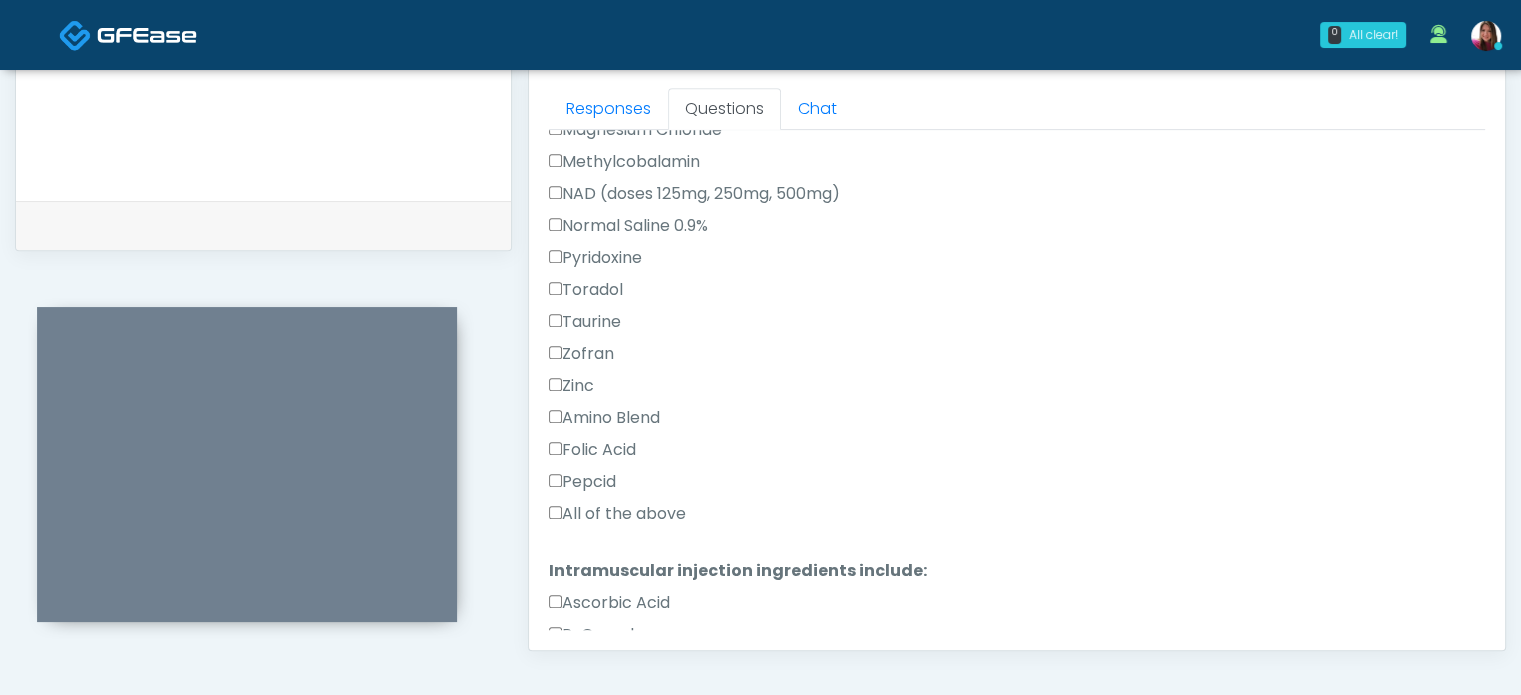 click on "All of the above" at bounding box center (617, 514) 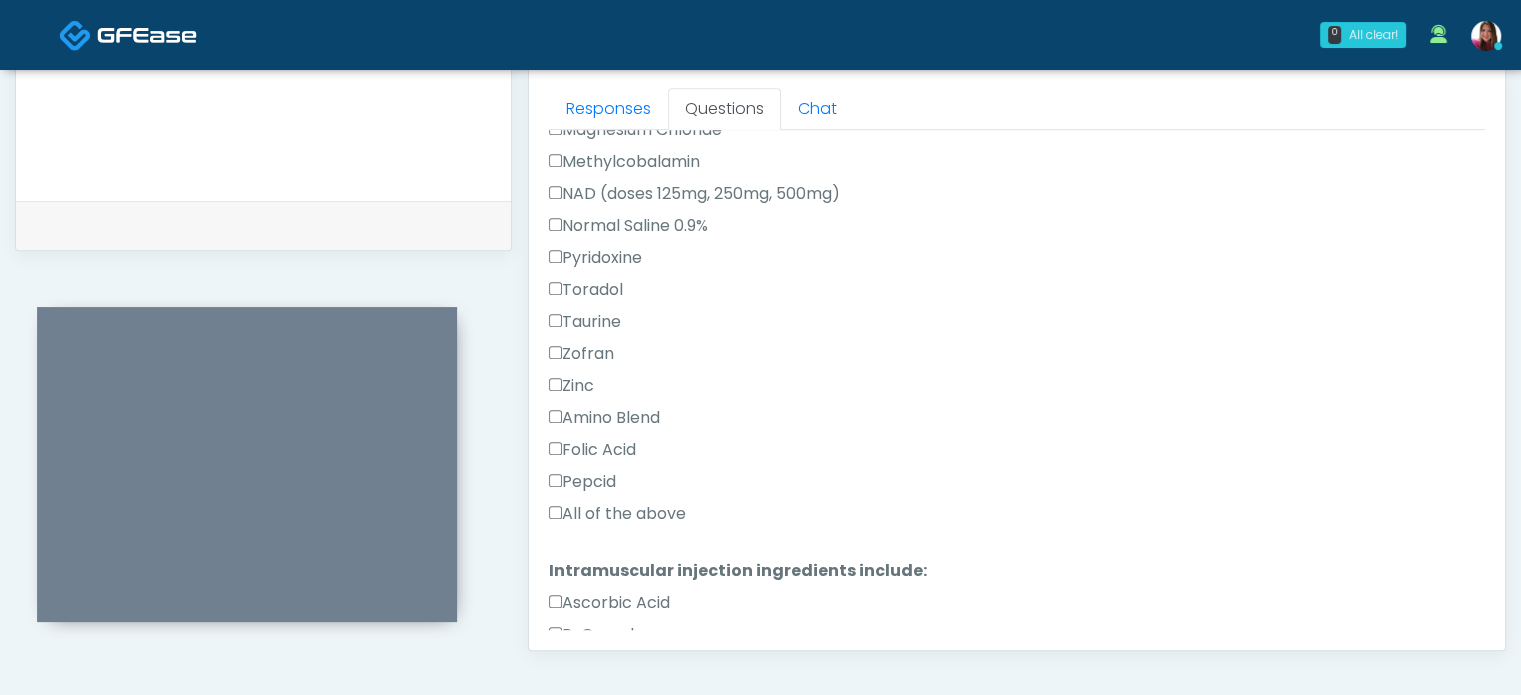 click on "Toradol" at bounding box center [586, 290] 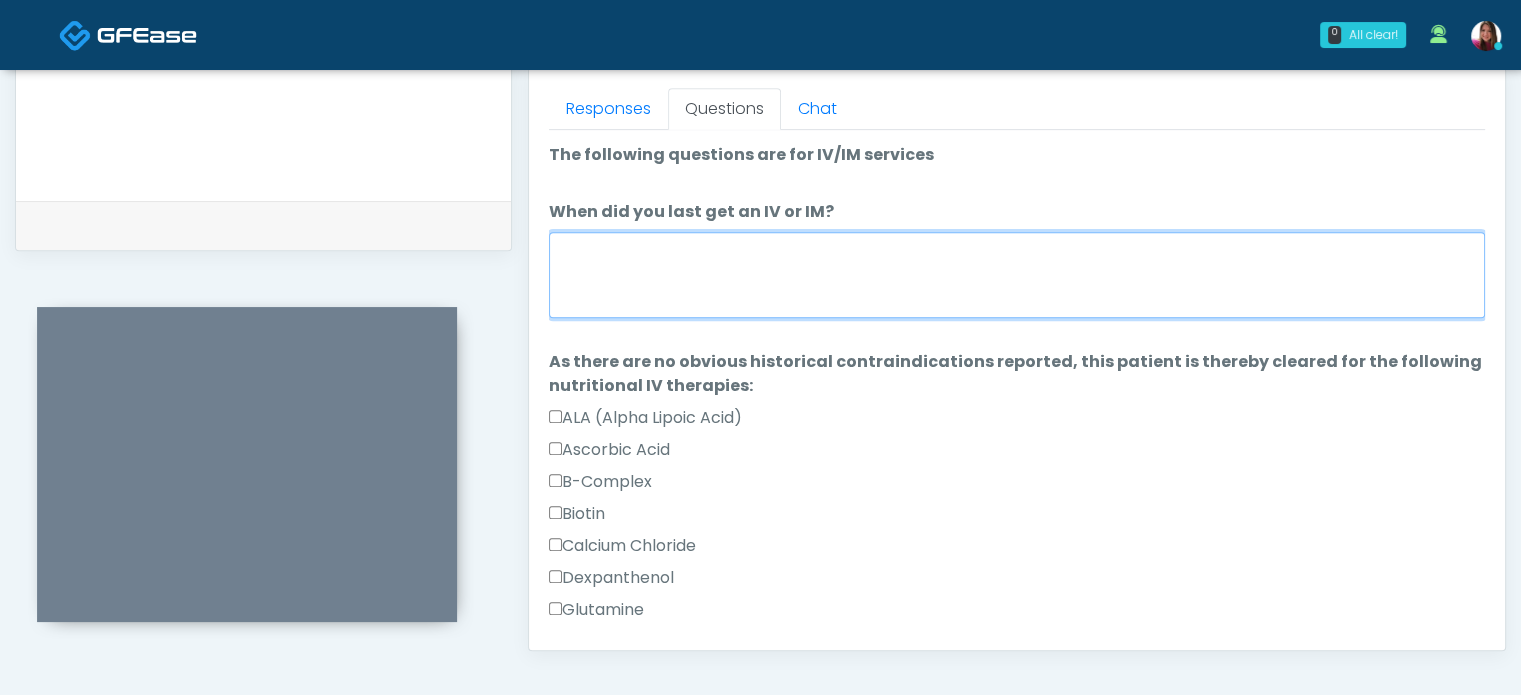 click on "When did you last get an IV or IM?" at bounding box center [1017, 275] 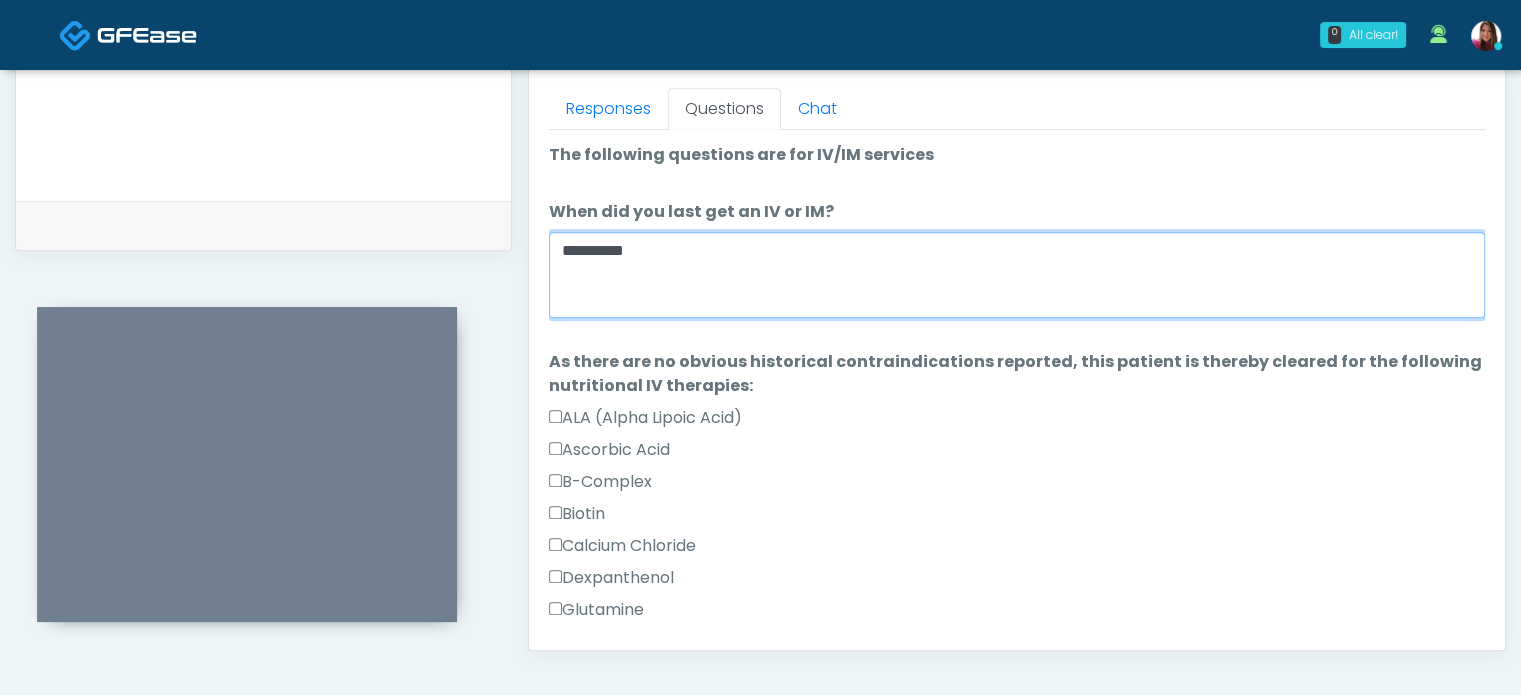type on "**********" 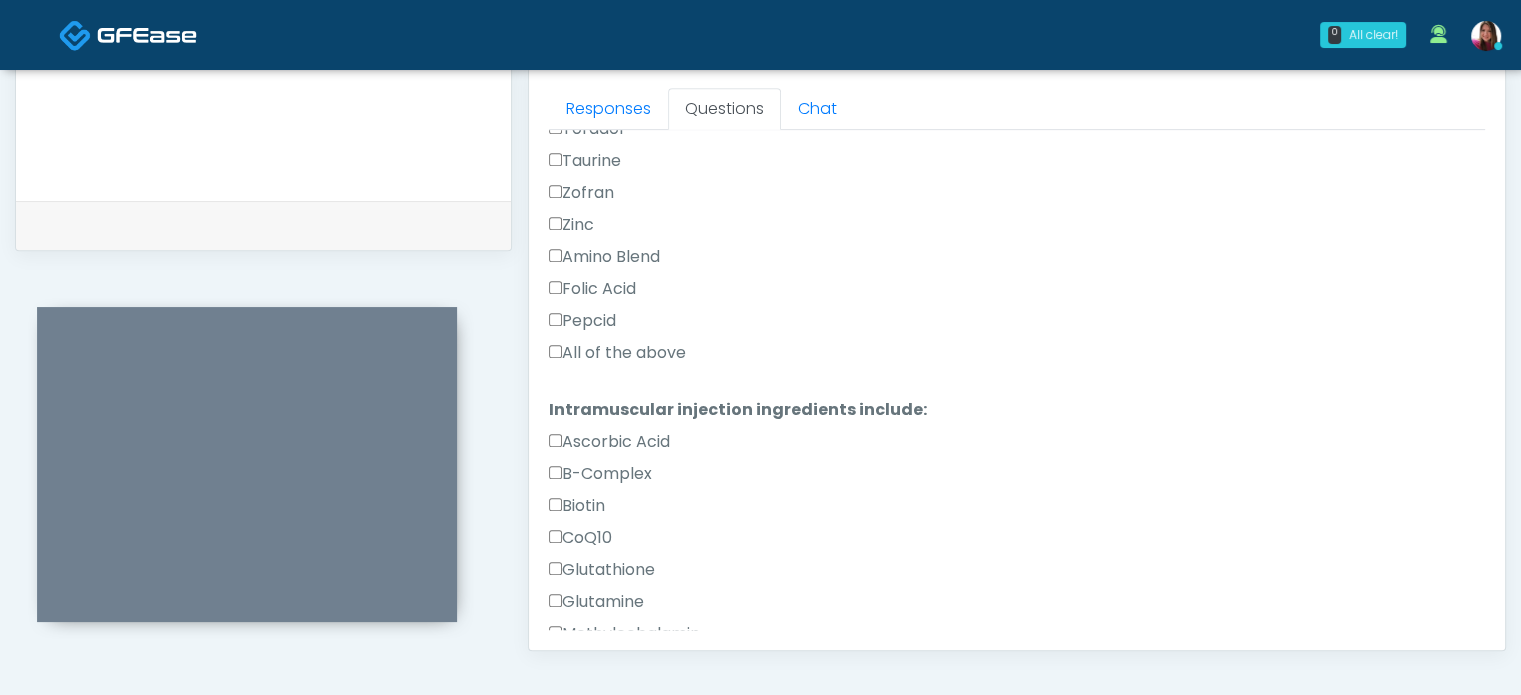scroll, scrollTop: 1333, scrollLeft: 0, axis: vertical 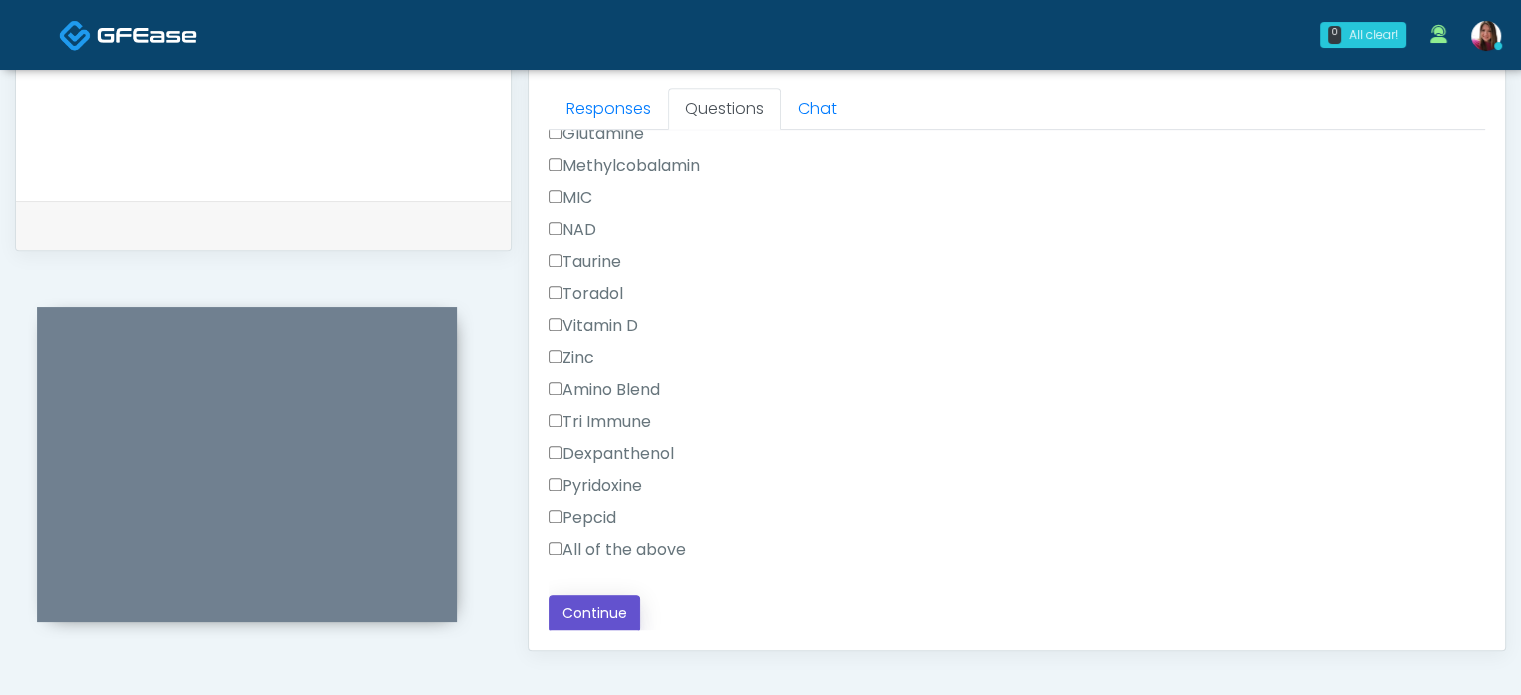 click on "Continue" at bounding box center (594, 613) 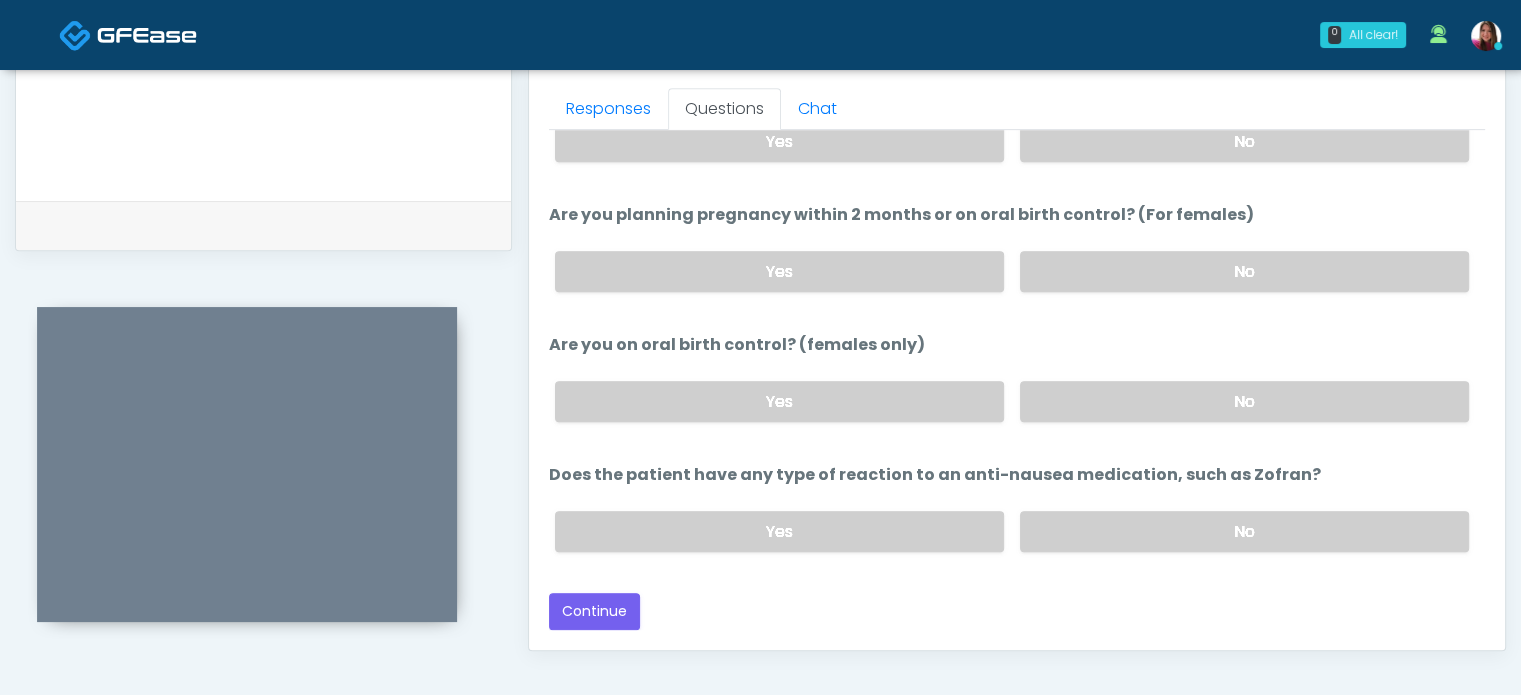scroll, scrollTop: 1098, scrollLeft: 0, axis: vertical 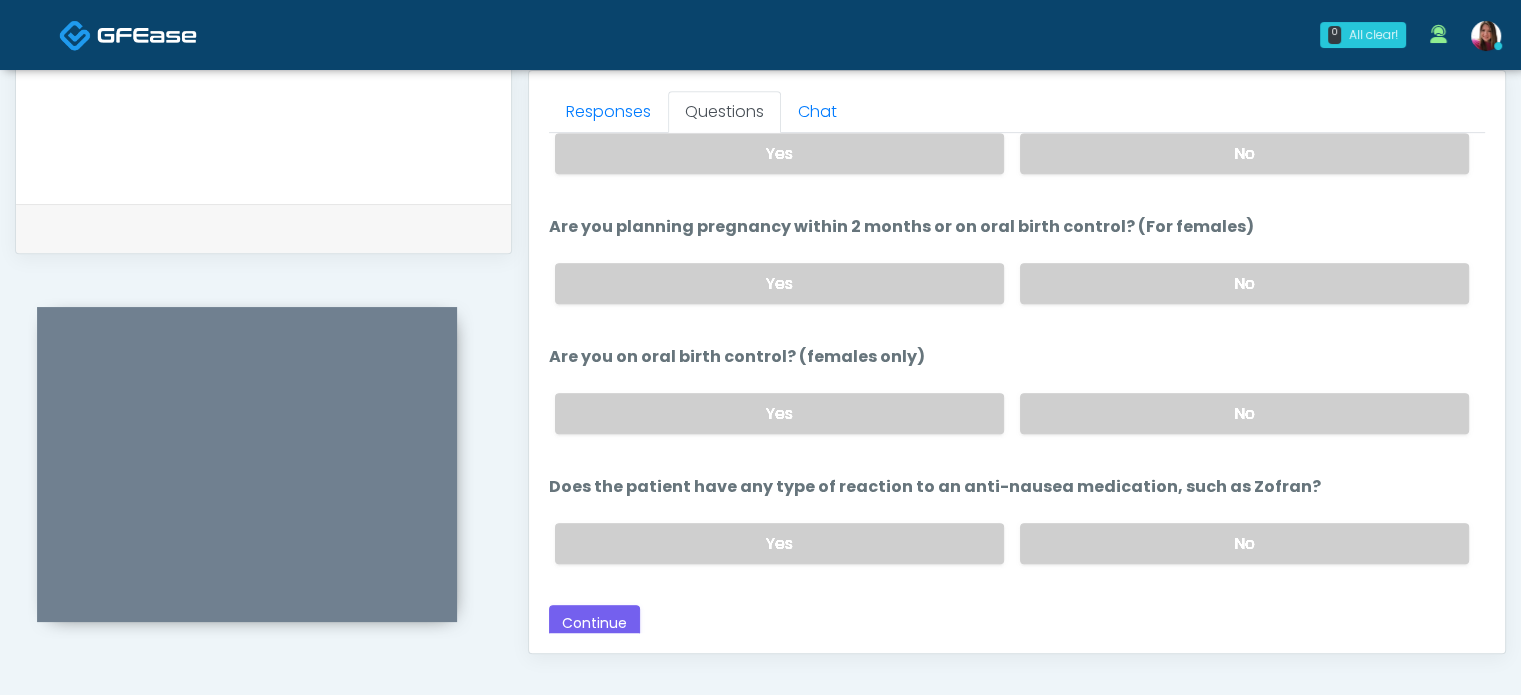 click on "No" at bounding box center [1244, 543] 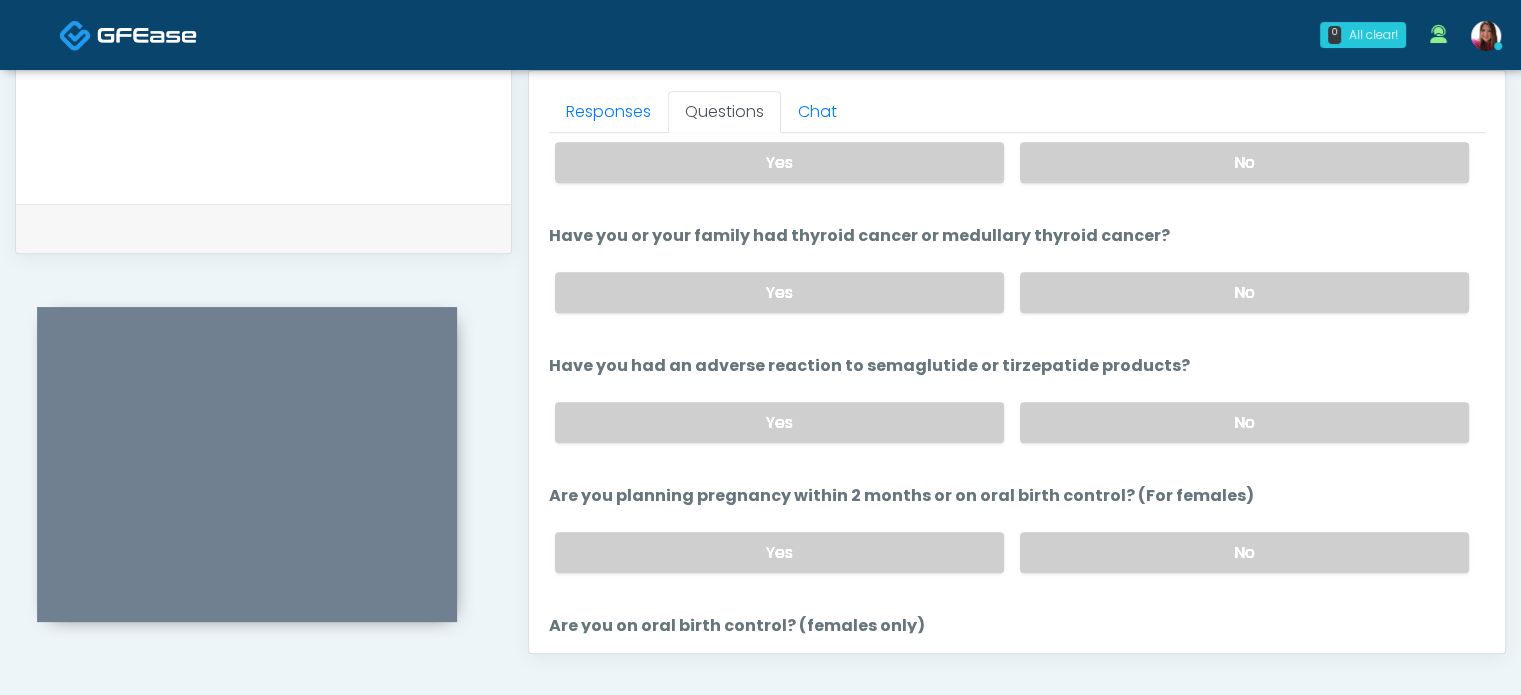 click on "No" at bounding box center (1244, 292) 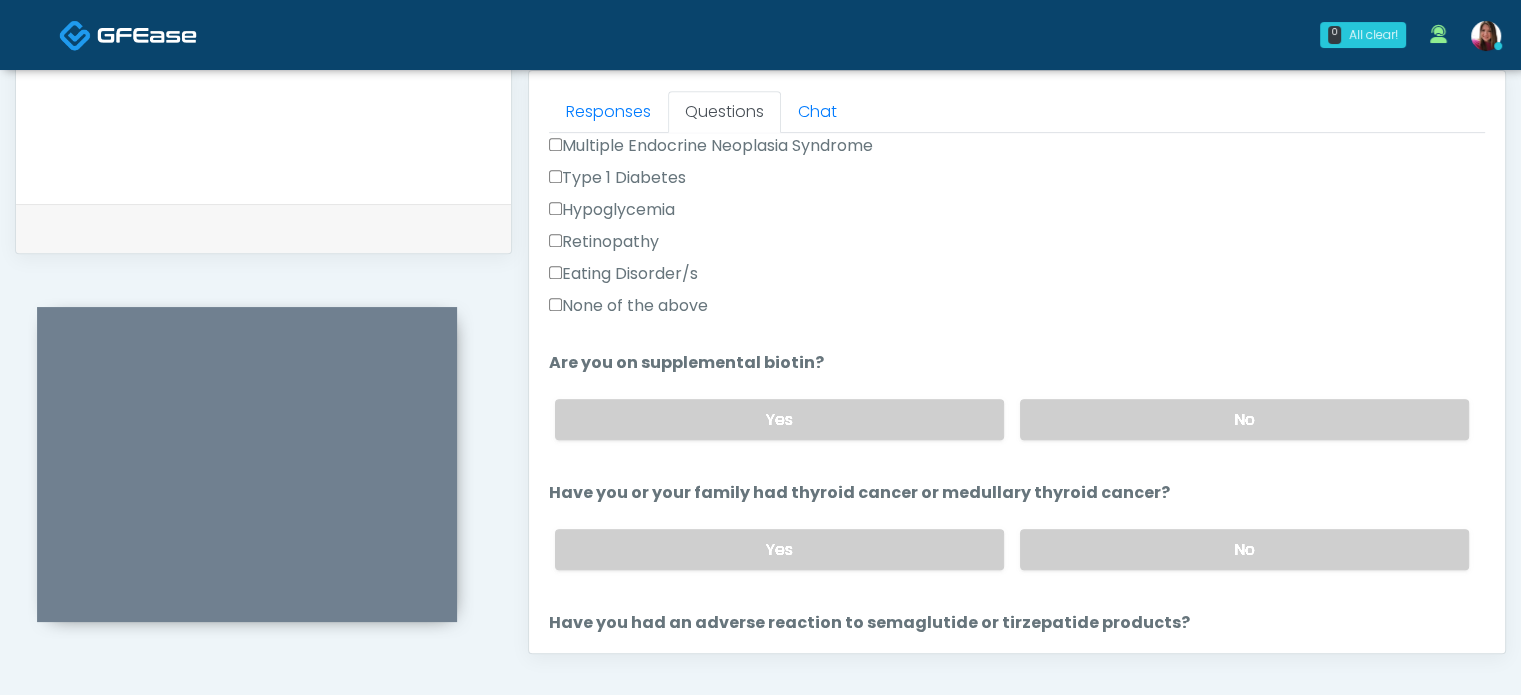 click on "None of the above" at bounding box center (628, 306) 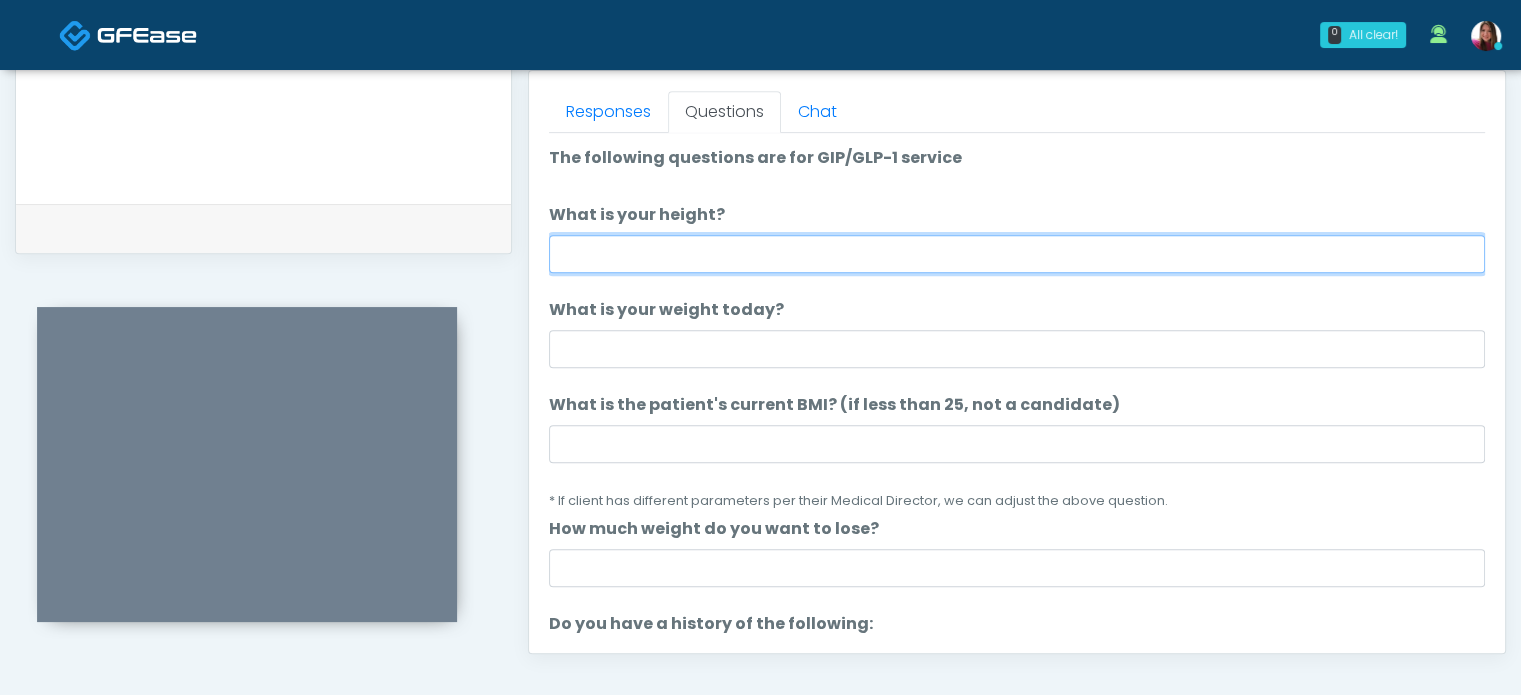click on "What is your height?" at bounding box center [1017, 254] 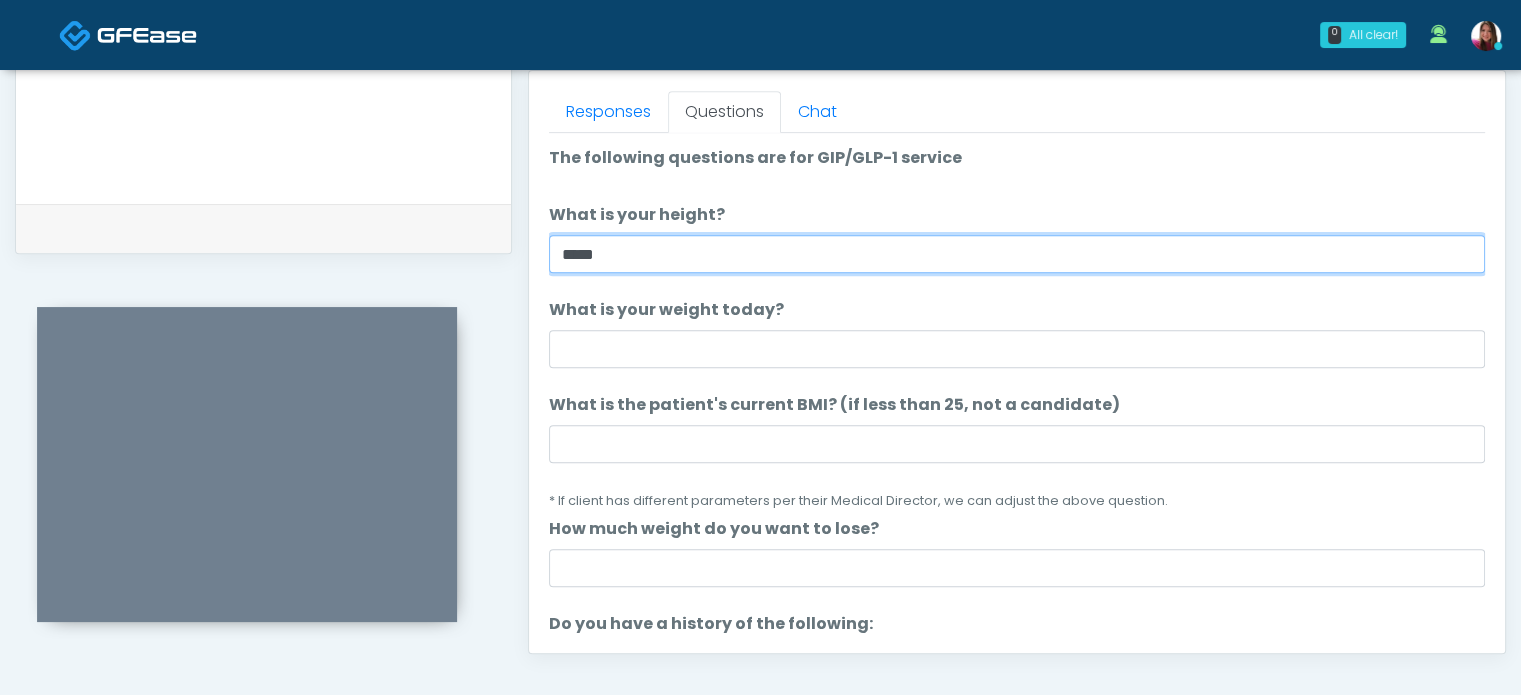 type on "*****" 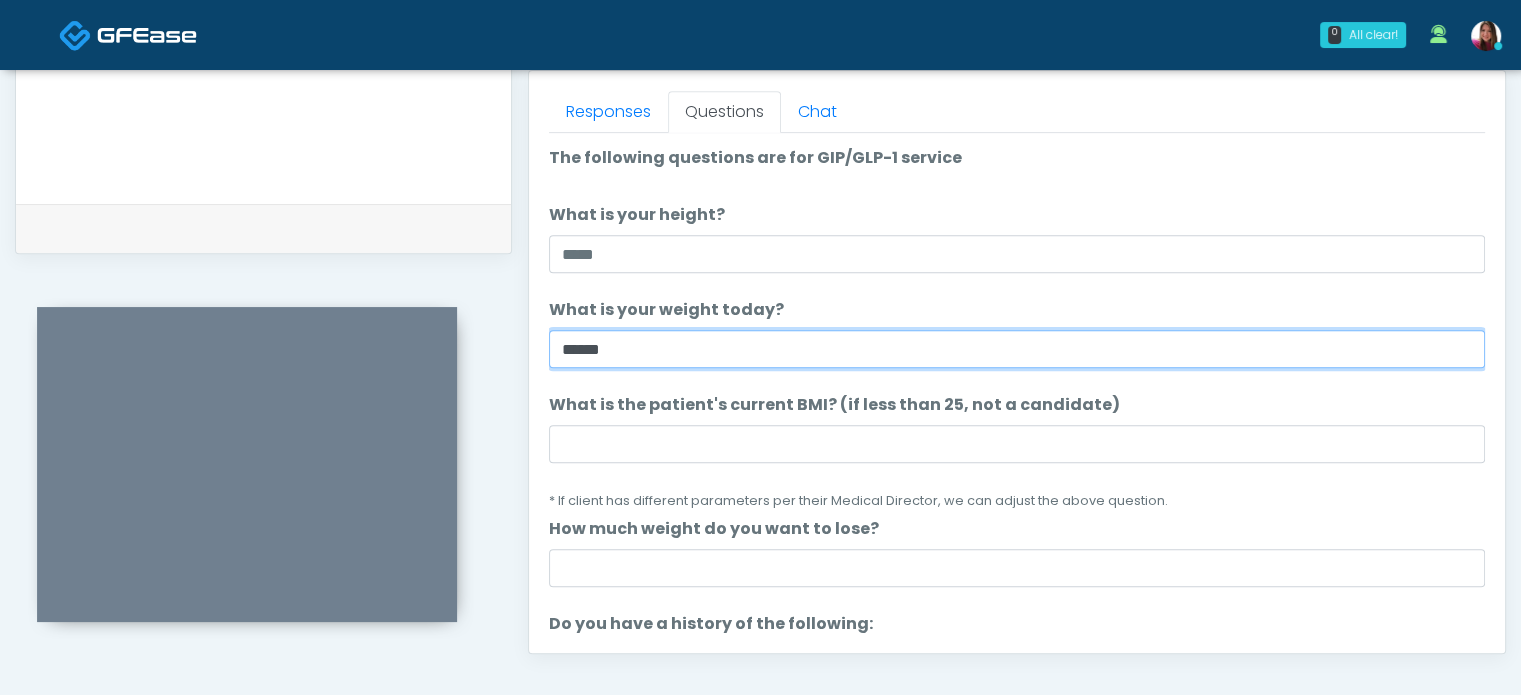type on "******" 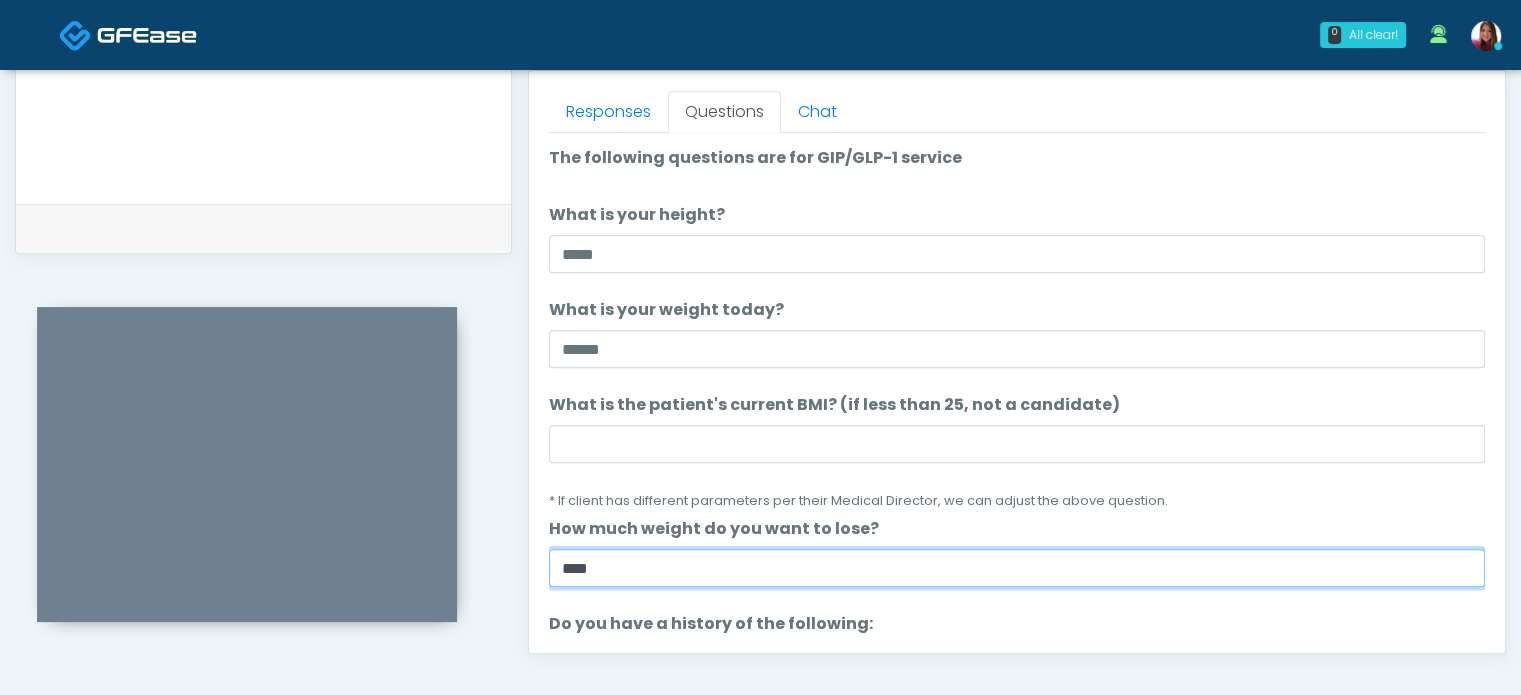 type on "****" 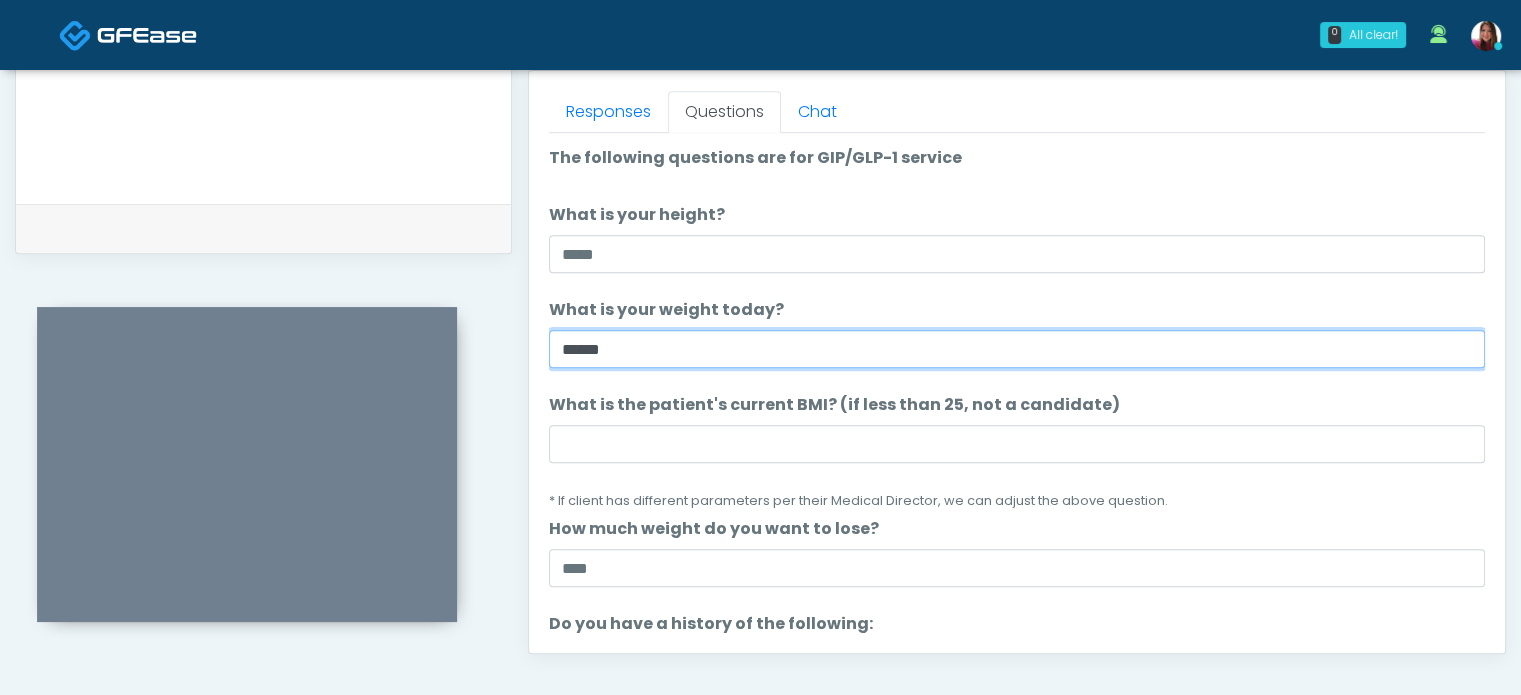 click on "******" at bounding box center (1017, 349) 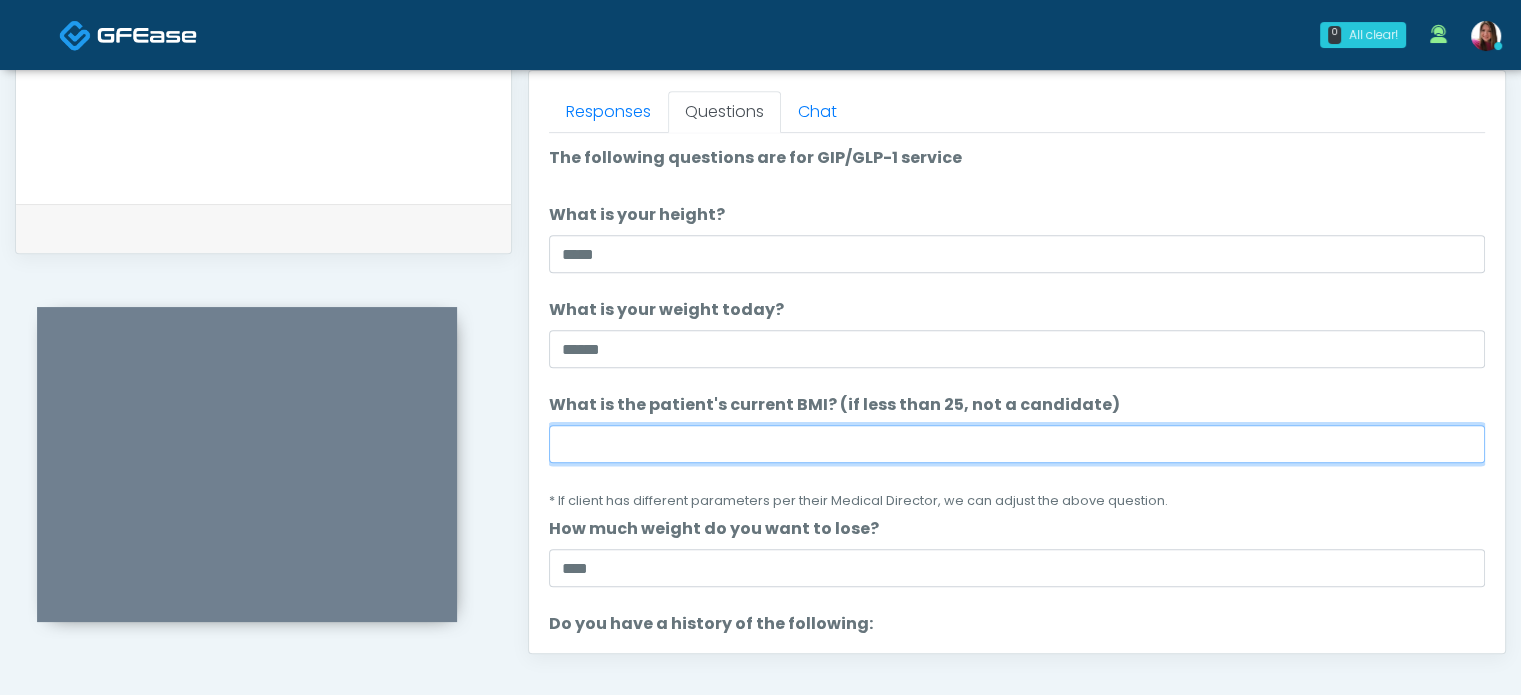 click on "What is the patient's current BMI? (if less than 25, not a candidate)" at bounding box center [1017, 444] 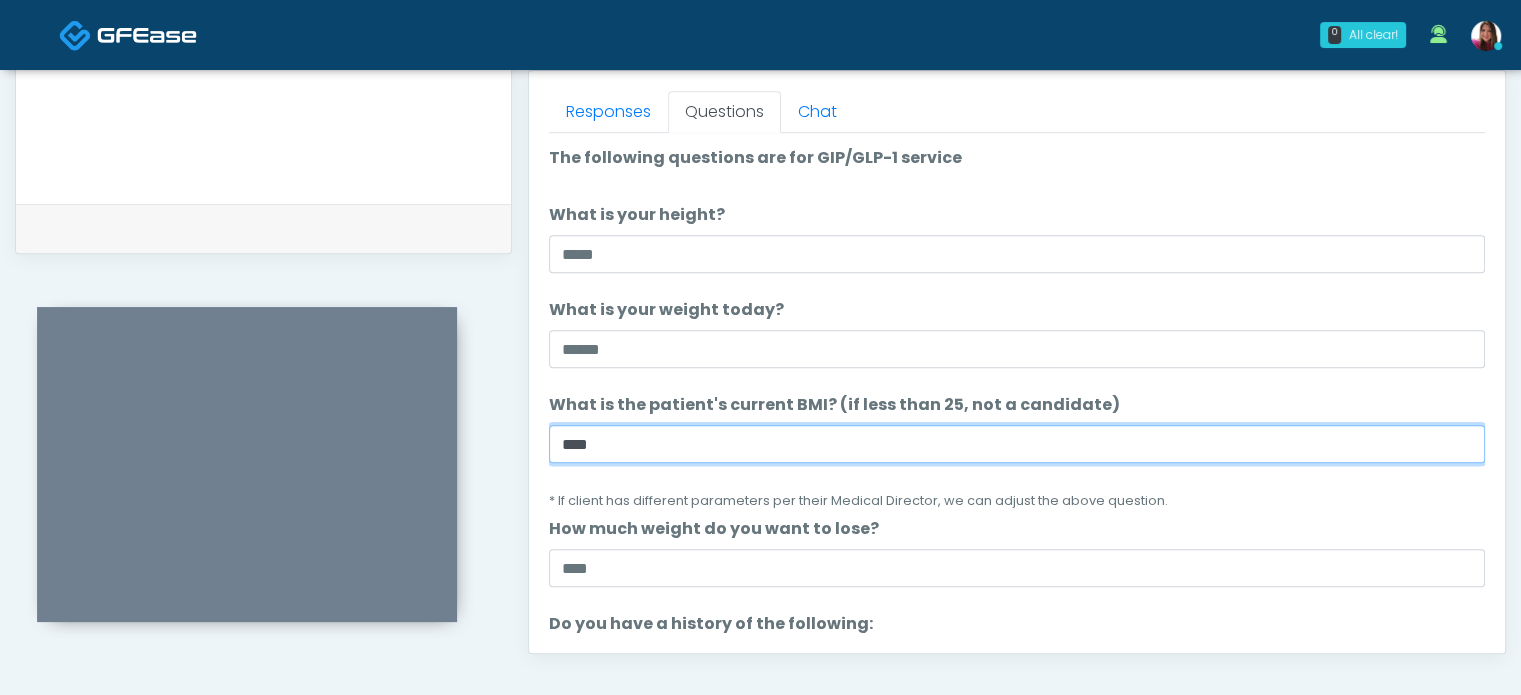 type on "****" 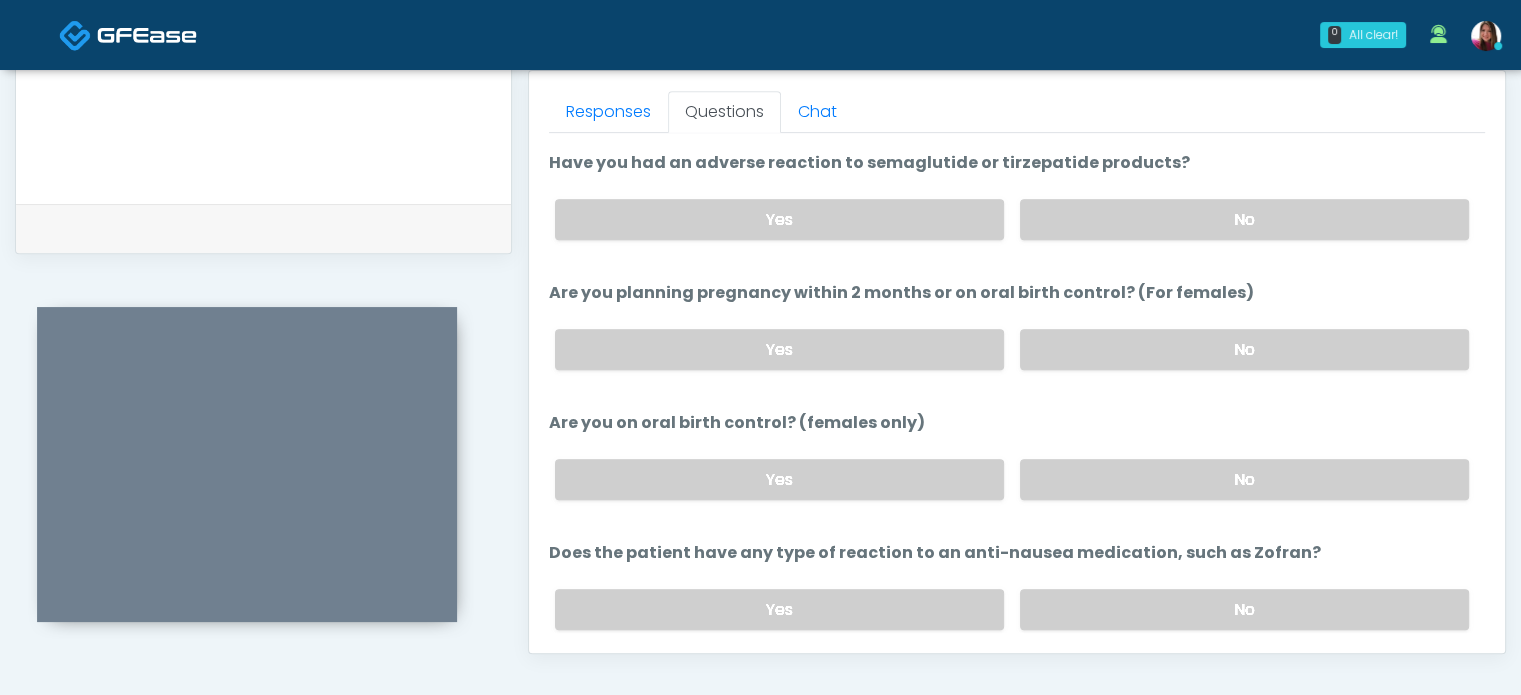 scroll, scrollTop: 1100, scrollLeft: 0, axis: vertical 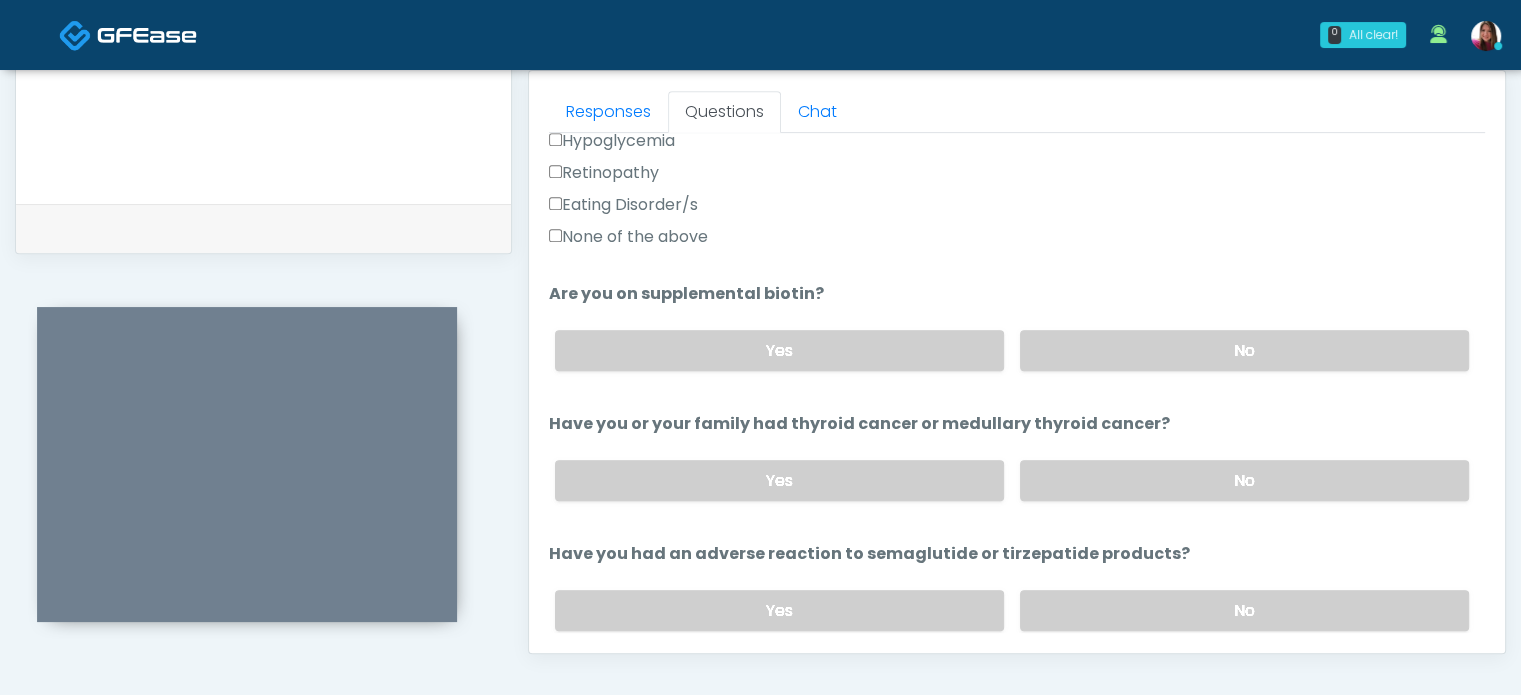 click on "Yes" at bounding box center [779, 350] 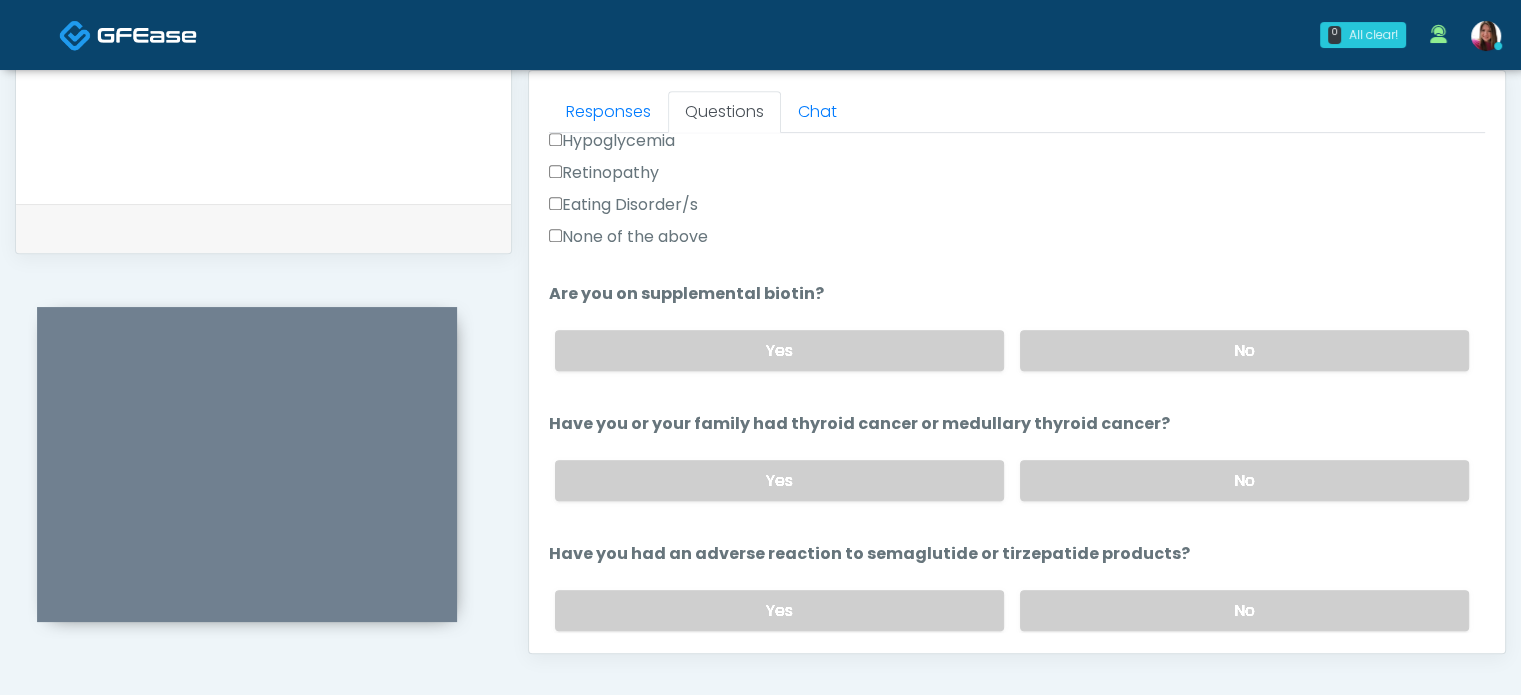 scroll, scrollTop: 1100, scrollLeft: 0, axis: vertical 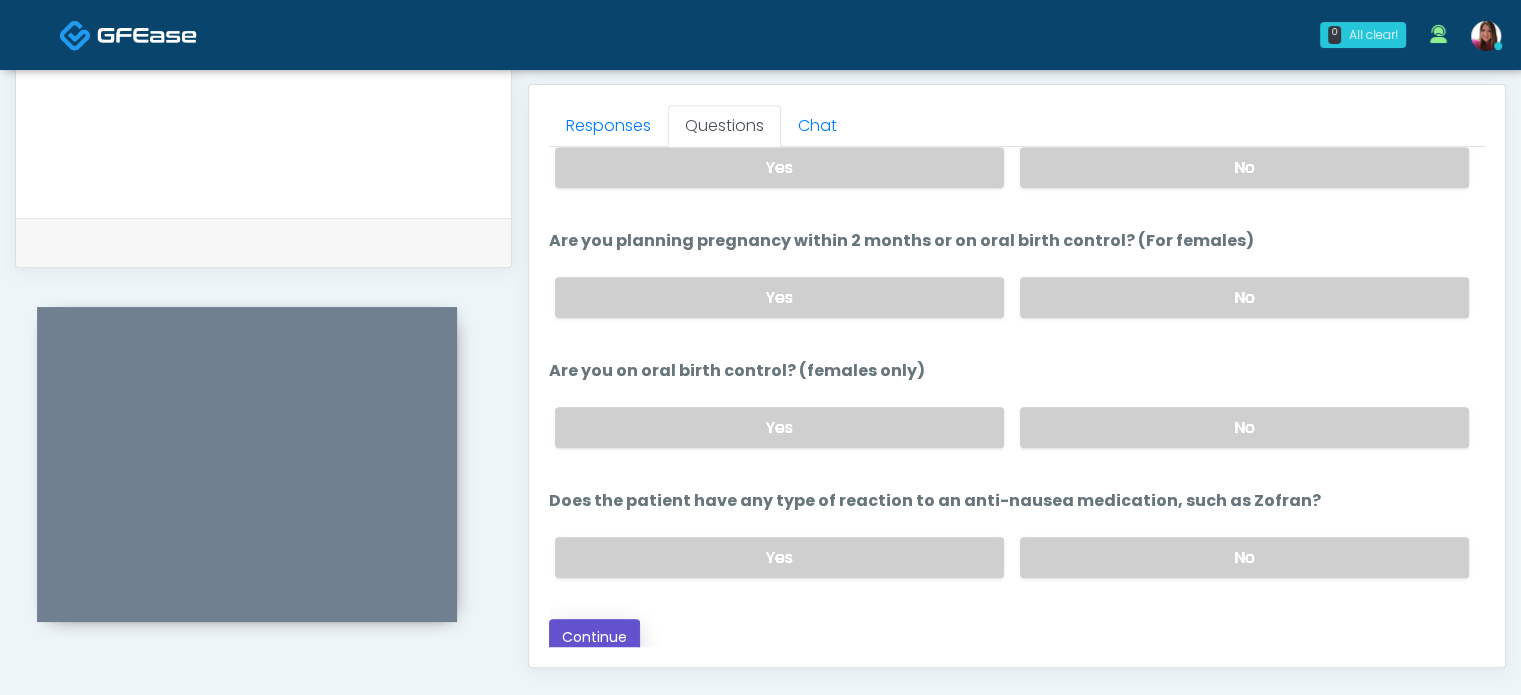 click on "Continue" at bounding box center [594, 637] 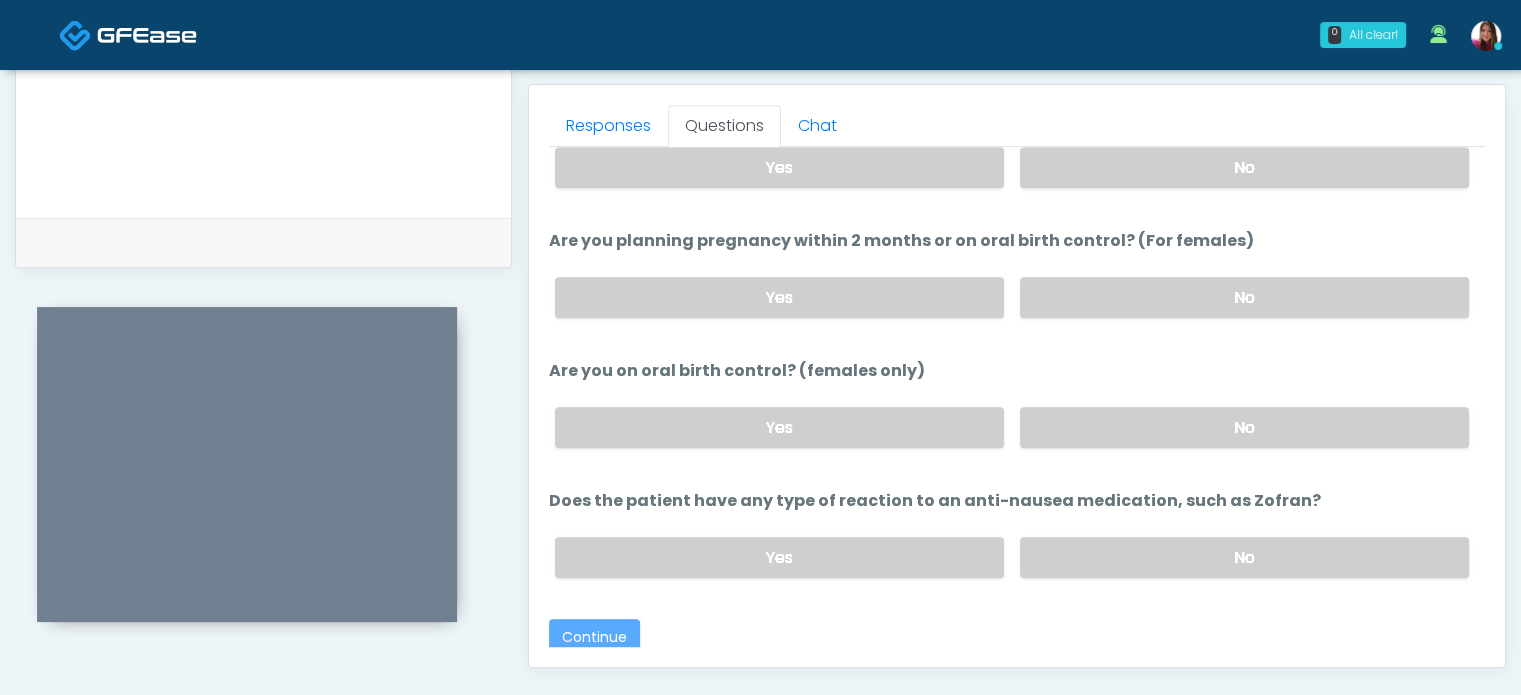 scroll, scrollTop: 1098, scrollLeft: 0, axis: vertical 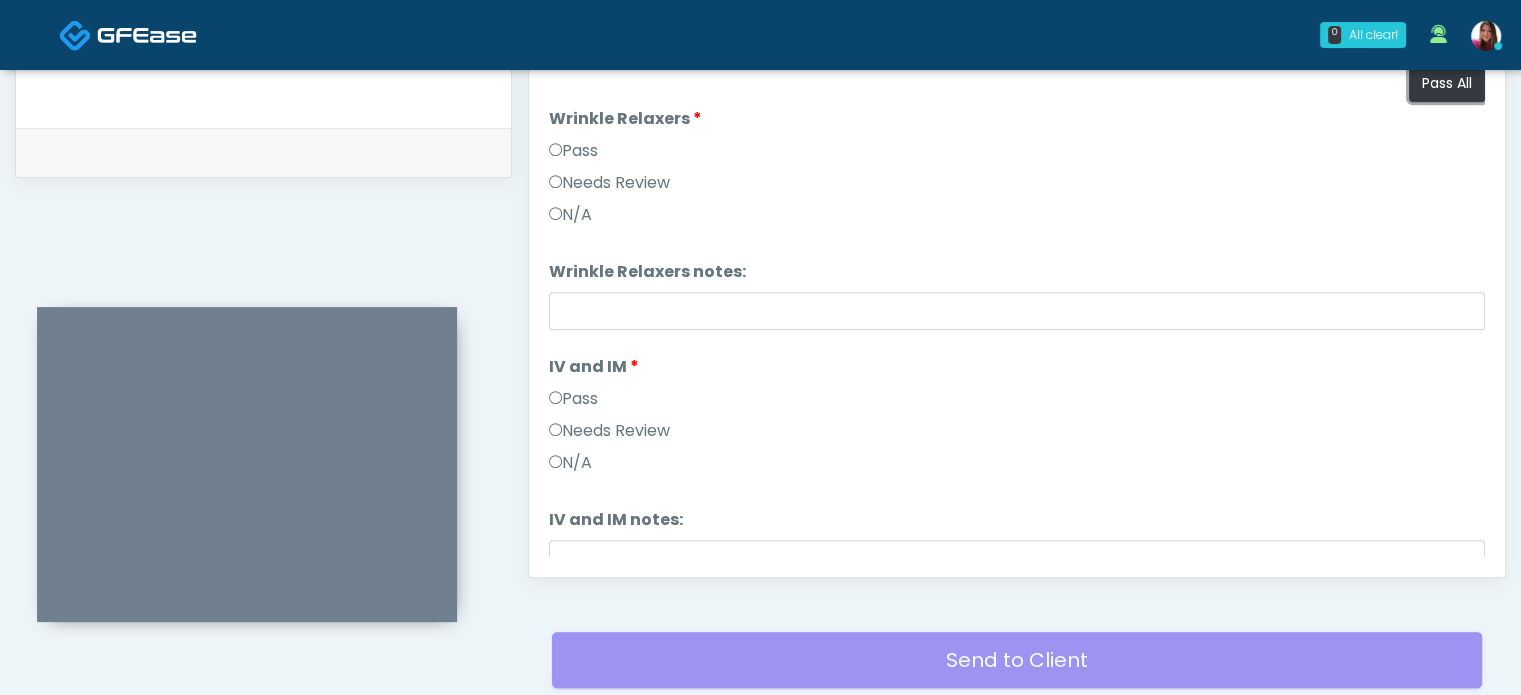 click on "Pass All" at bounding box center (1447, 83) 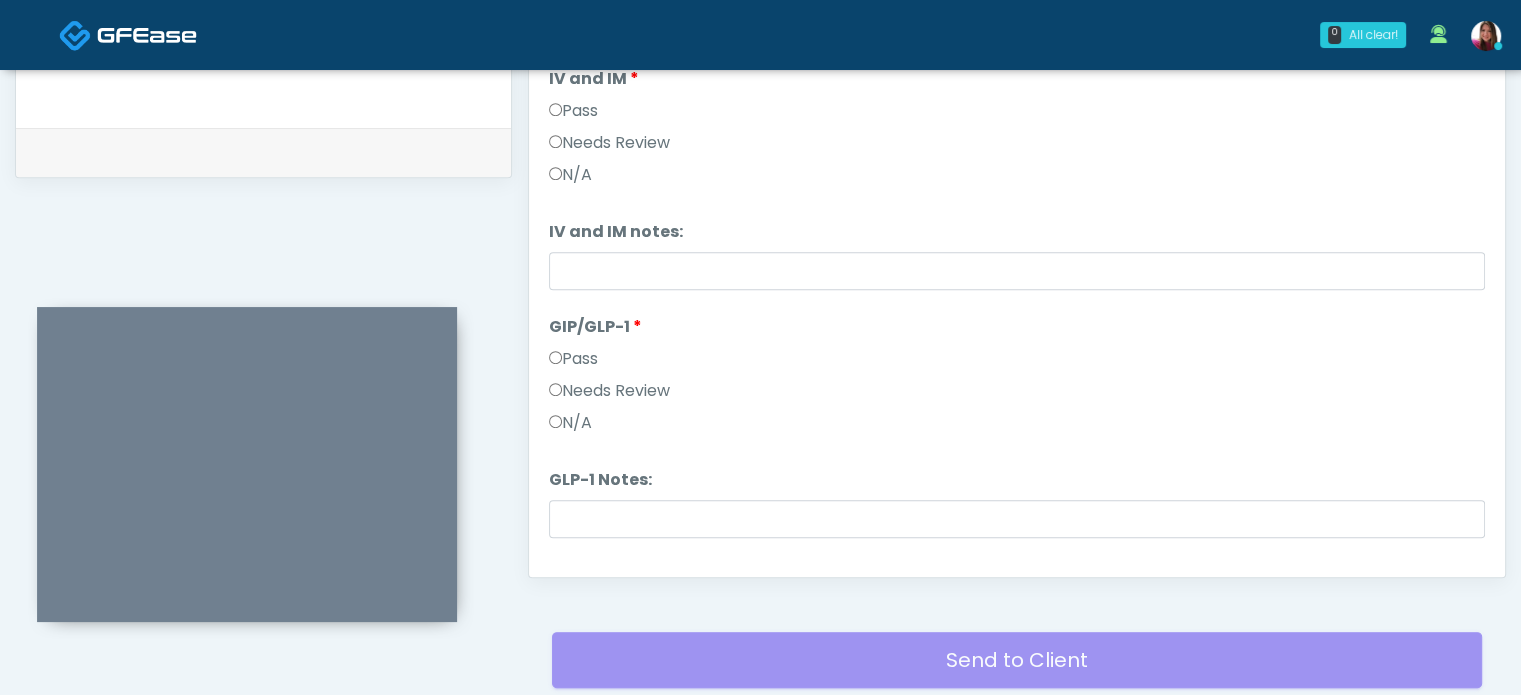 scroll, scrollTop: 330, scrollLeft: 0, axis: vertical 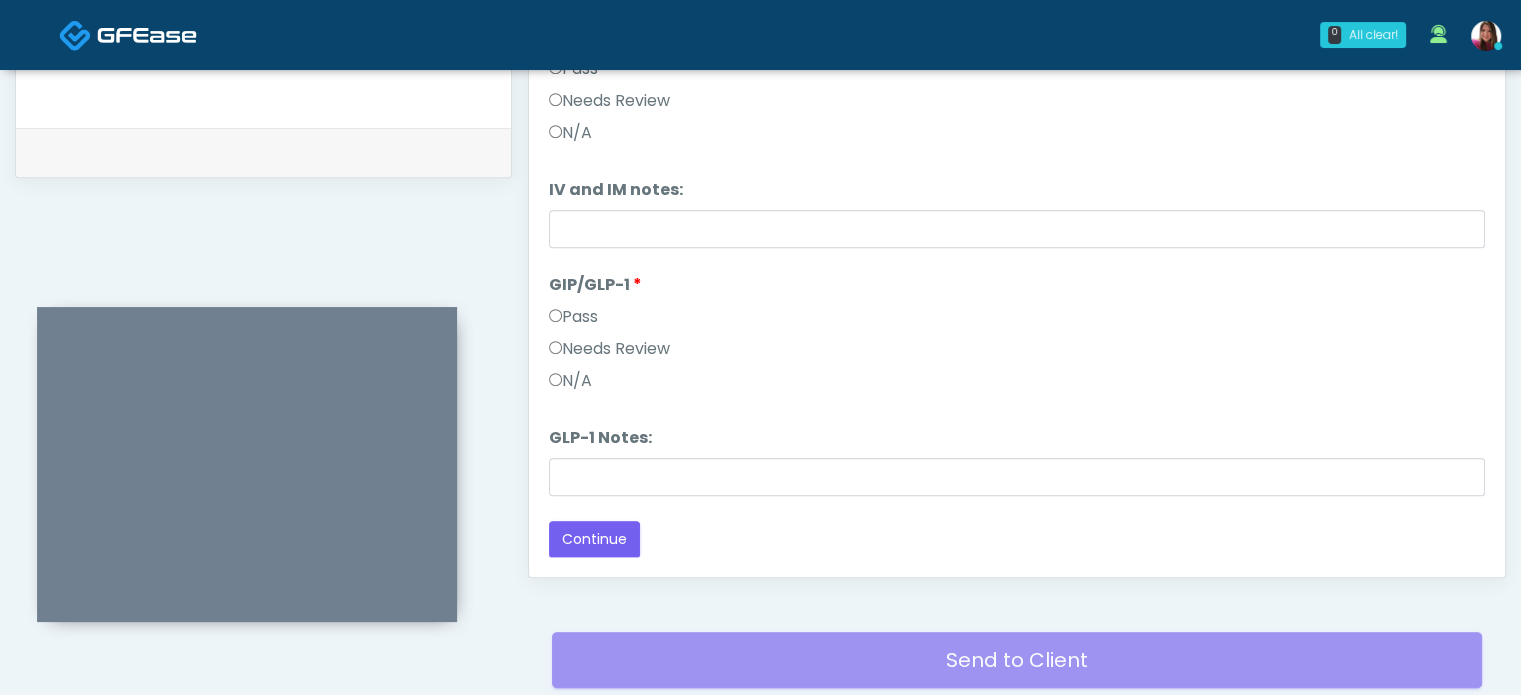 click on "N/A" at bounding box center [570, 381] 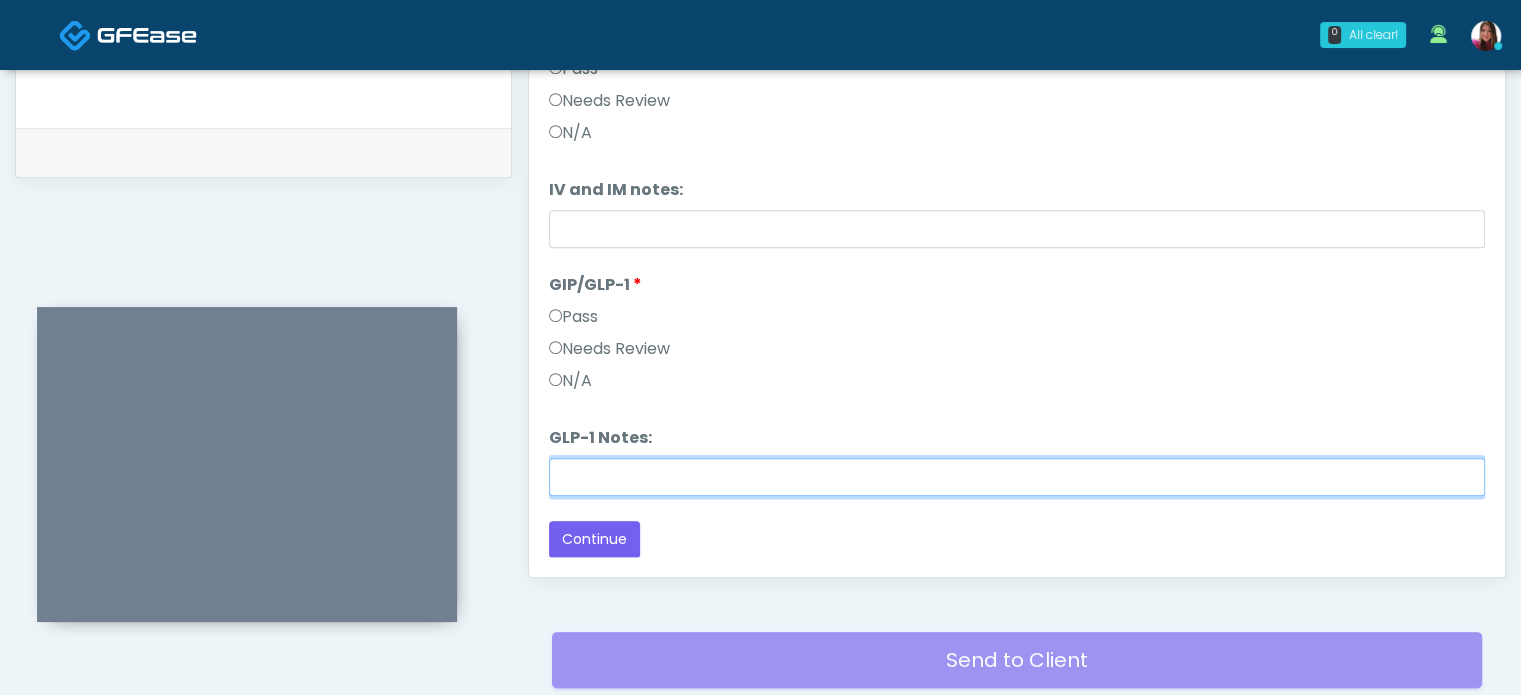 click on "GLP-1 Notes:" at bounding box center [1017, 477] 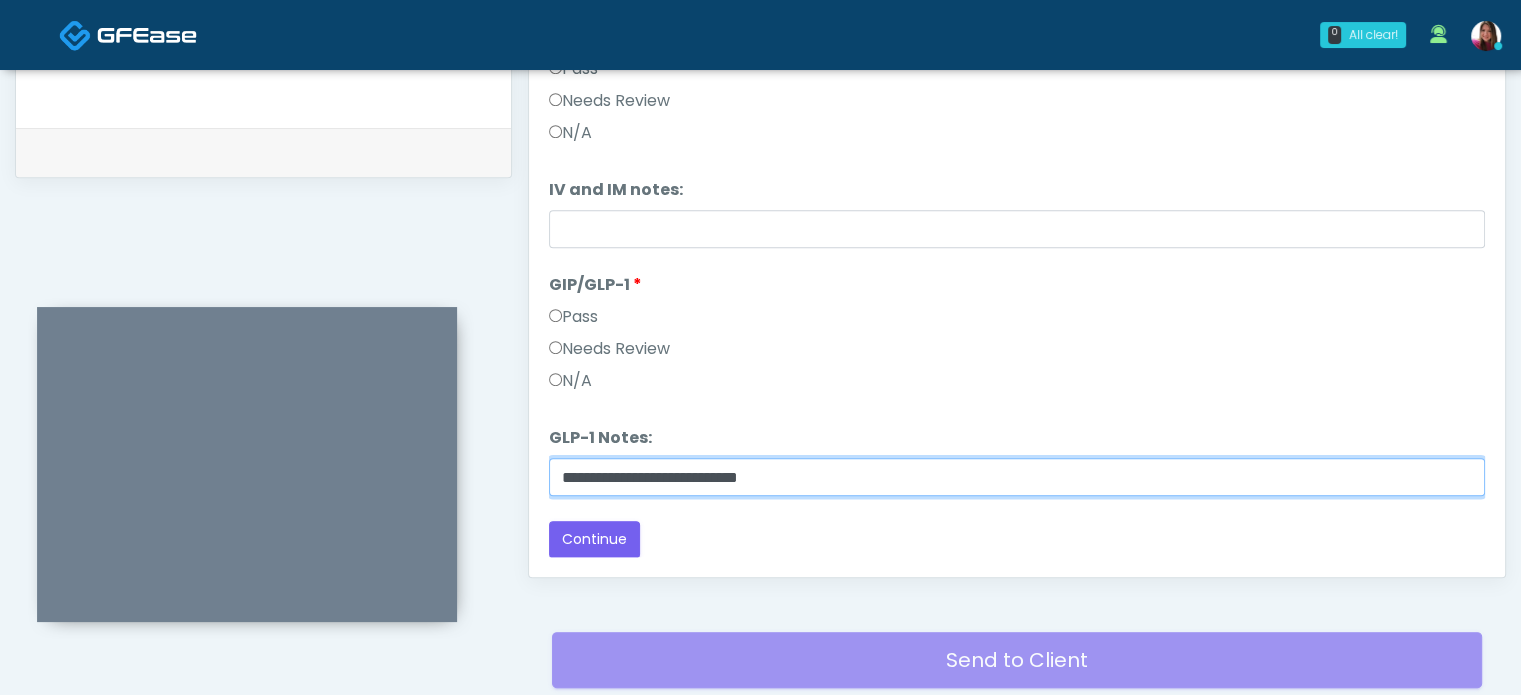 type on "**********" 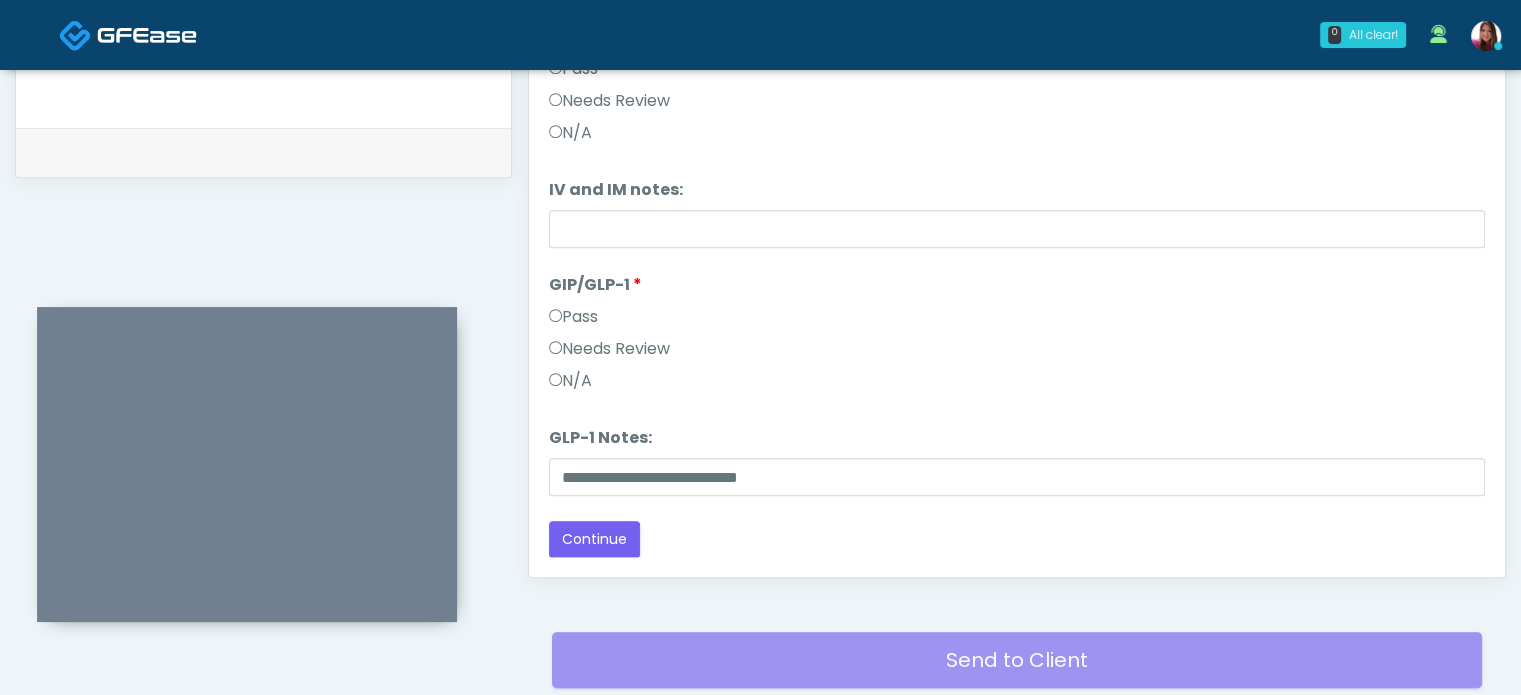 scroll, scrollTop: 250, scrollLeft: 0, axis: vertical 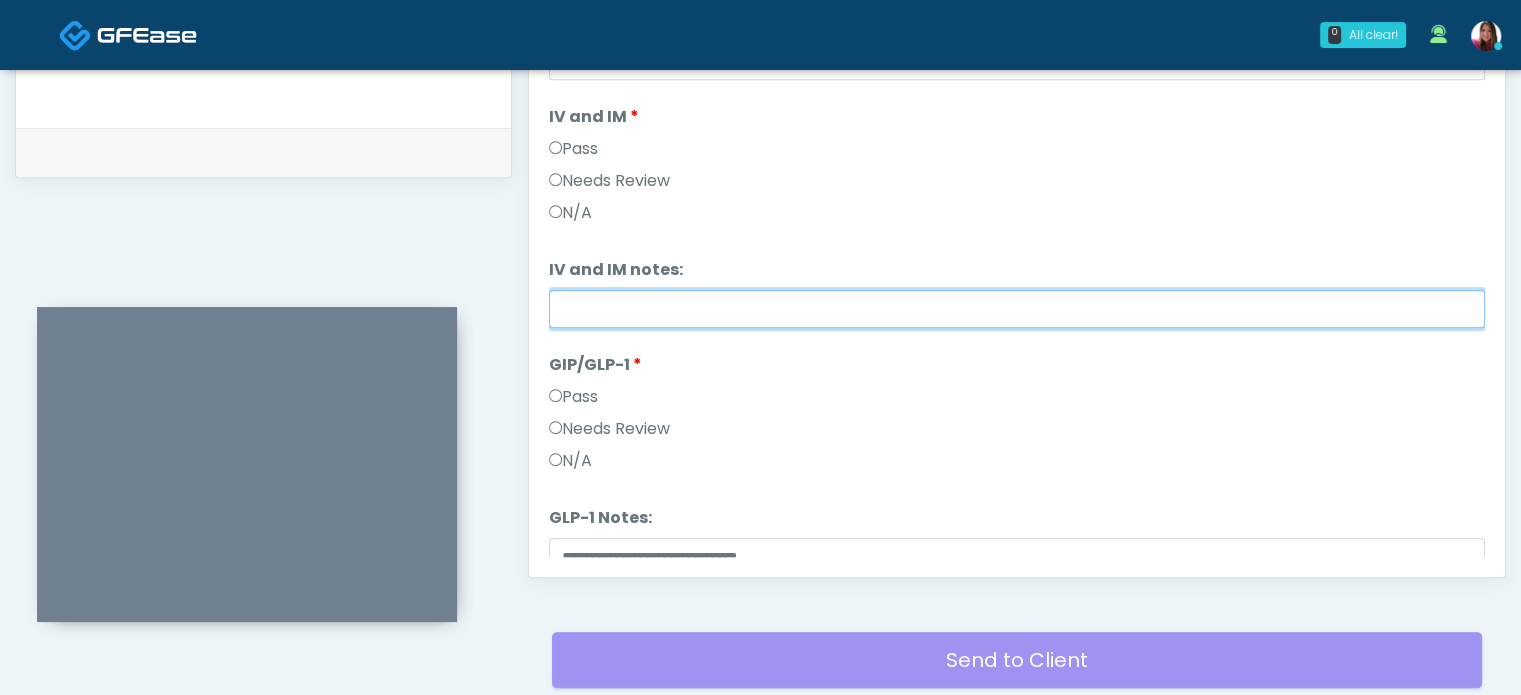 click on "IV and IM notes:" at bounding box center [1017, 309] 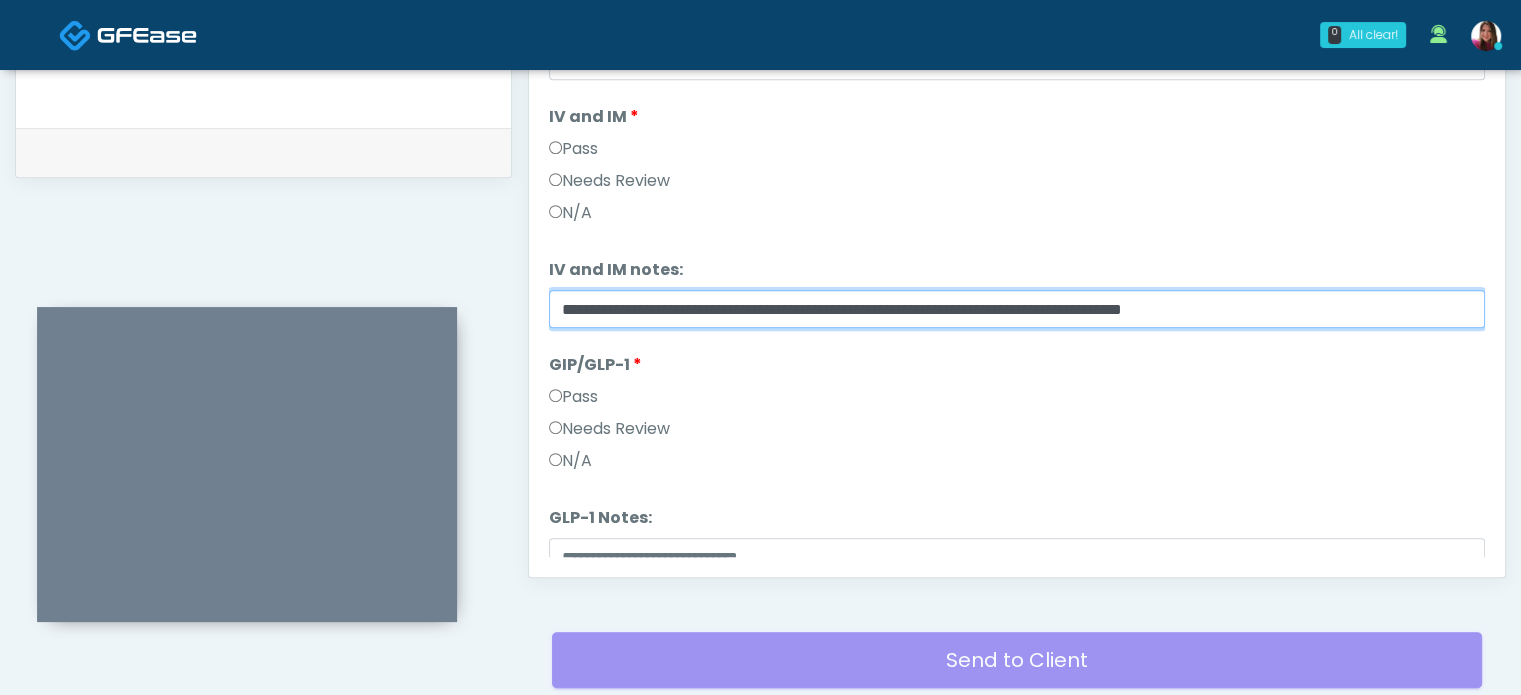type on "**********" 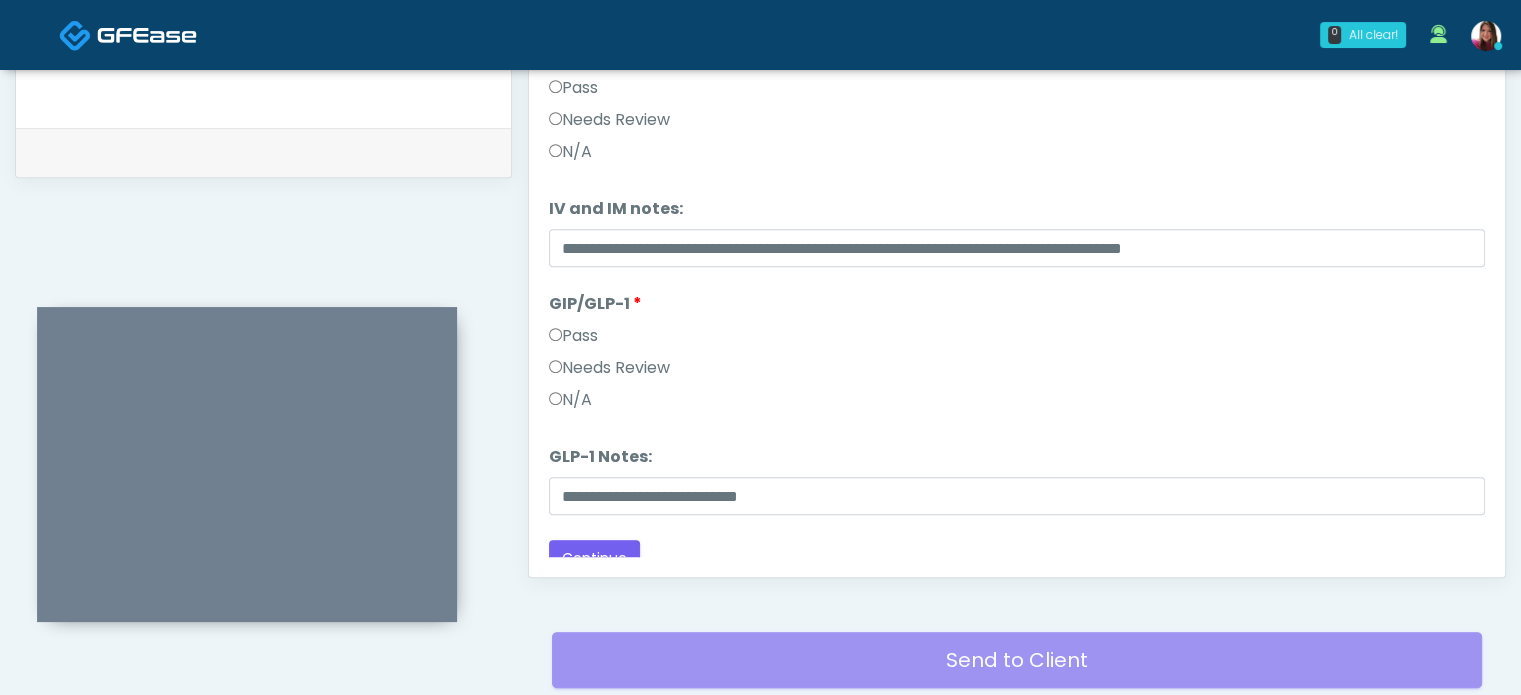 scroll, scrollTop: 330, scrollLeft: 0, axis: vertical 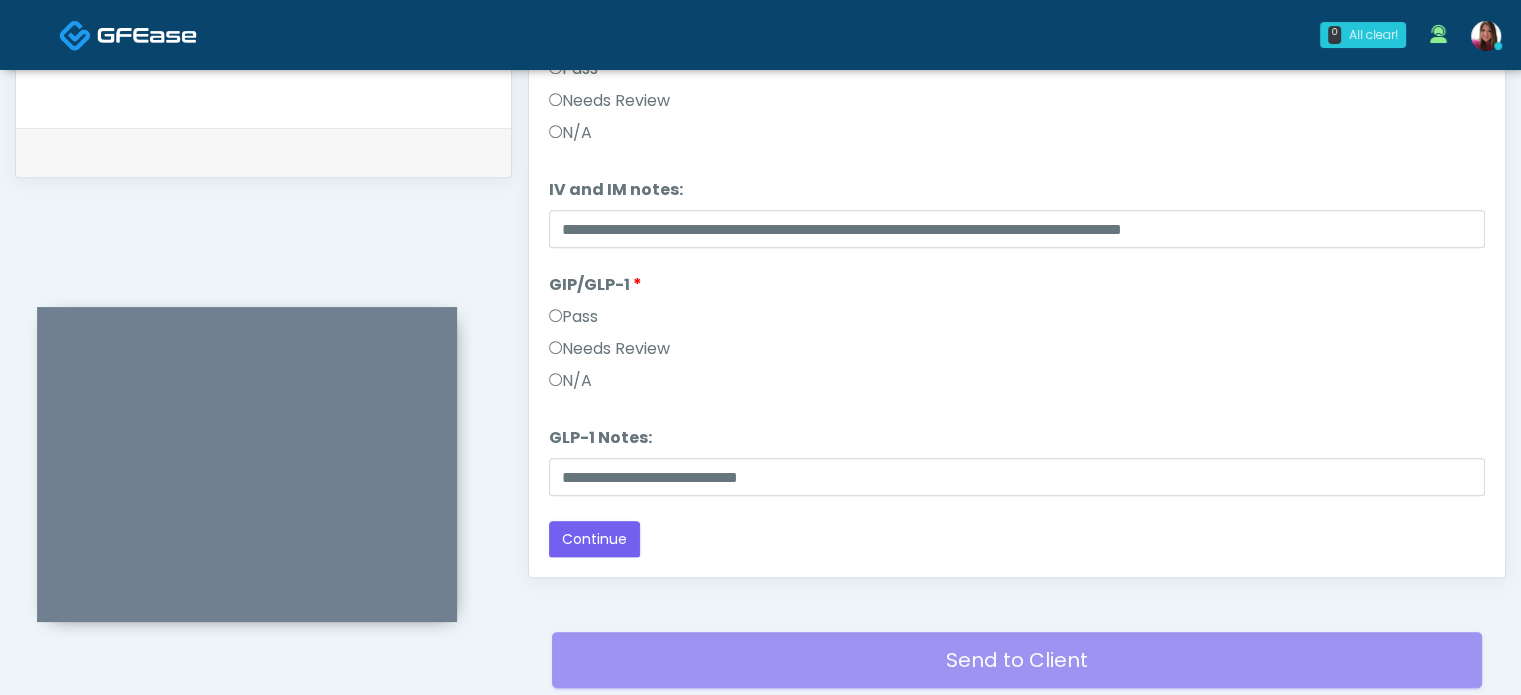 click on "Send to Client
Reset Exam" at bounding box center [1017, 672] 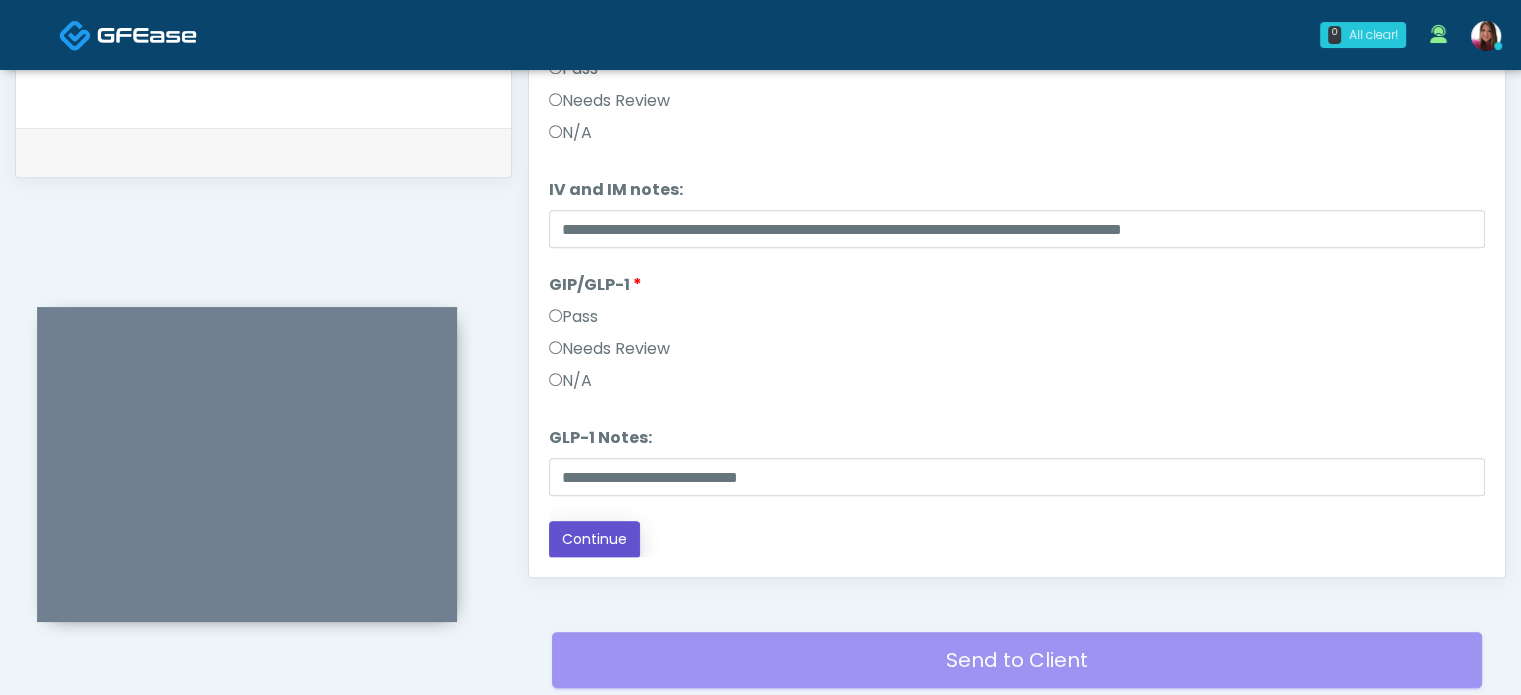 click on "Continue" at bounding box center (594, 539) 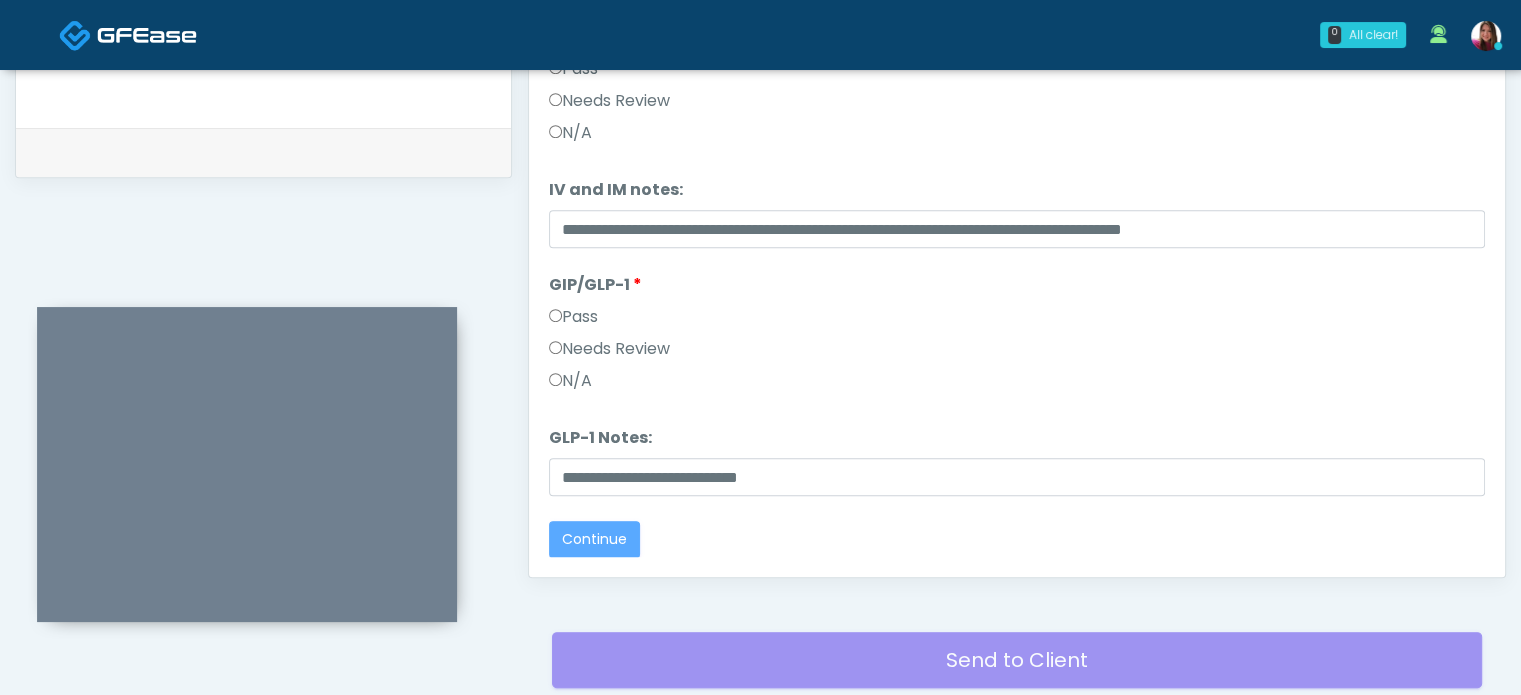scroll, scrollTop: 0, scrollLeft: 0, axis: both 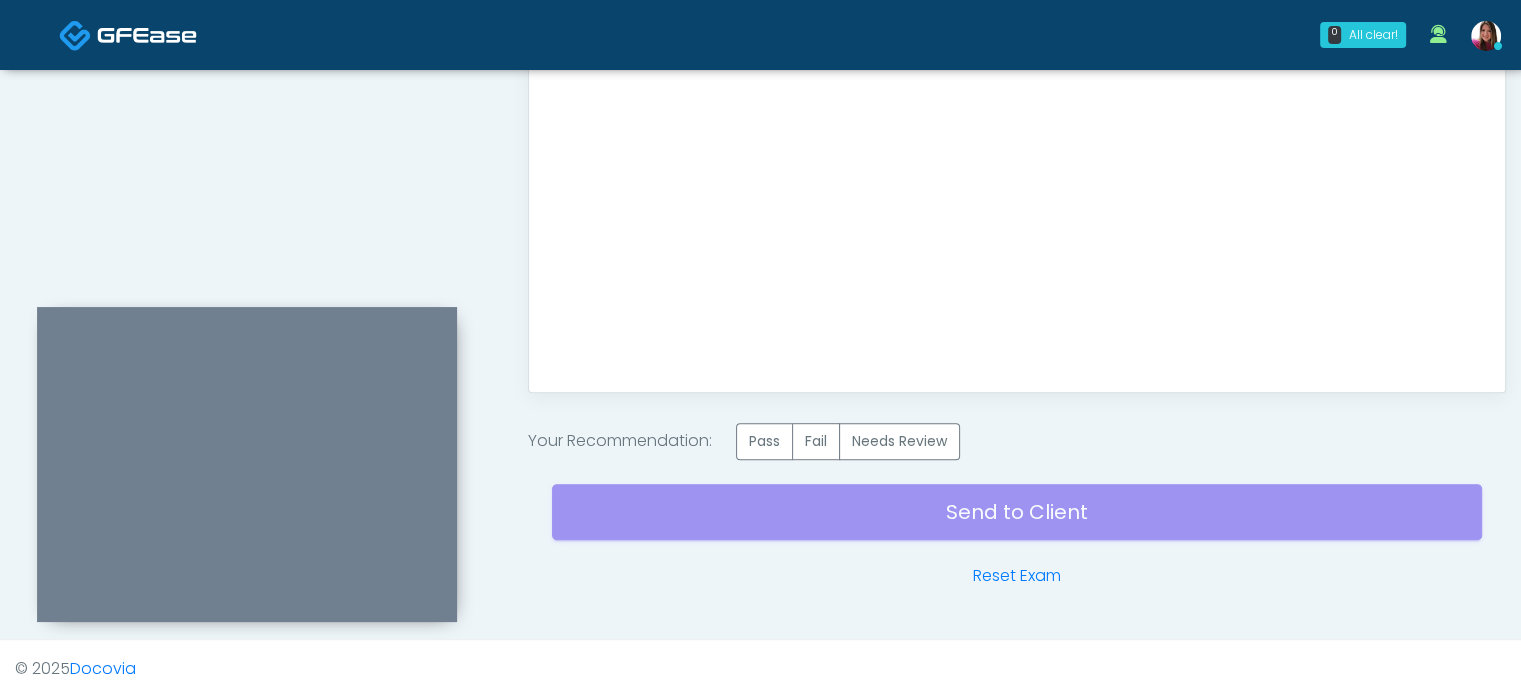 click on "Pass" at bounding box center [764, 441] 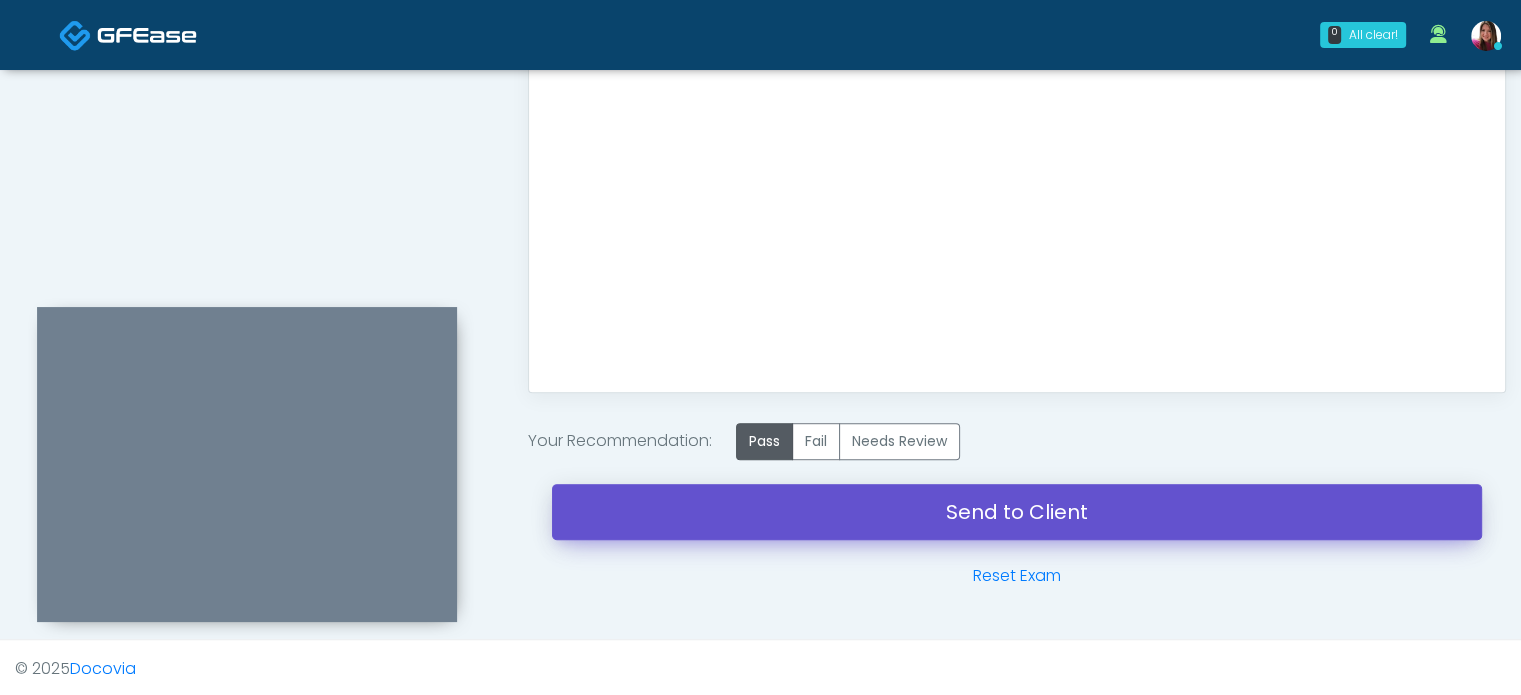 click on "Send to Client" at bounding box center (1017, 512) 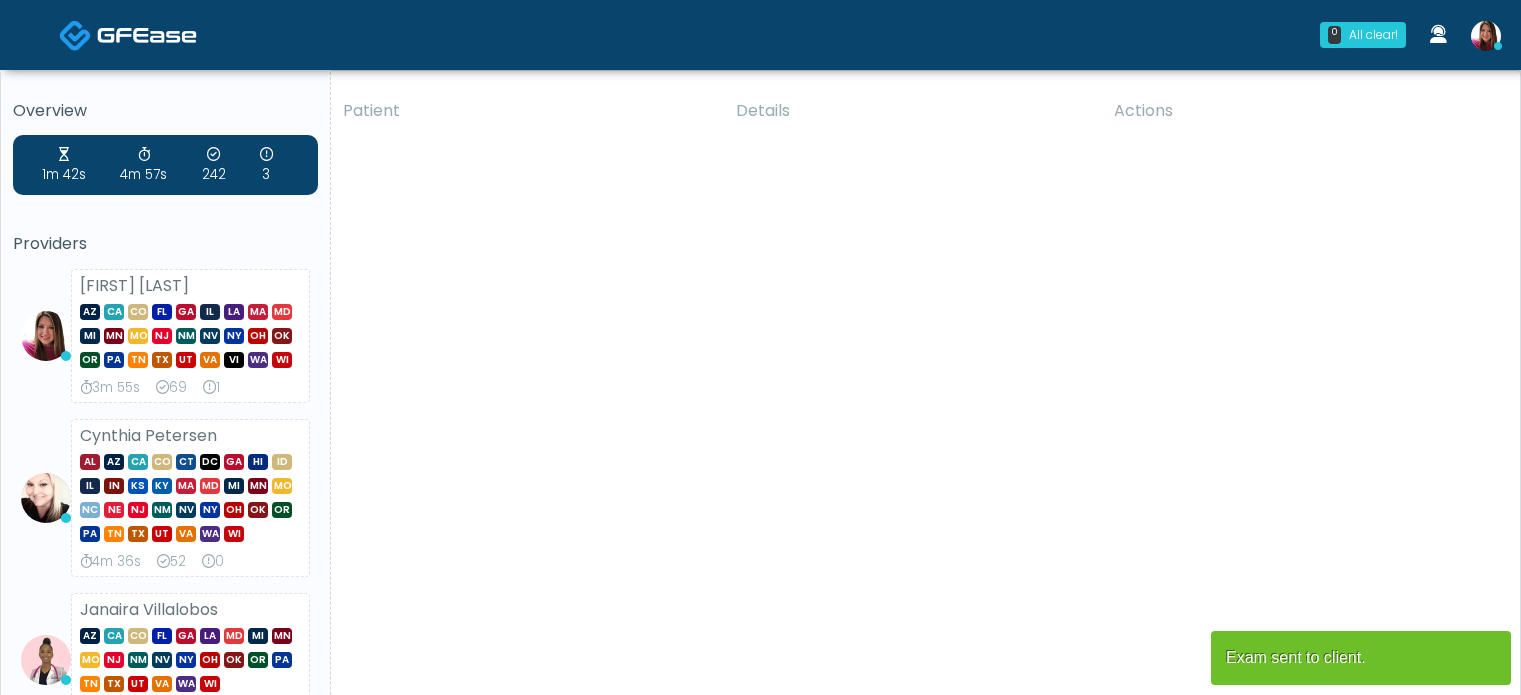 scroll, scrollTop: 0, scrollLeft: 0, axis: both 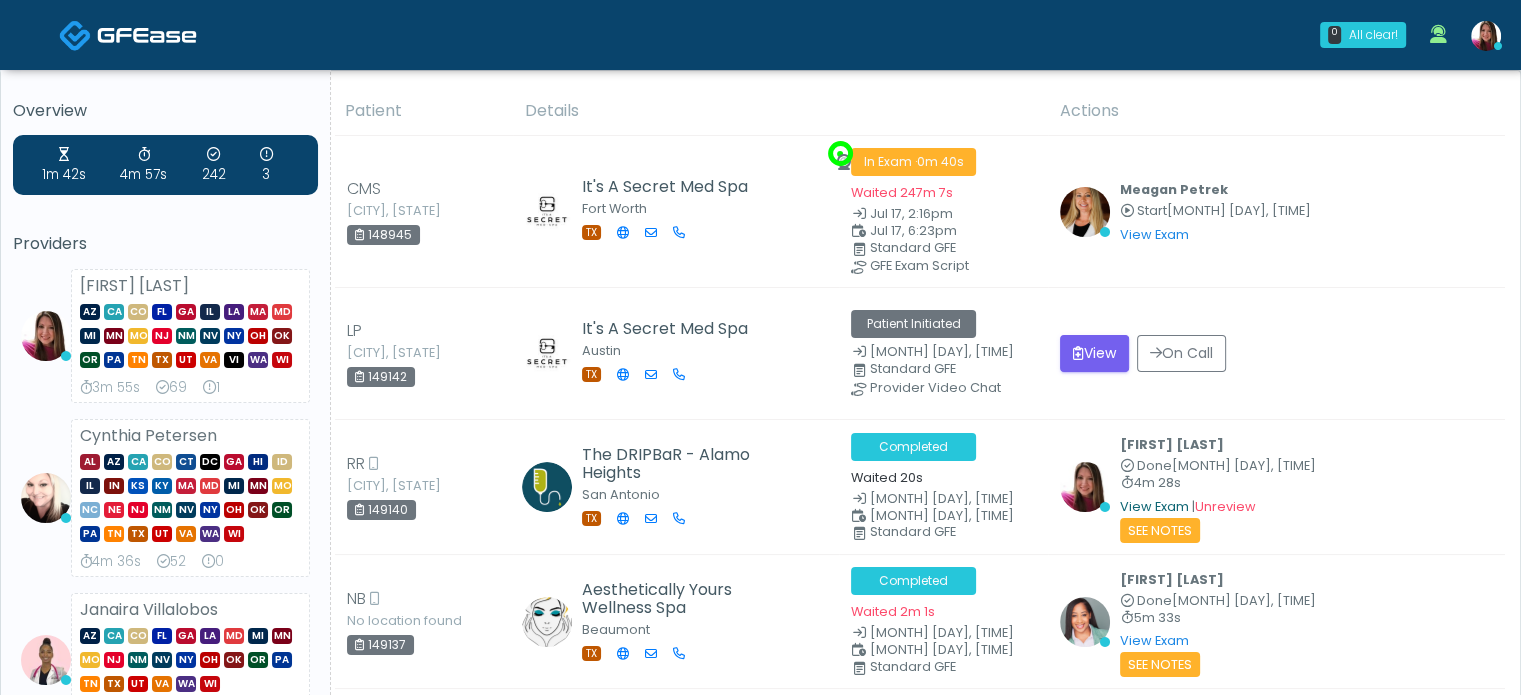 click on "View Exam" at bounding box center (1154, 506) 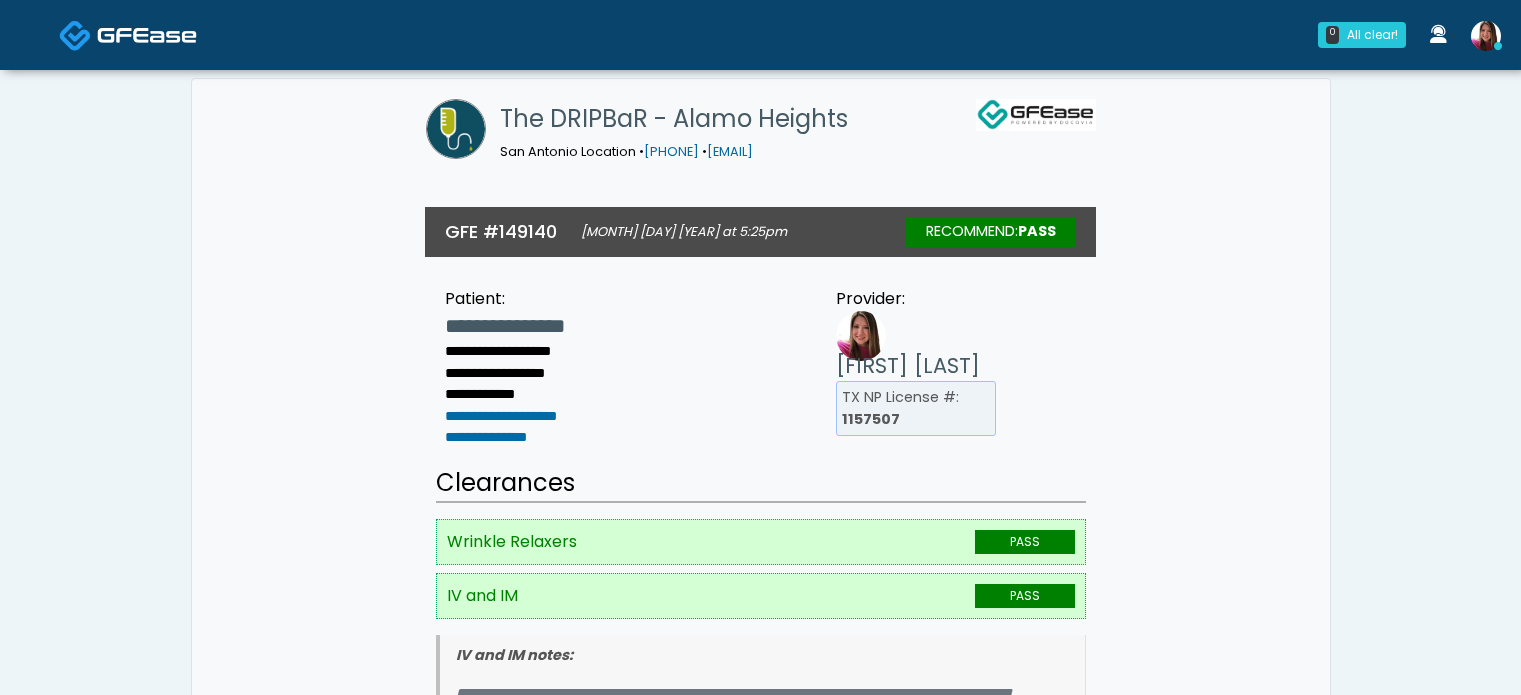 scroll, scrollTop: 0, scrollLeft: 0, axis: both 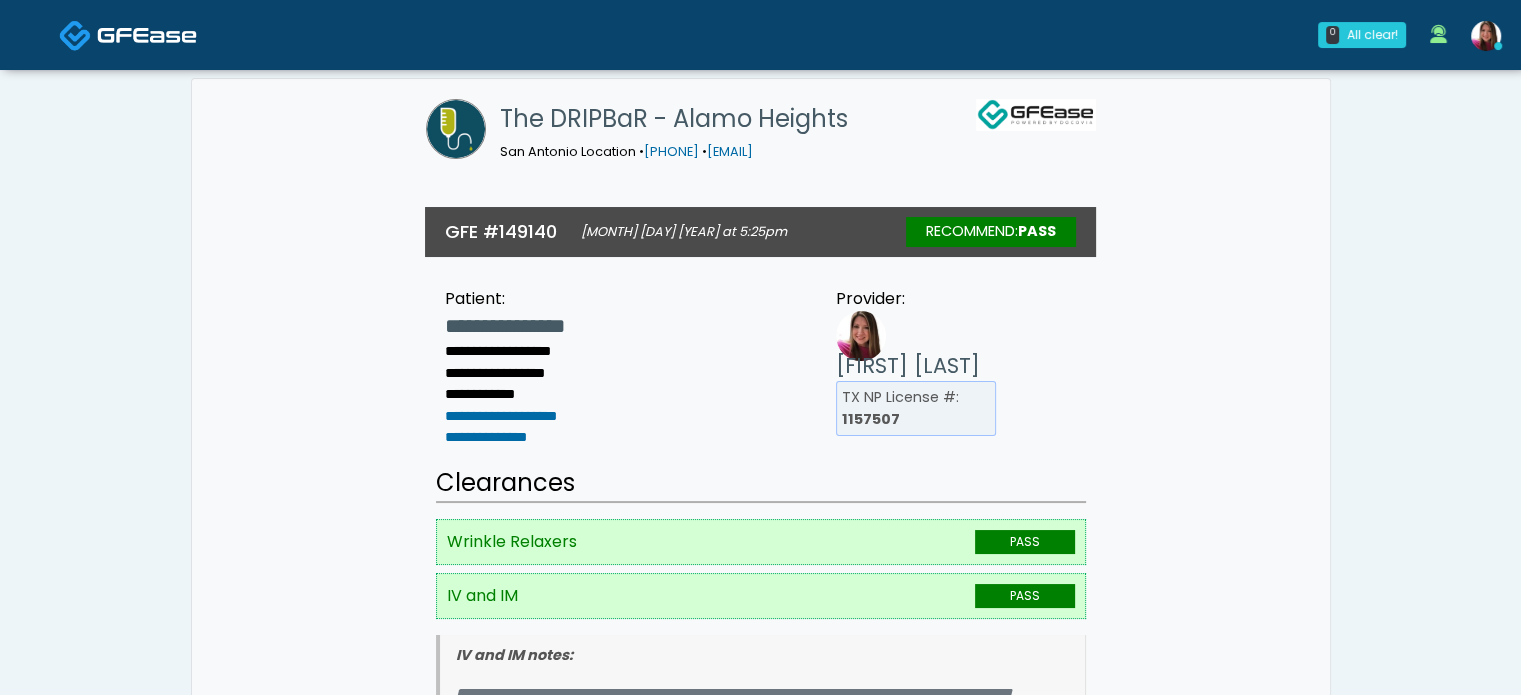 drag, startPoint x: 1533, startPoint y: 52, endPoint x: 1528, endPoint y: 12, distance: 40.311287 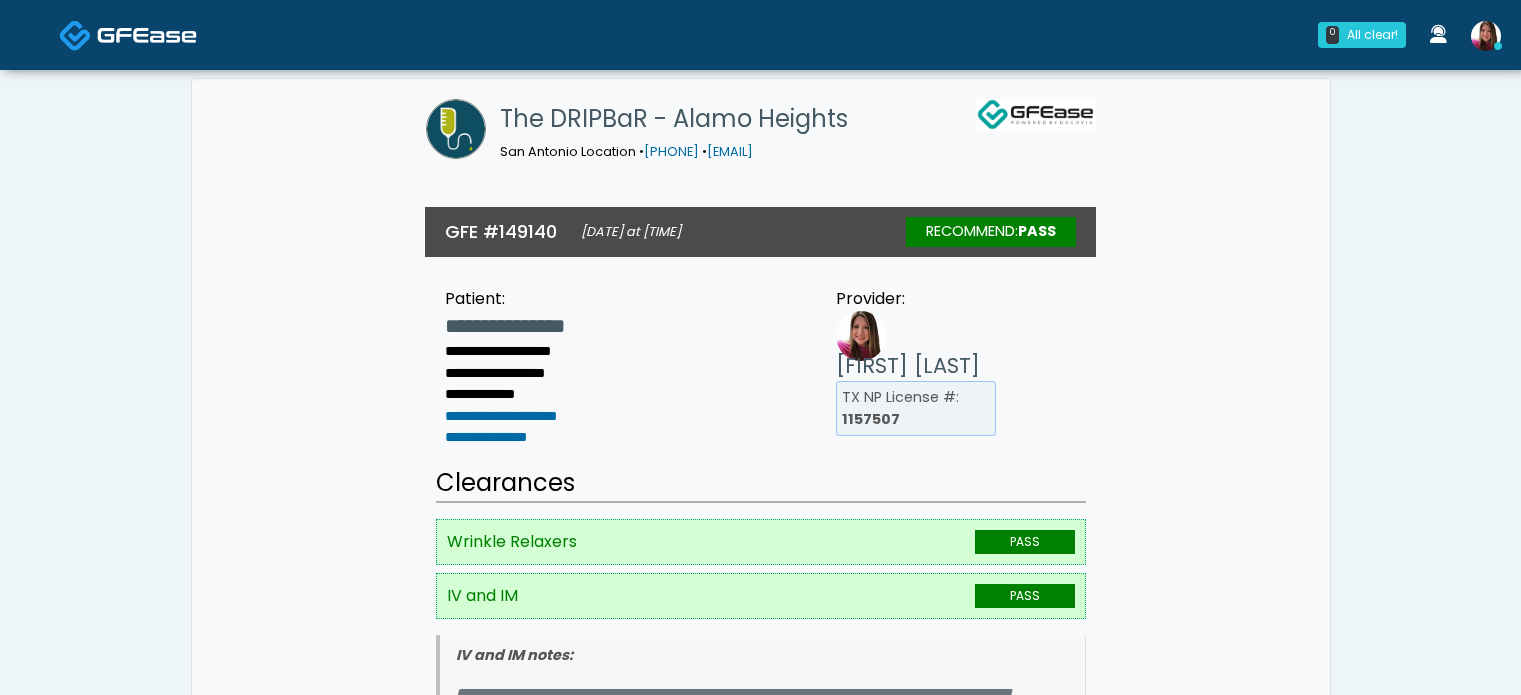 scroll, scrollTop: 0, scrollLeft: 0, axis: both 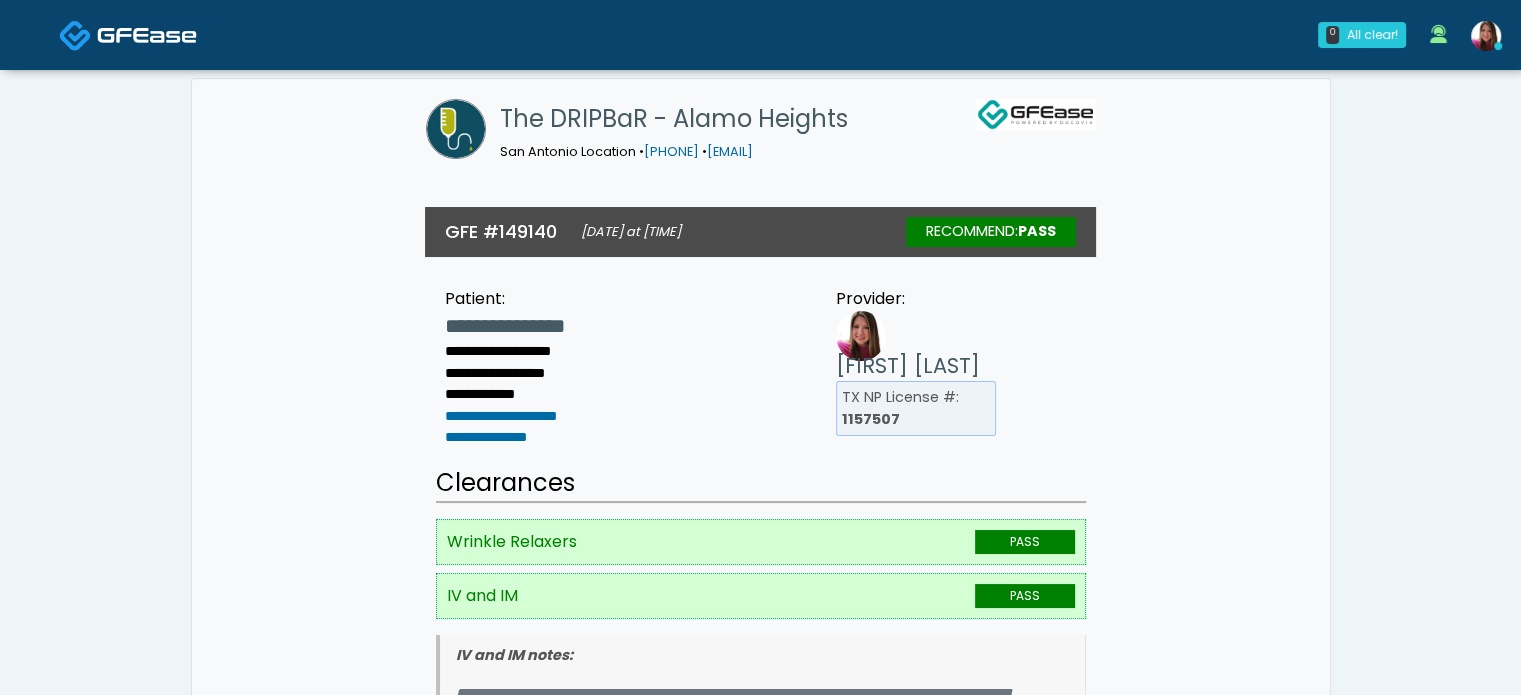 click at bounding box center (147, 35) 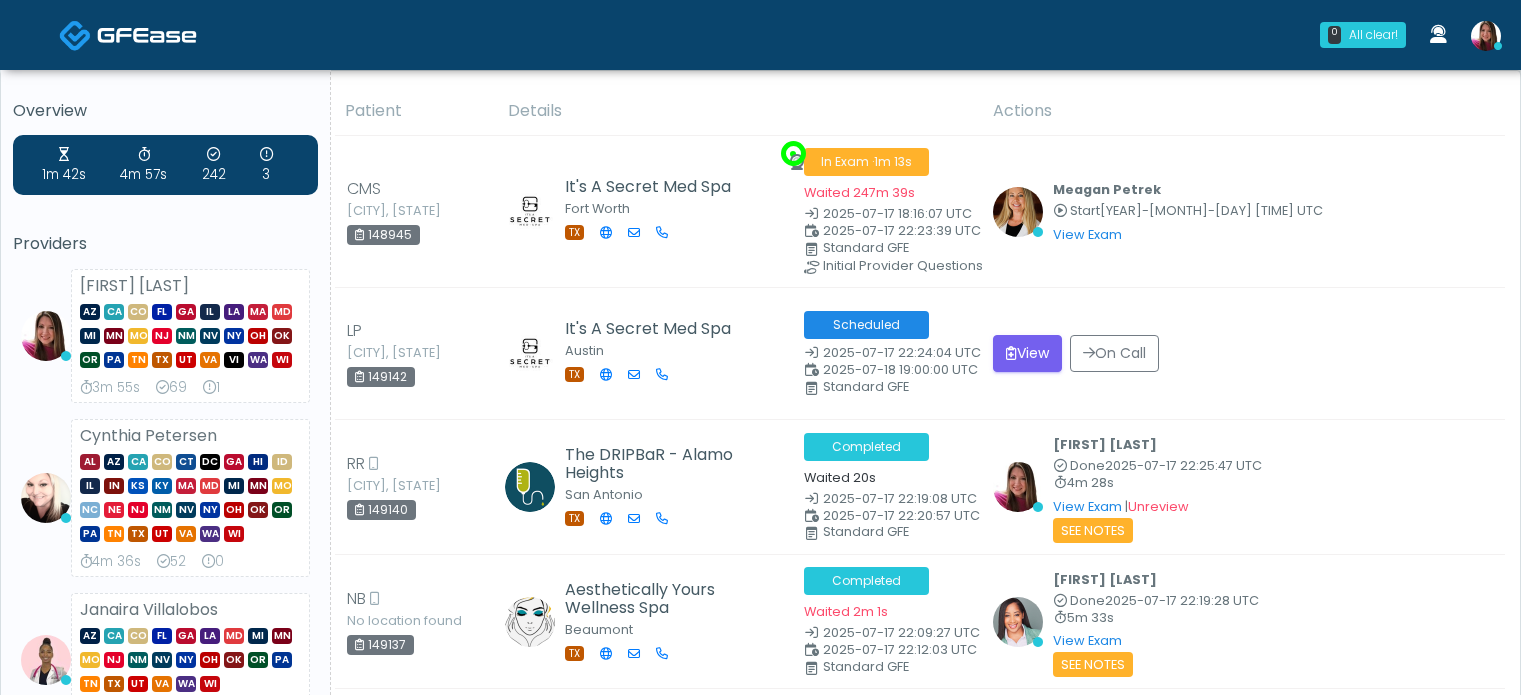 scroll, scrollTop: 0, scrollLeft: 0, axis: both 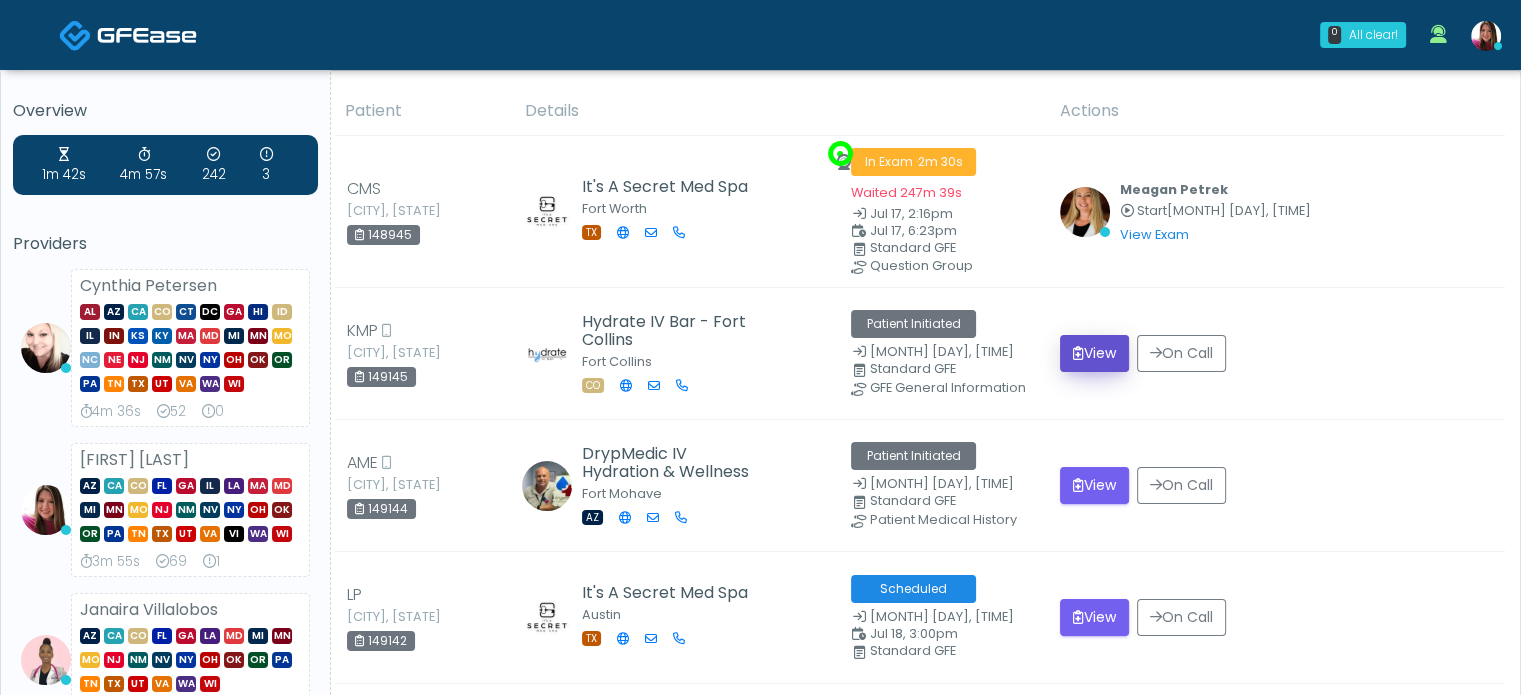 click on "View" at bounding box center (1094, 353) 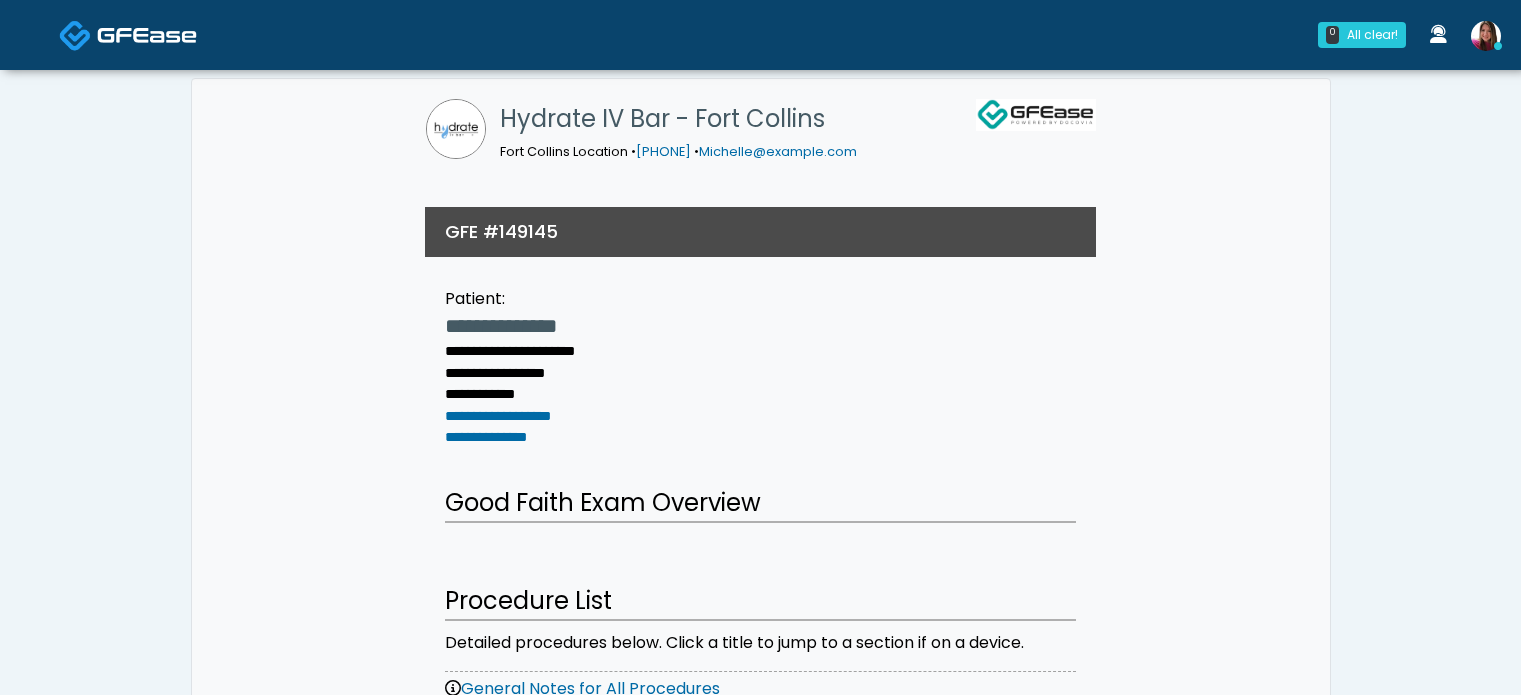 scroll, scrollTop: 0, scrollLeft: 0, axis: both 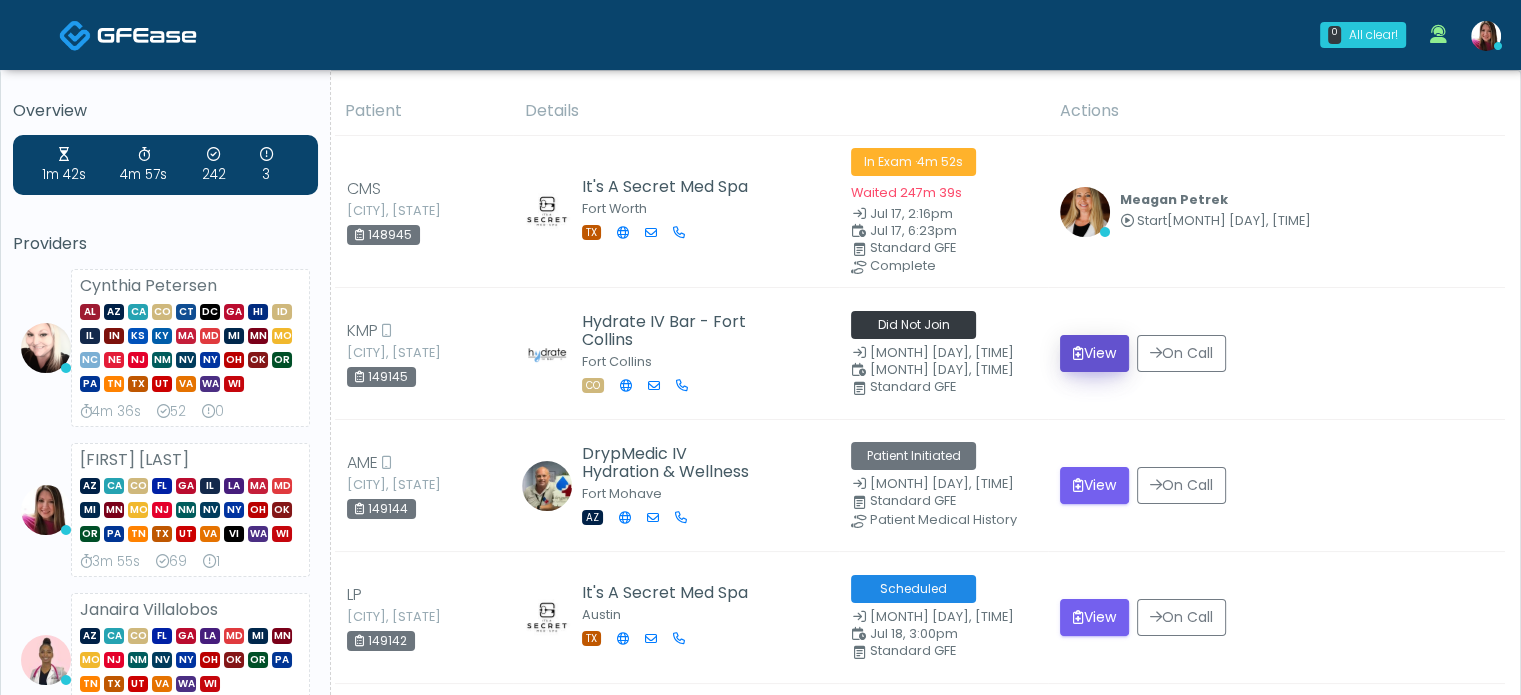 click at bounding box center [1078, 353] 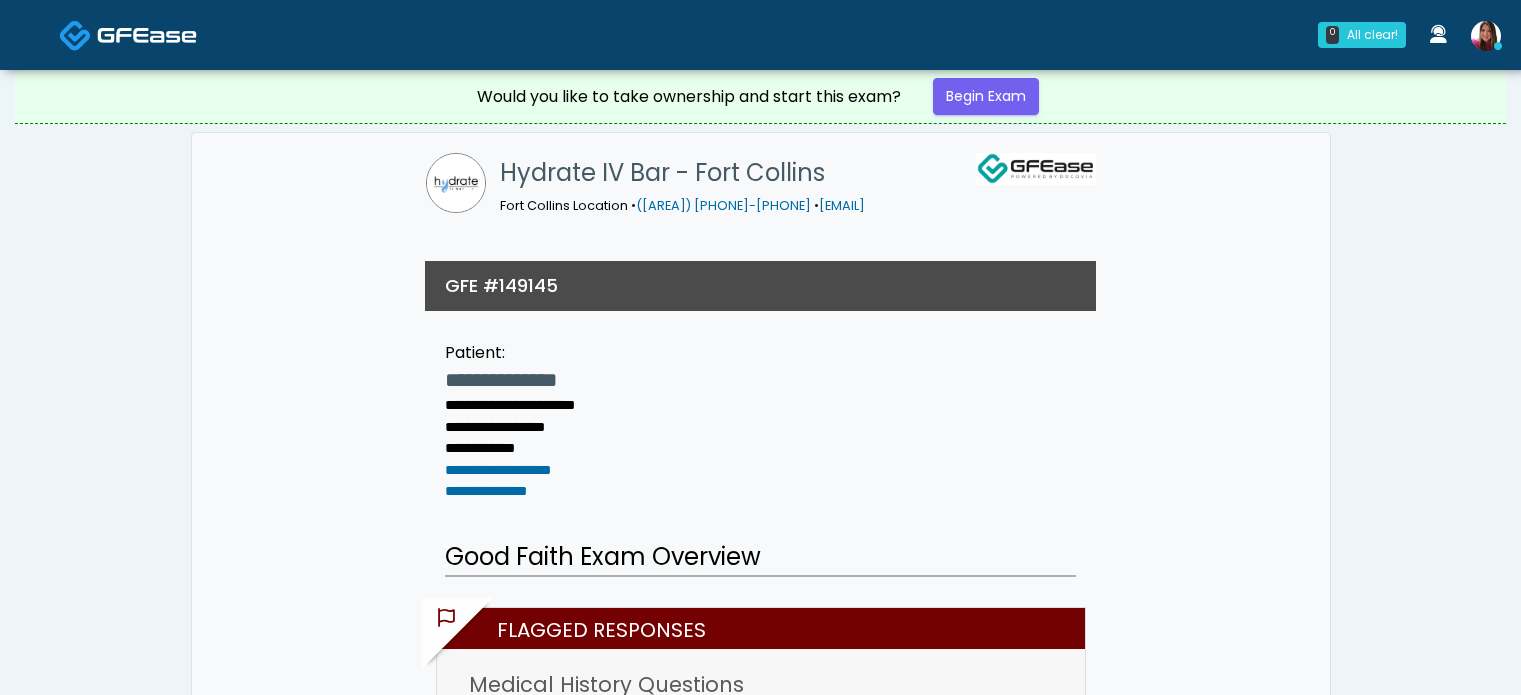 scroll, scrollTop: 0, scrollLeft: 0, axis: both 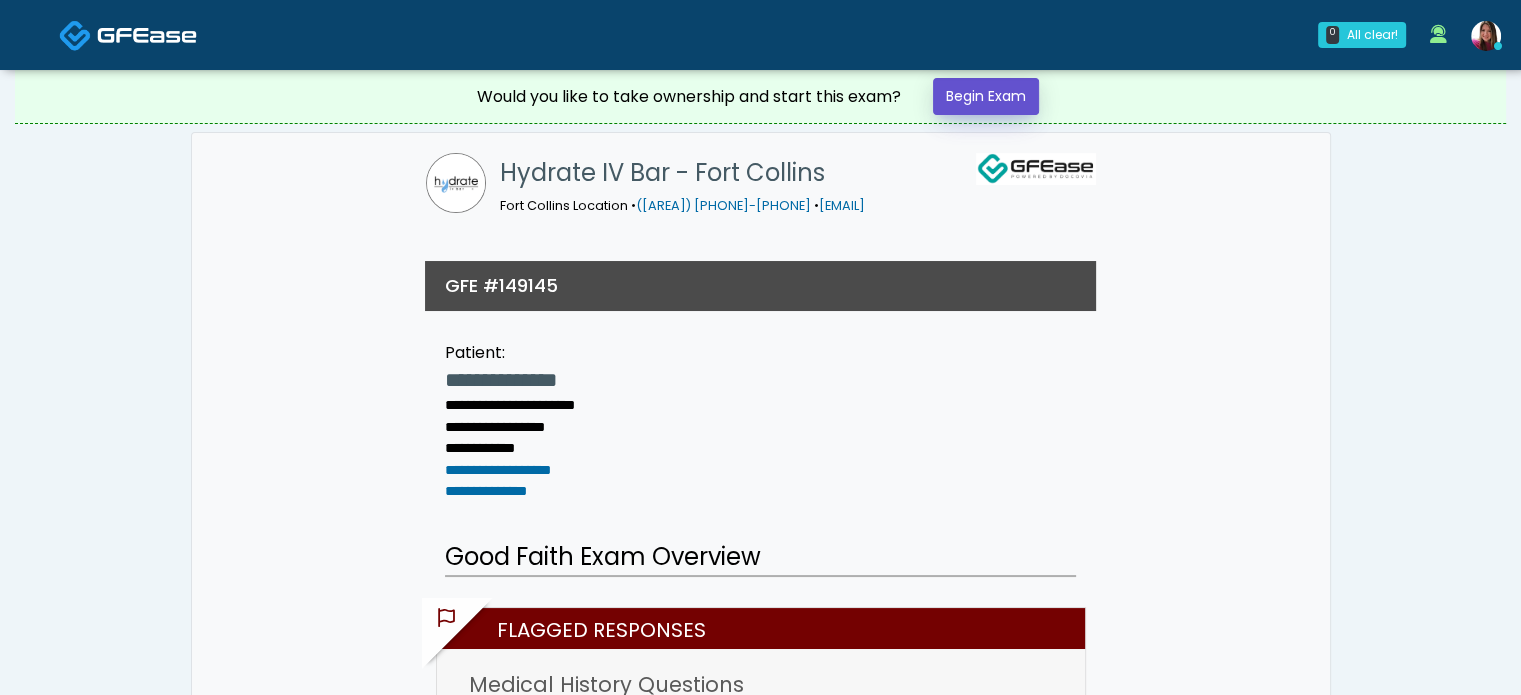 click on "Begin Exam" at bounding box center (986, 96) 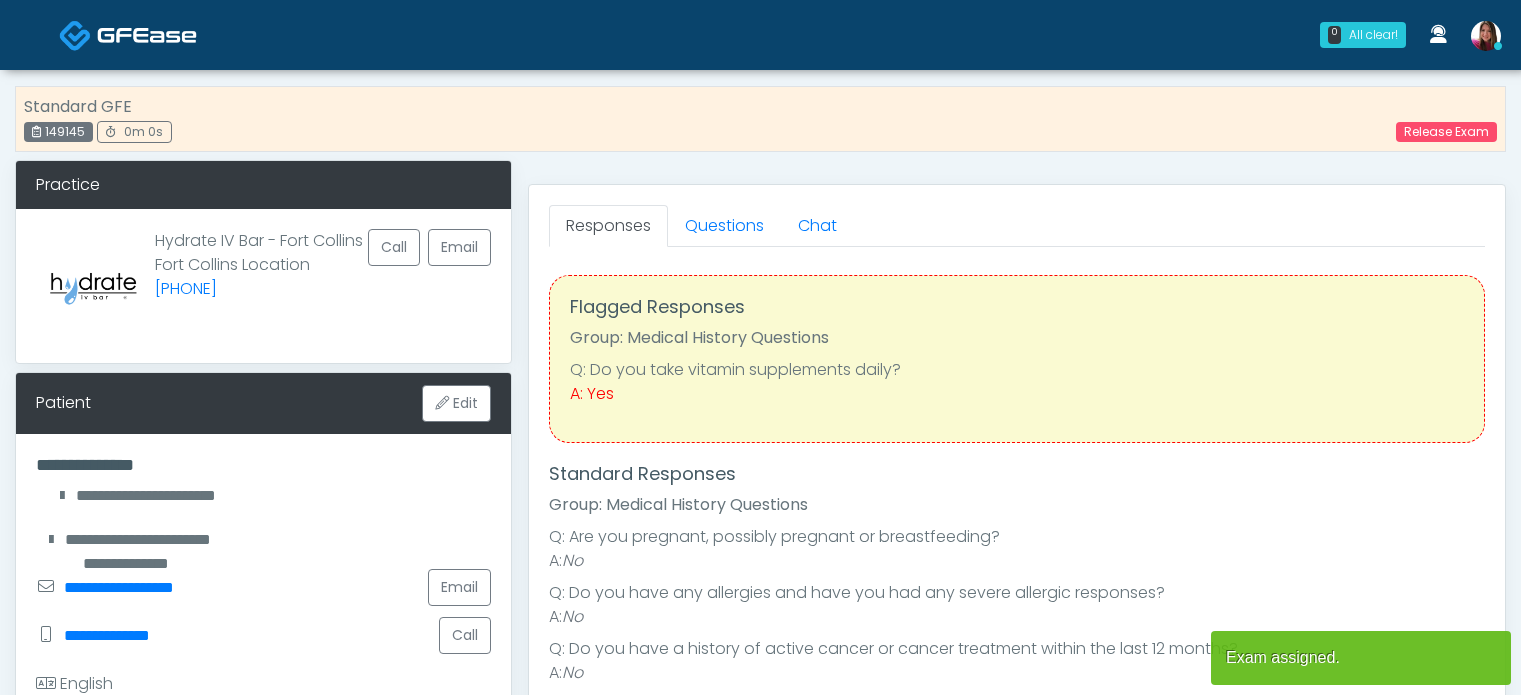 scroll, scrollTop: 0, scrollLeft: 0, axis: both 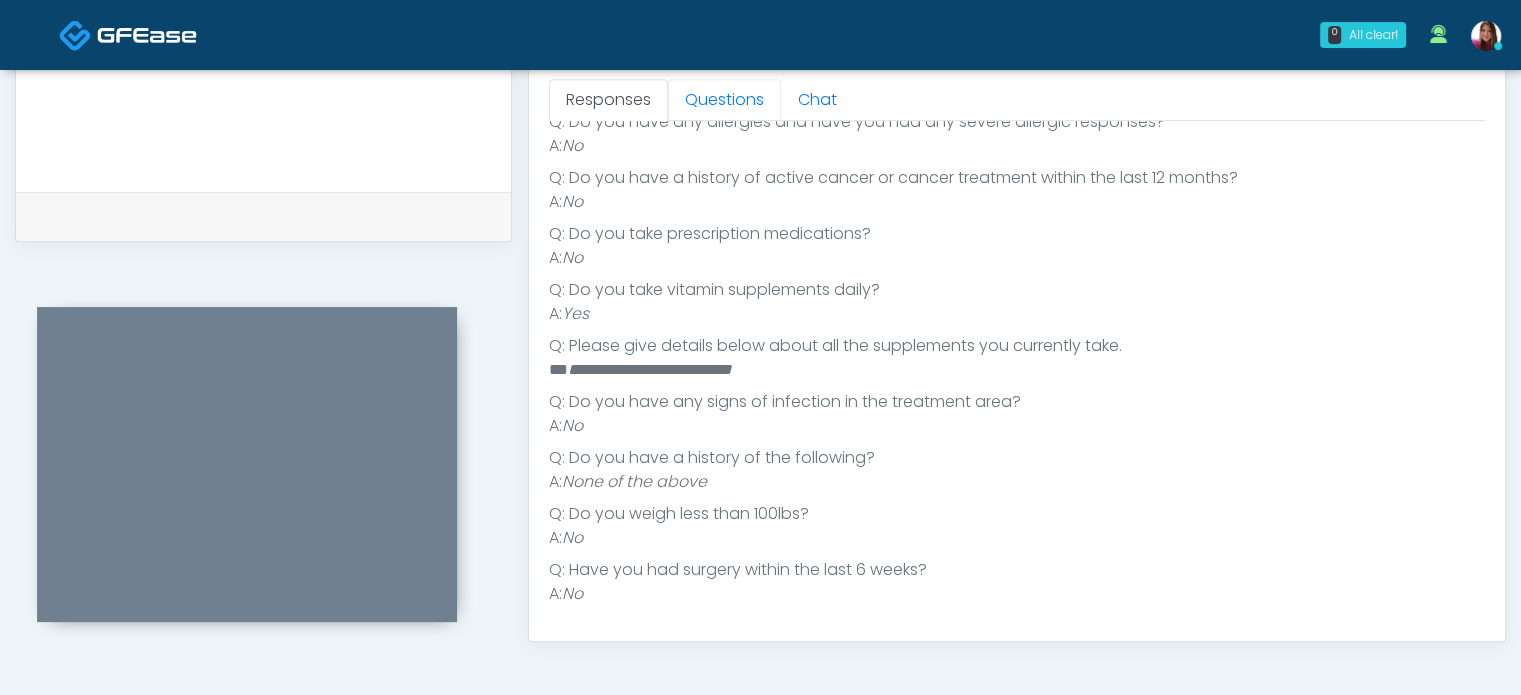 click on "Questions" at bounding box center [724, 100] 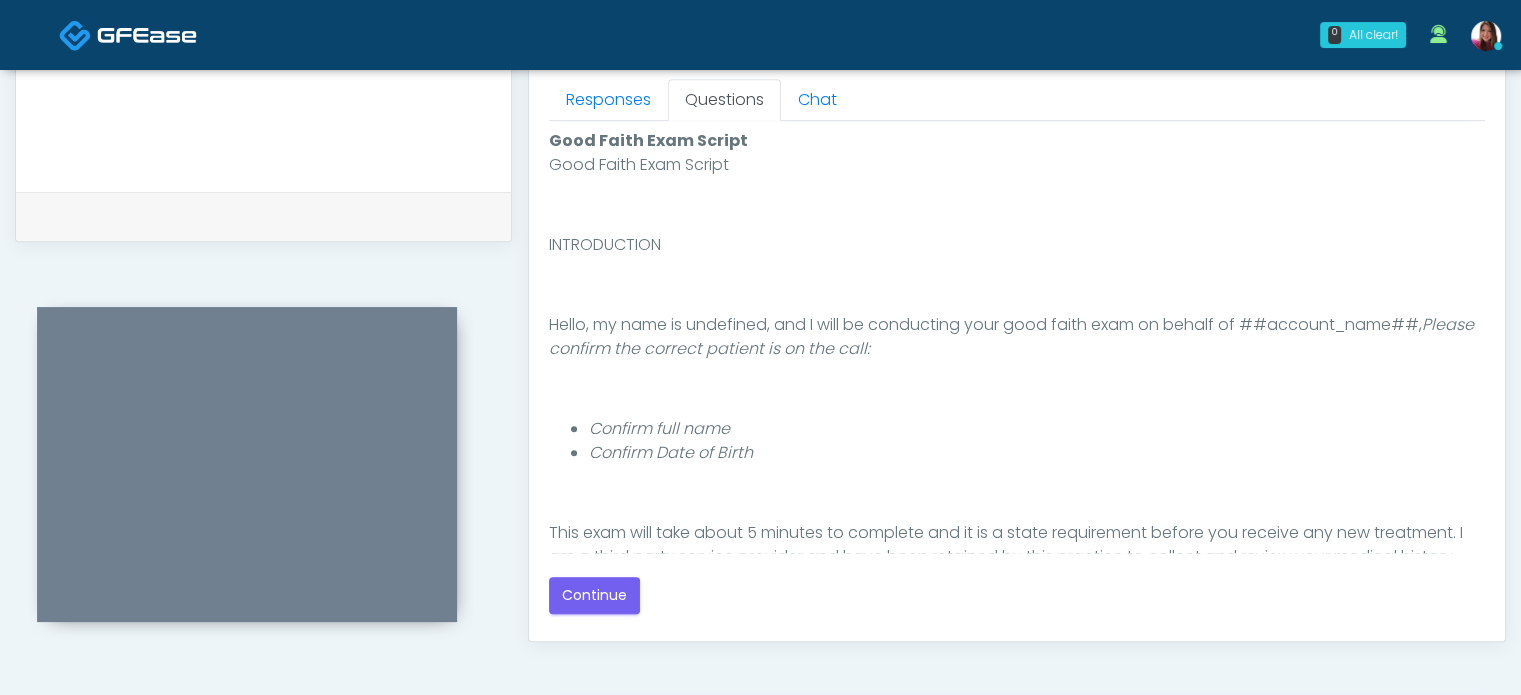 scroll, scrollTop: 0, scrollLeft: 0, axis: both 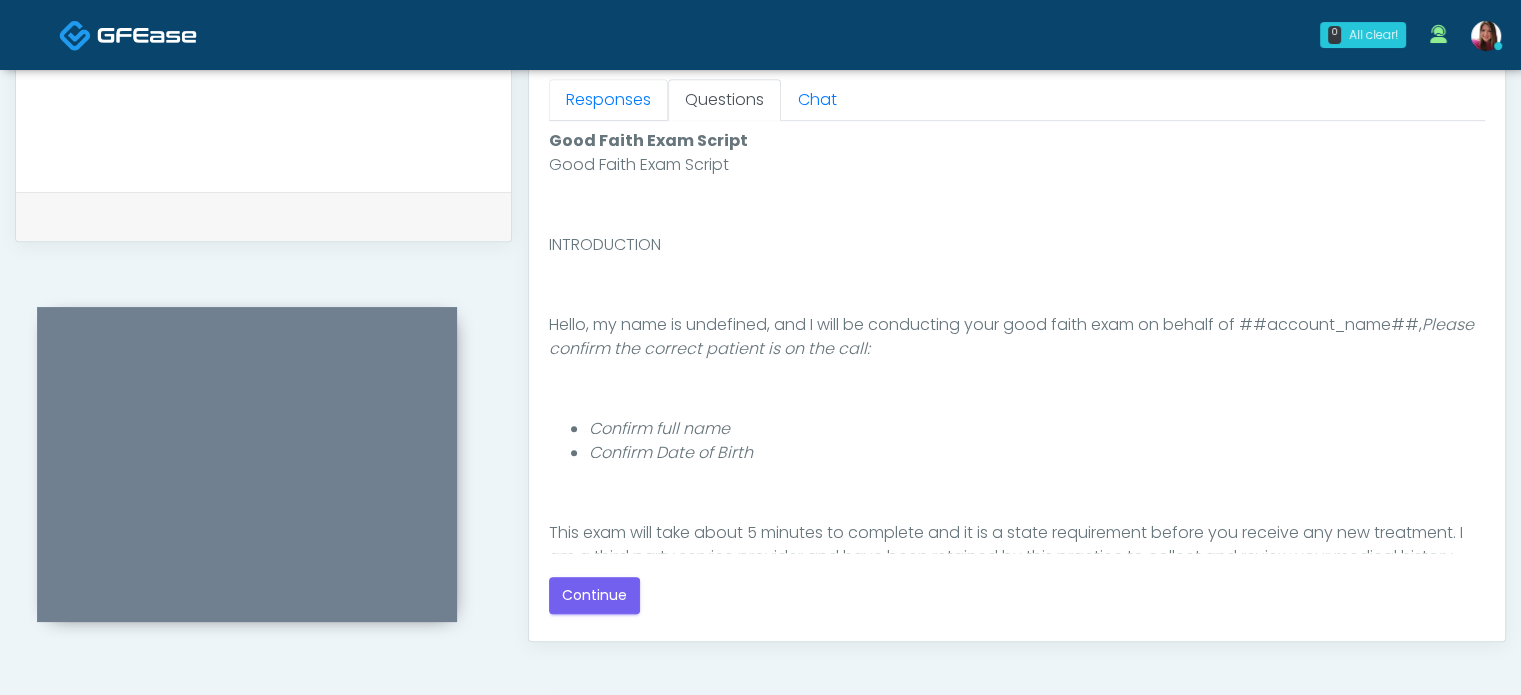 click on "Responses" at bounding box center [608, 100] 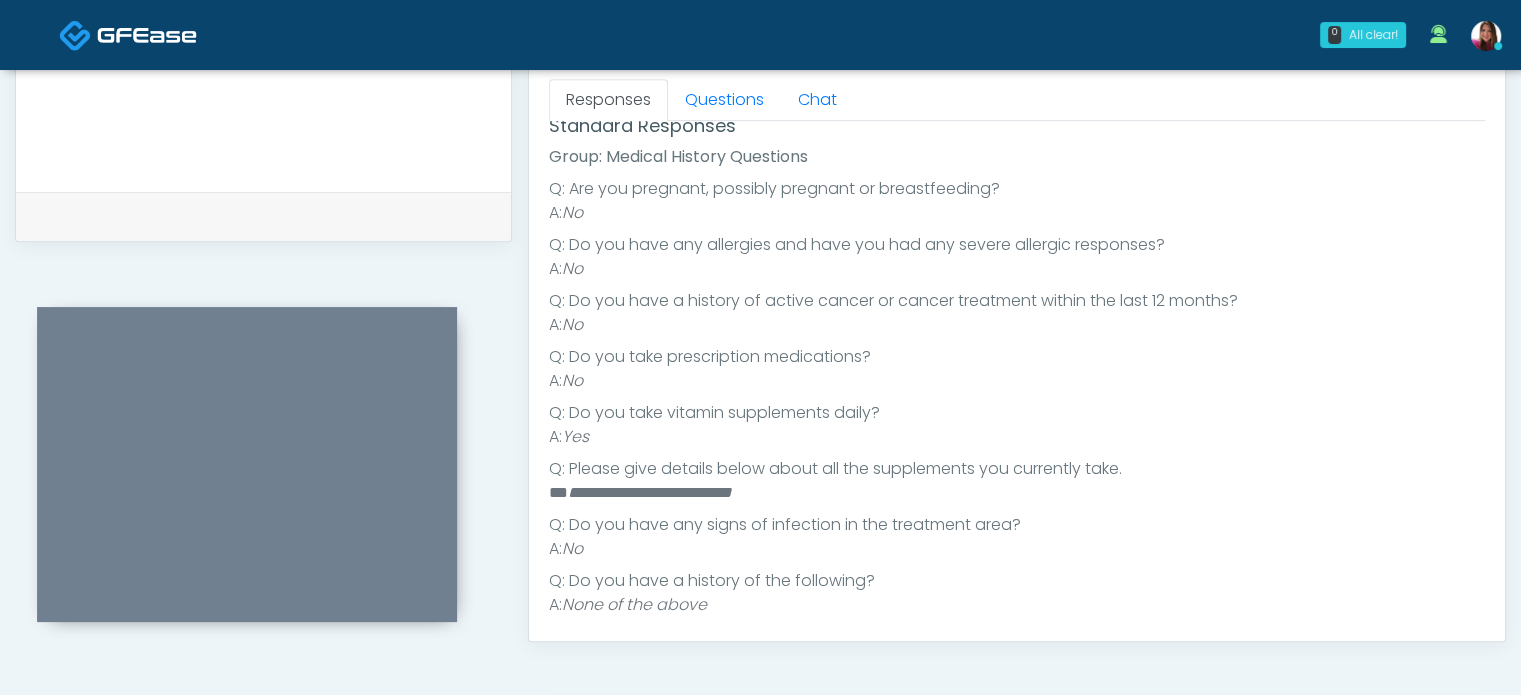 scroll, scrollTop: 270, scrollLeft: 0, axis: vertical 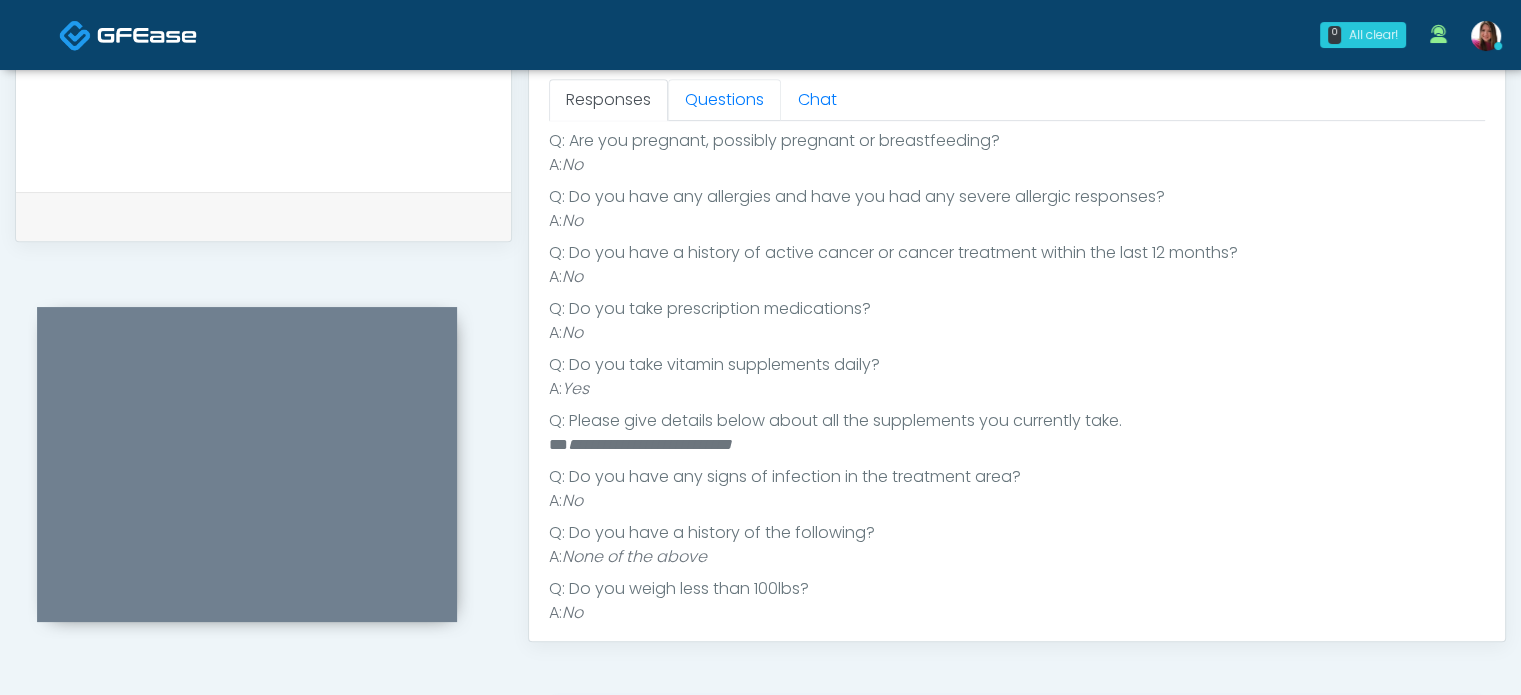 click on "Questions" at bounding box center [724, 100] 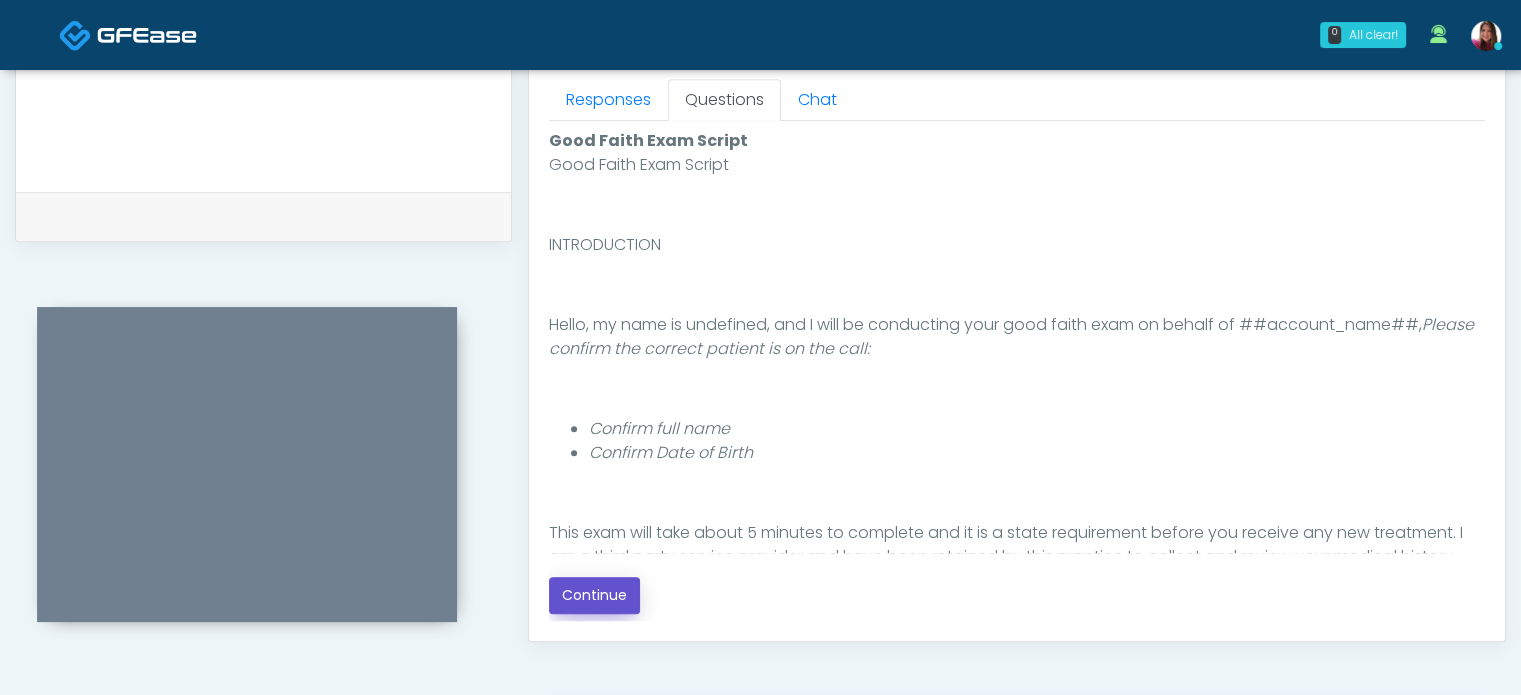 click on "Continue" at bounding box center [594, 595] 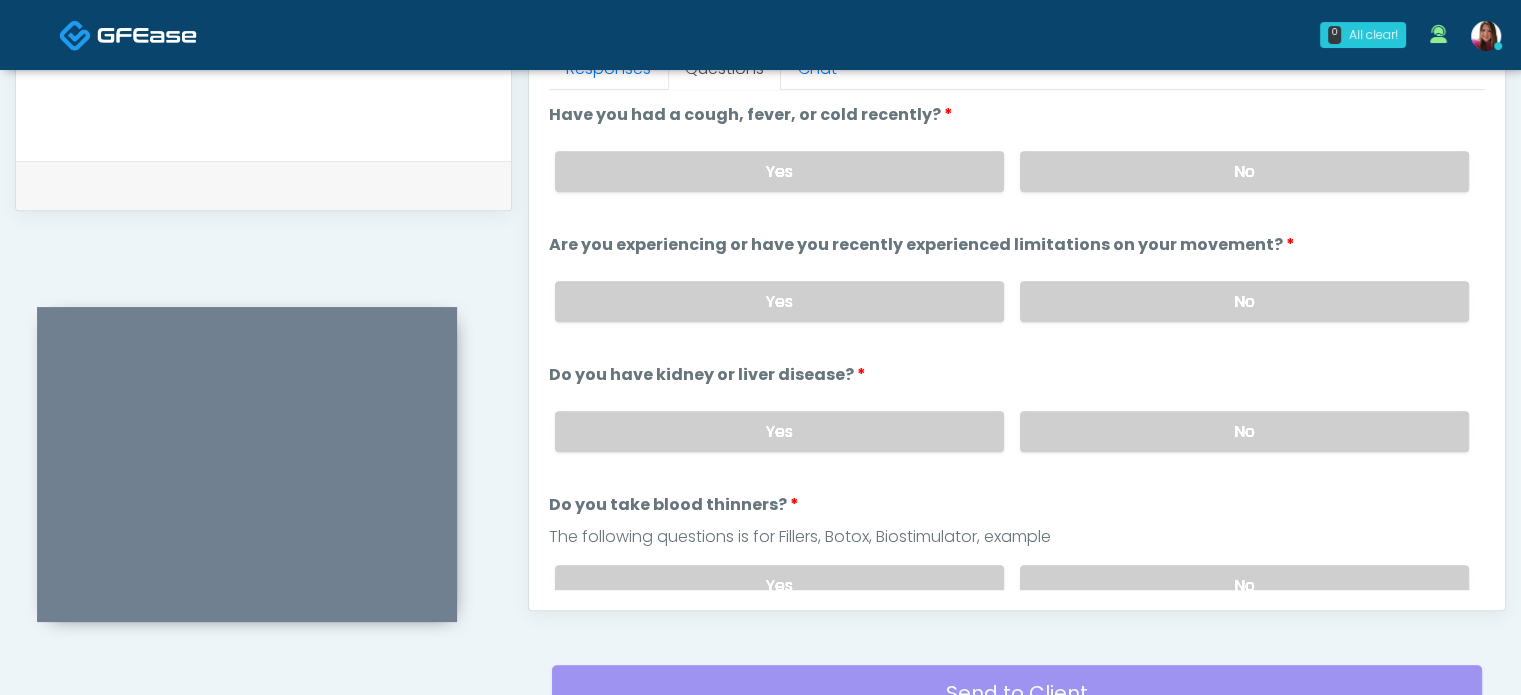 scroll, scrollTop: 914, scrollLeft: 0, axis: vertical 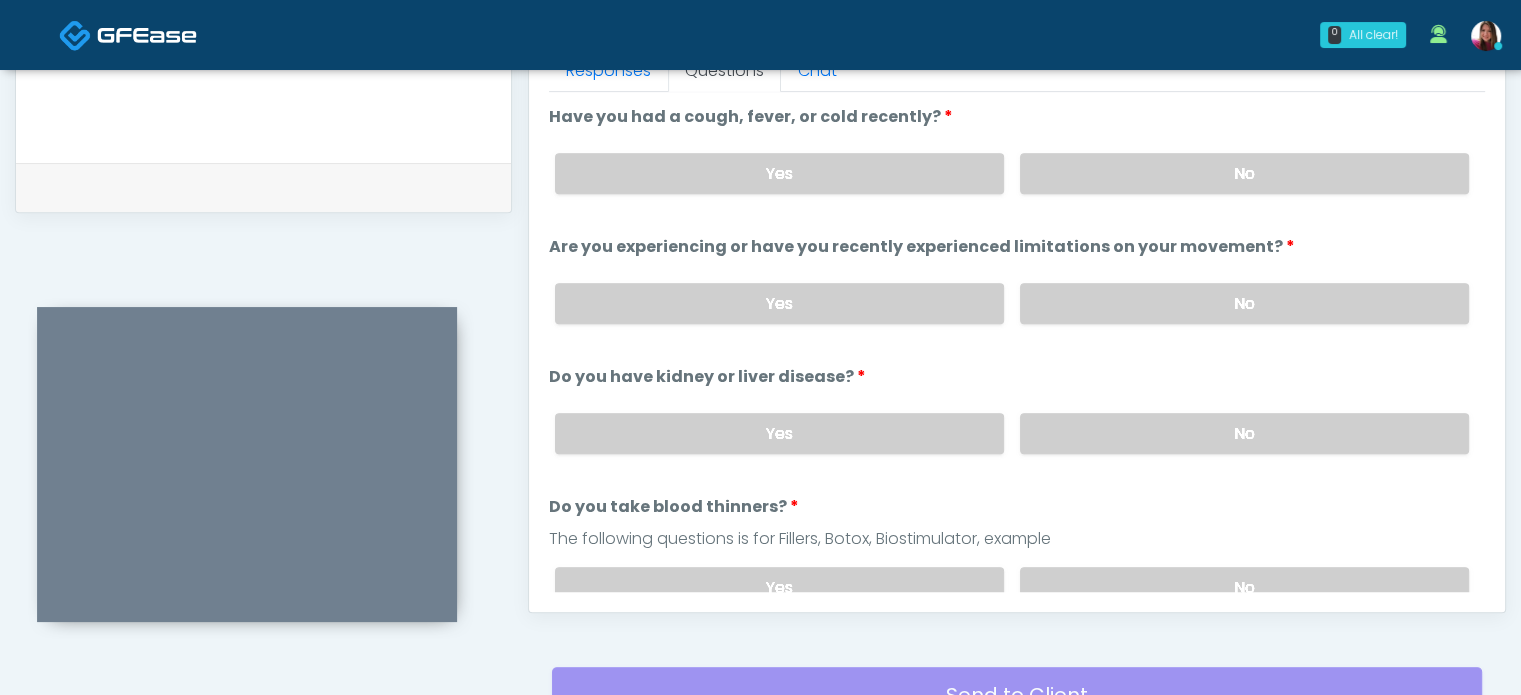 click on "No" at bounding box center (1244, 173) 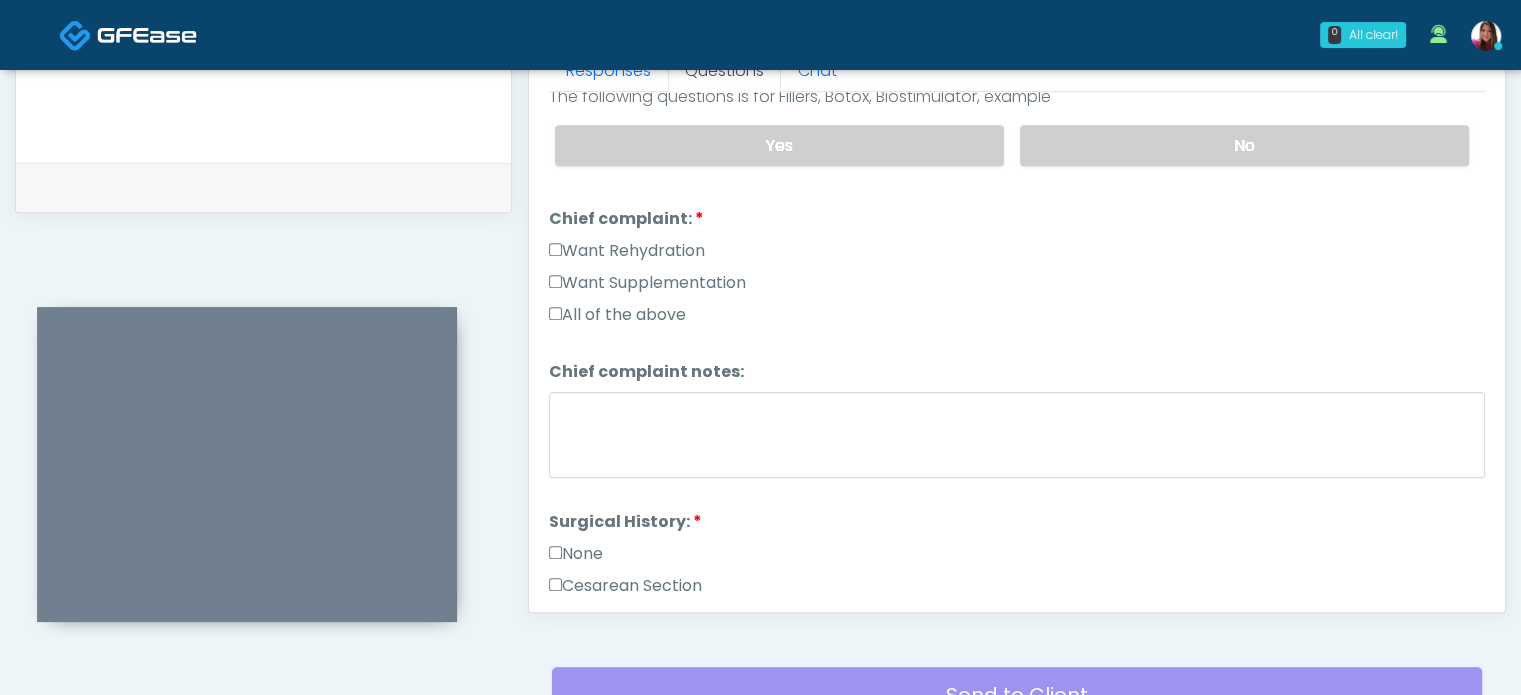 scroll, scrollTop: 470, scrollLeft: 0, axis: vertical 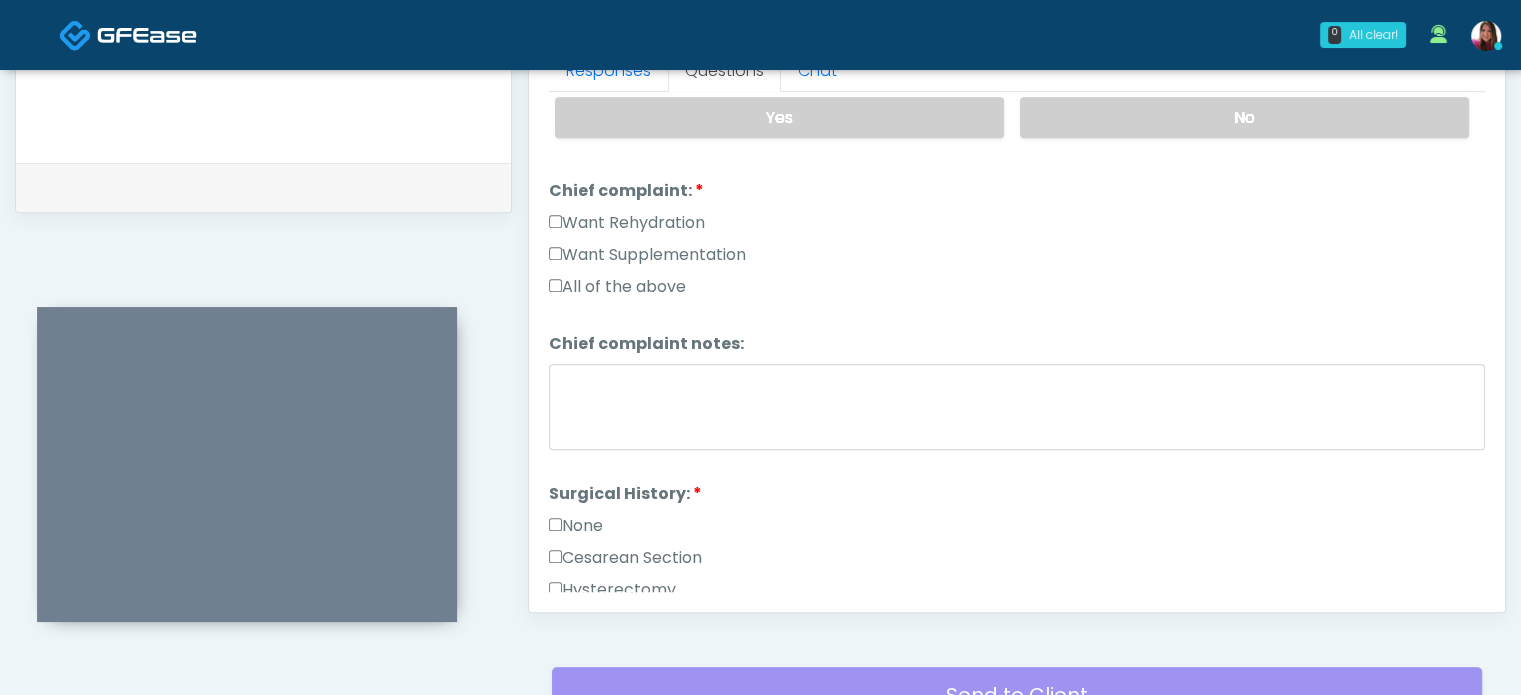 click on "Want Supplementation" at bounding box center [647, 255] 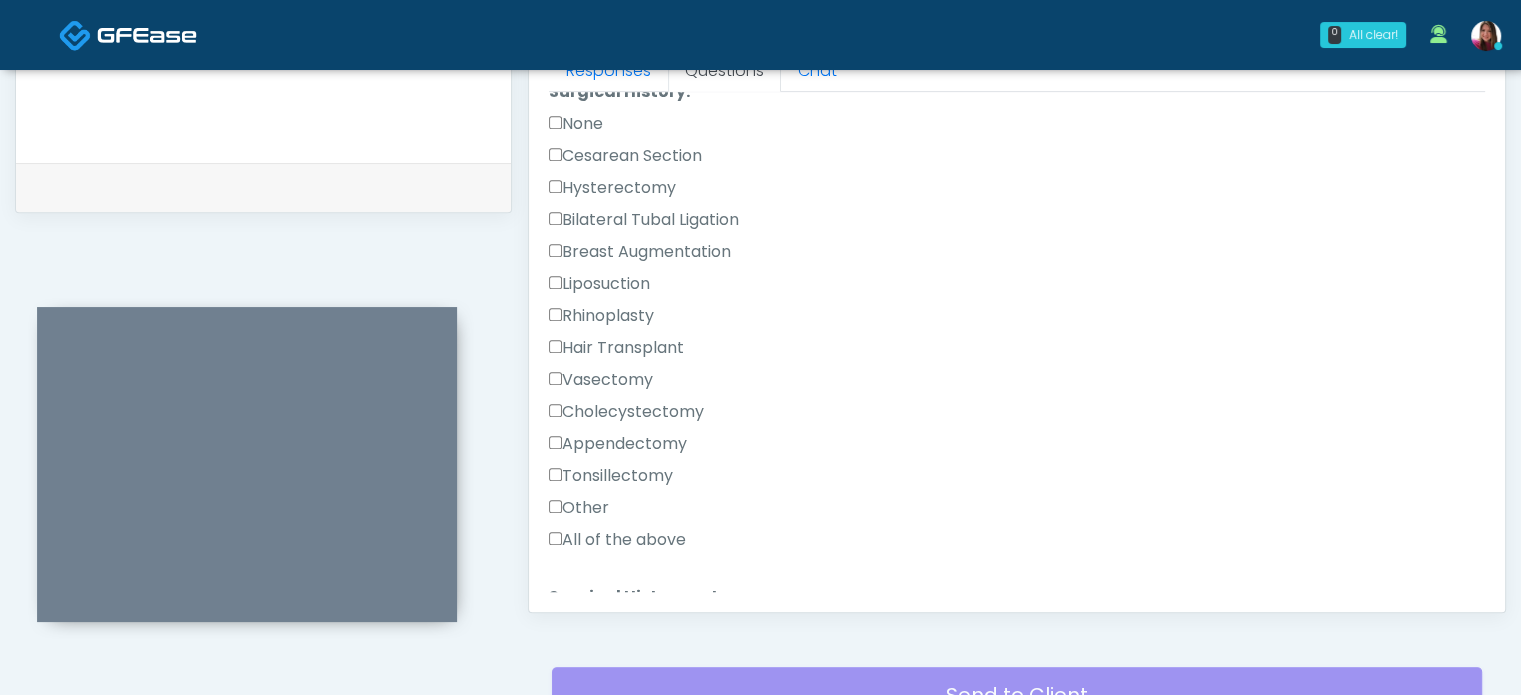 scroll, scrollTop: 1044, scrollLeft: 0, axis: vertical 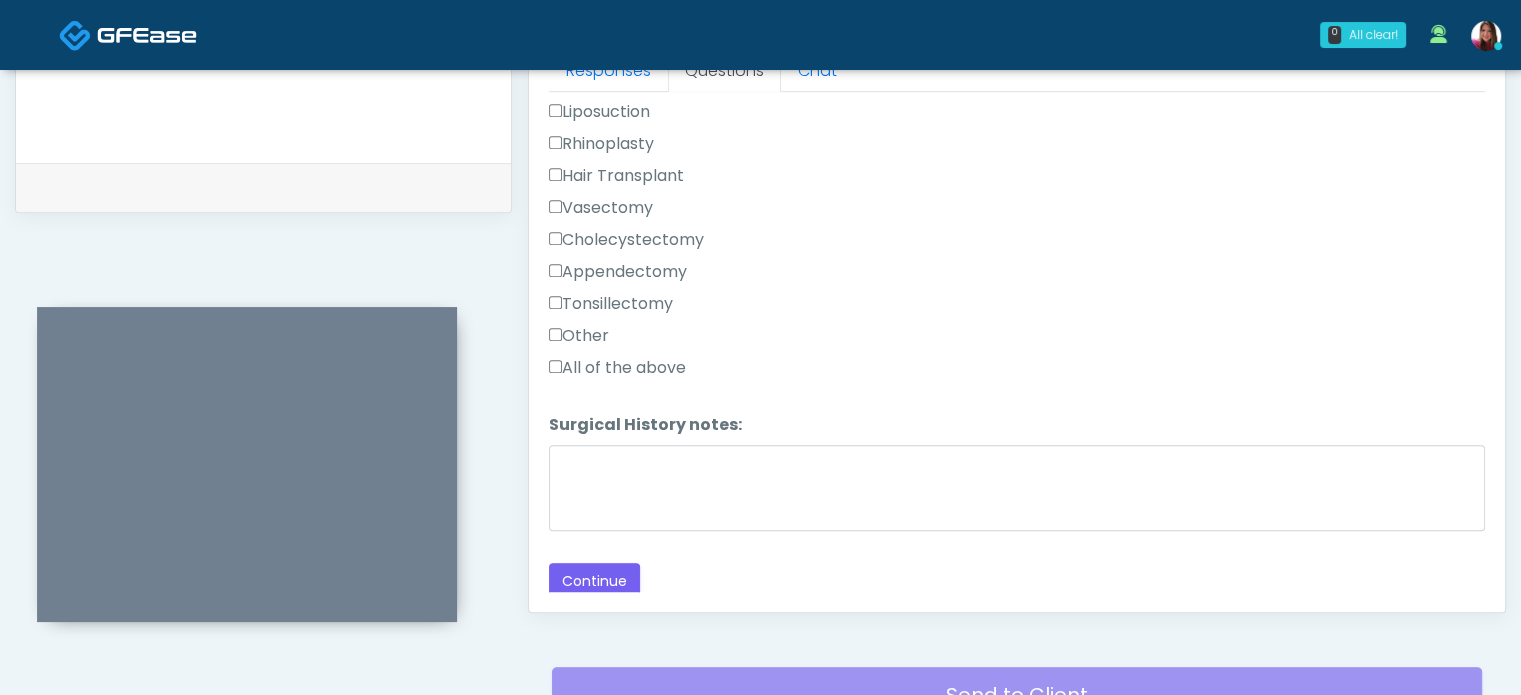 click on "Tonsillectomy" at bounding box center [611, 304] 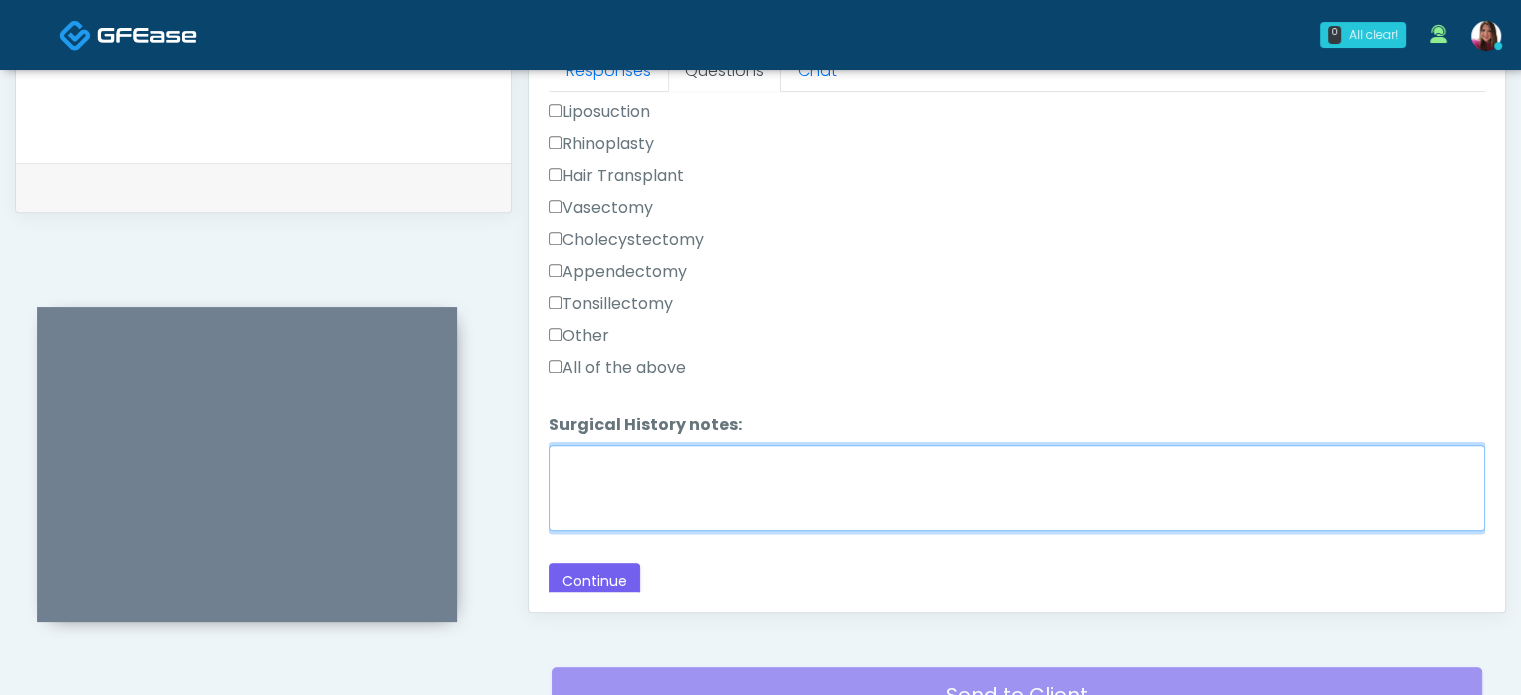 click on "Surgical History notes:" at bounding box center [1017, 488] 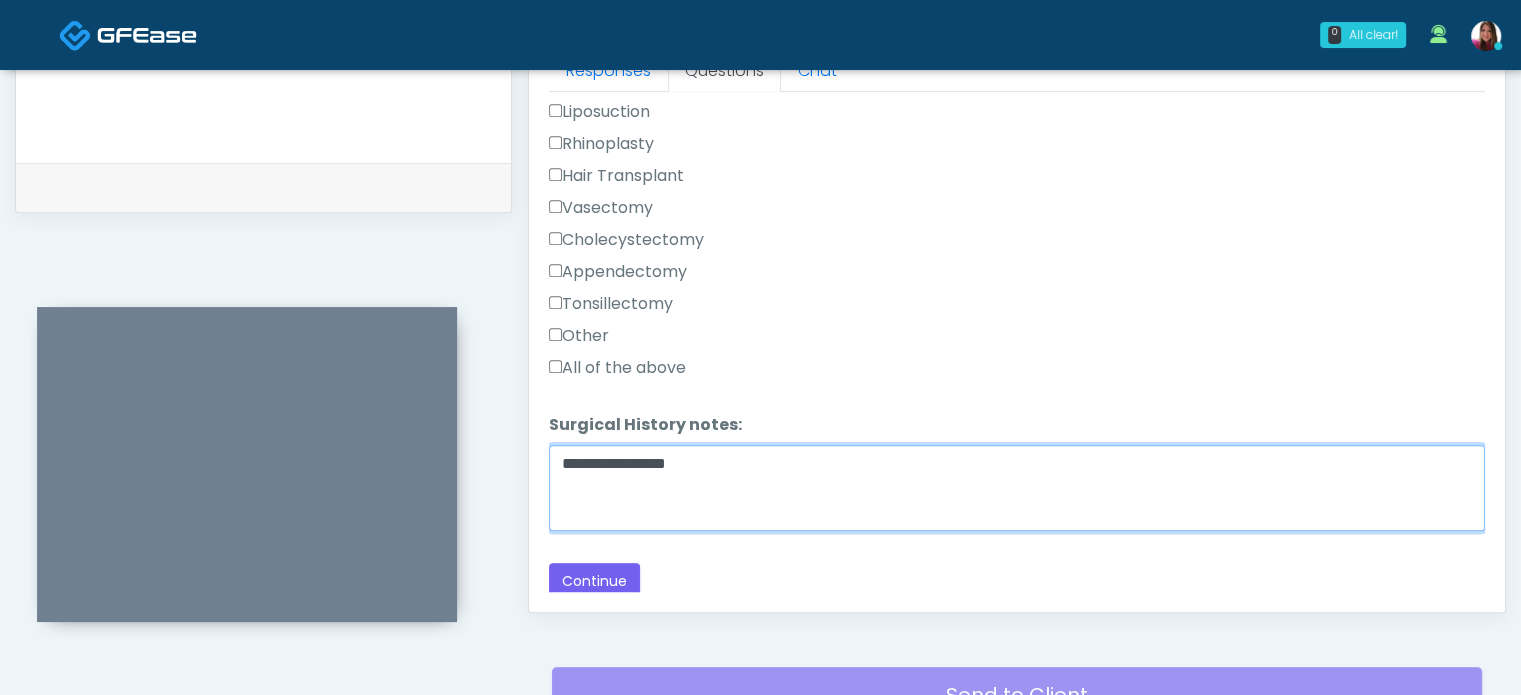 type on "**********" 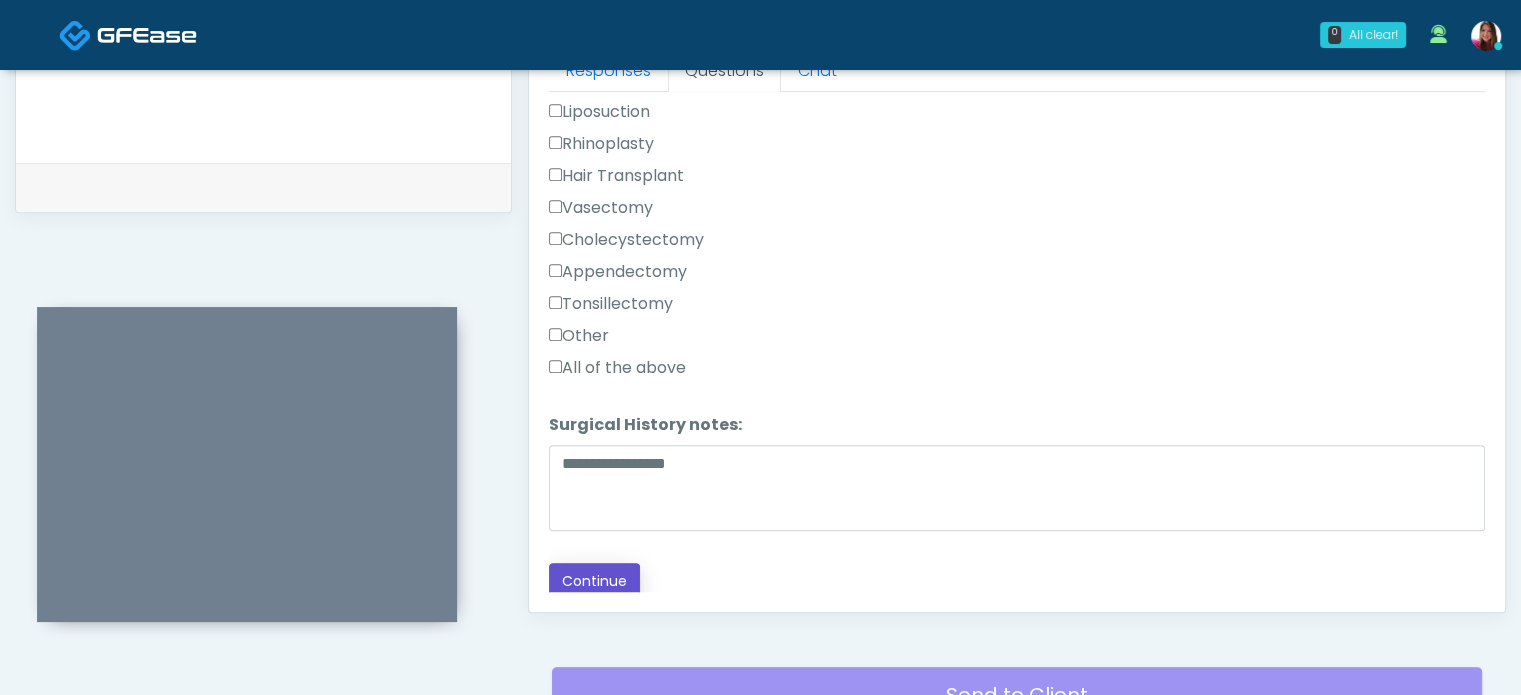 click on "Continue" at bounding box center (594, 581) 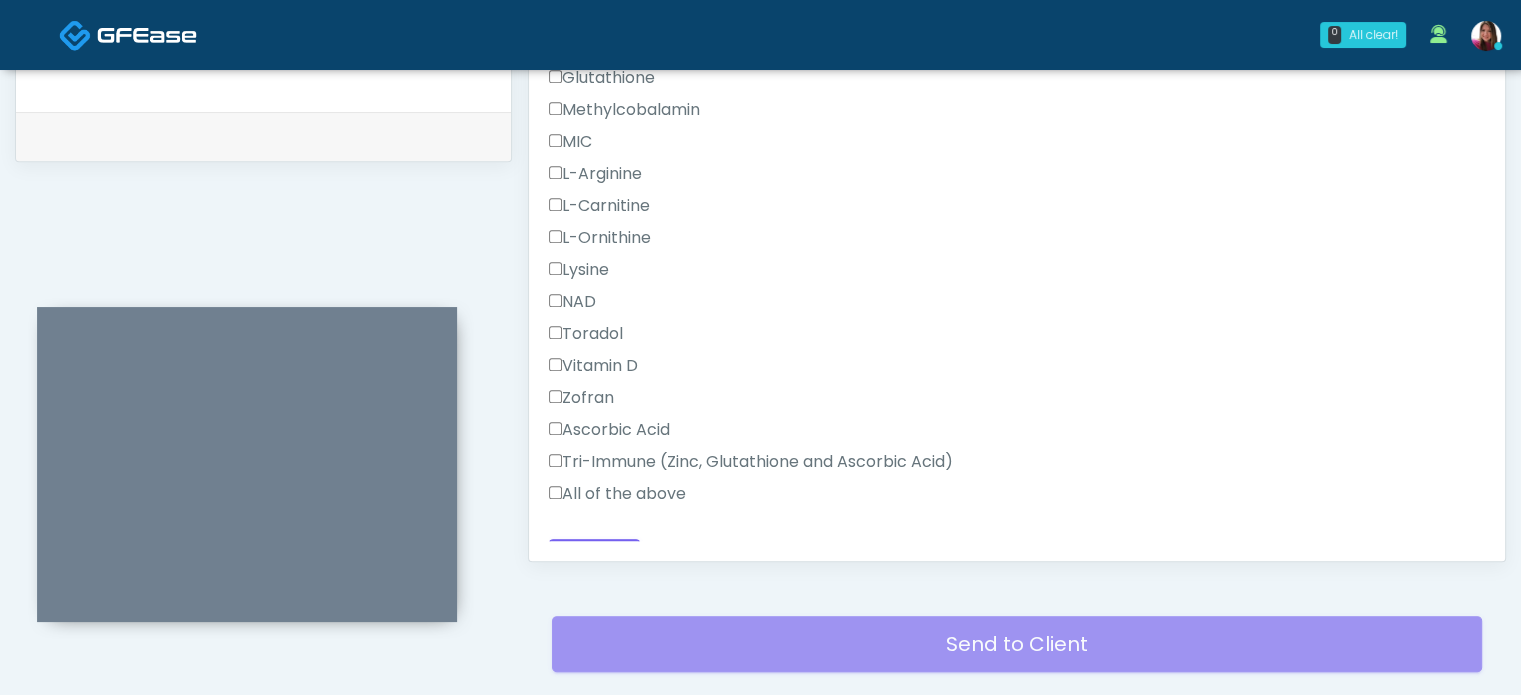 scroll, scrollTop: 959, scrollLeft: 0, axis: vertical 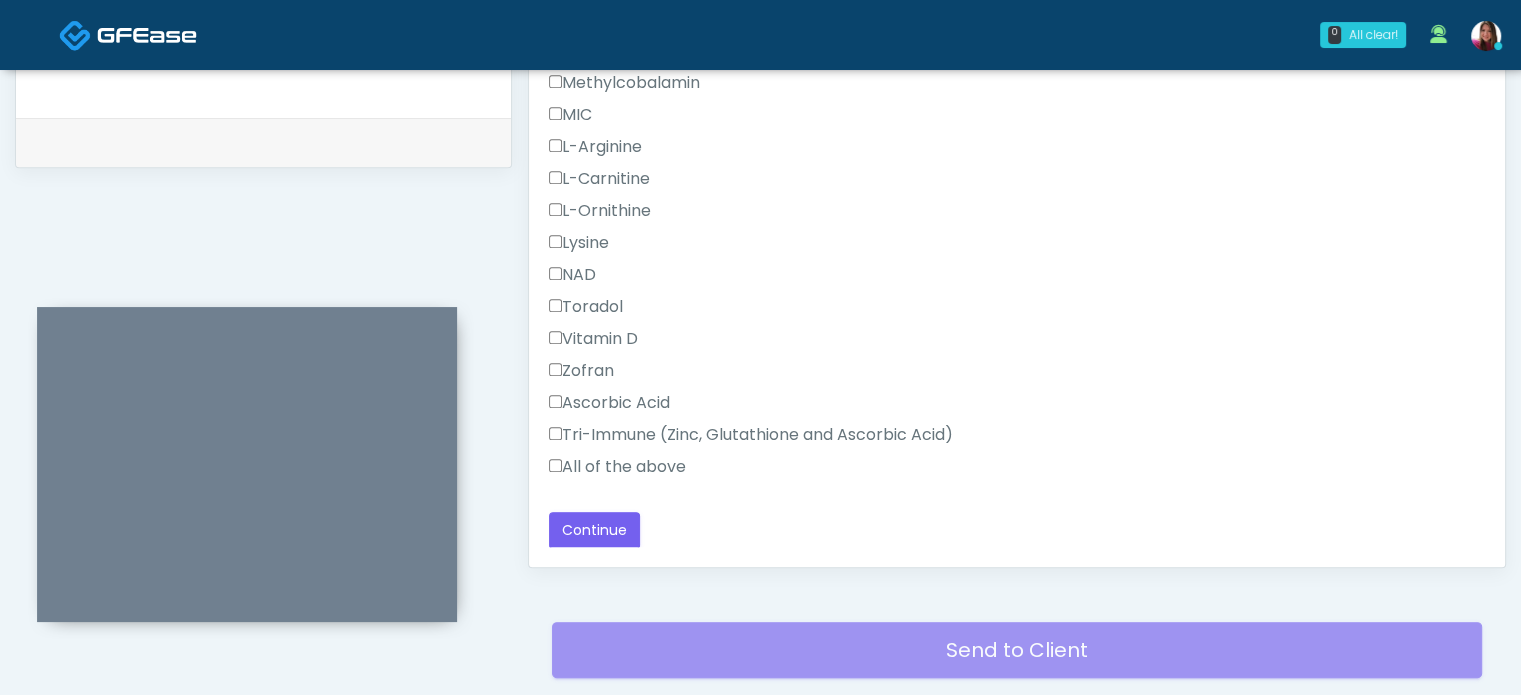 click on "All of the above" at bounding box center [617, 467] 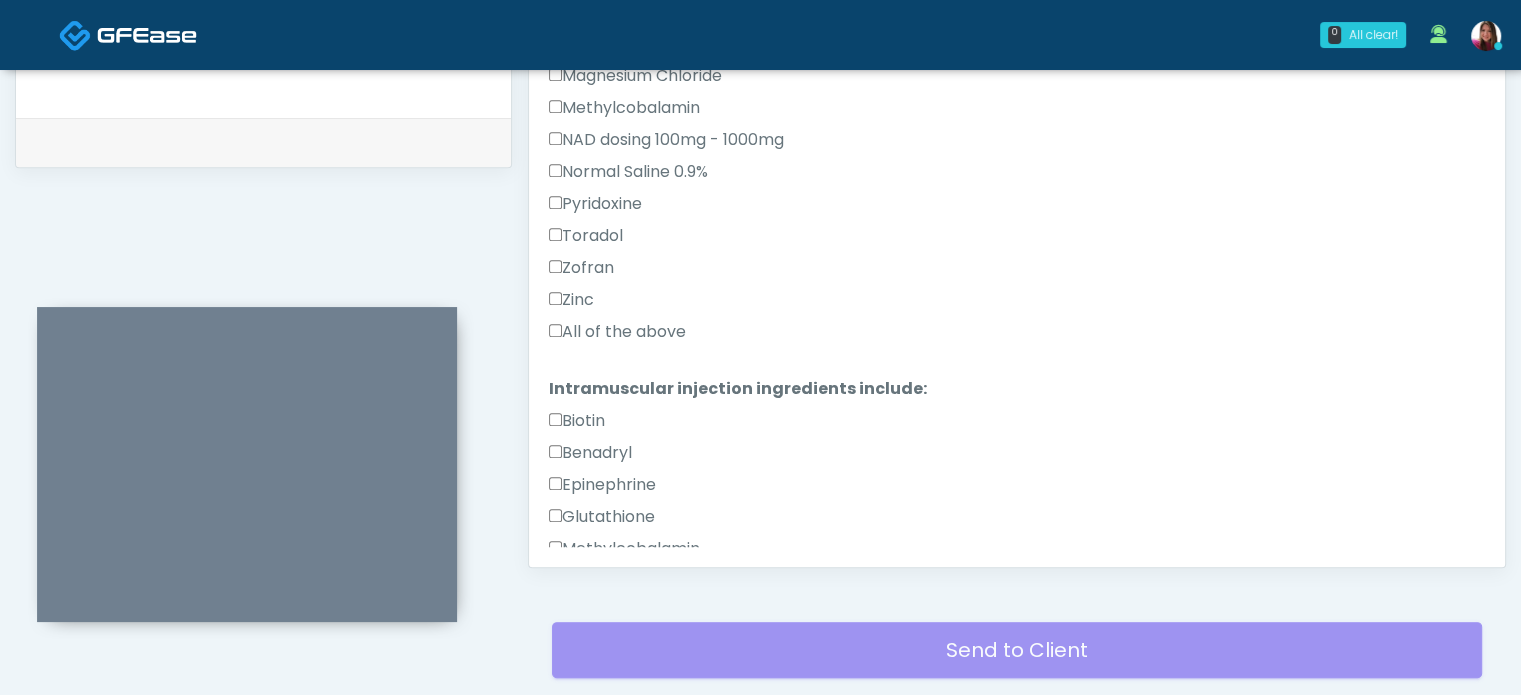 scroll, scrollTop: 606, scrollLeft: 0, axis: vertical 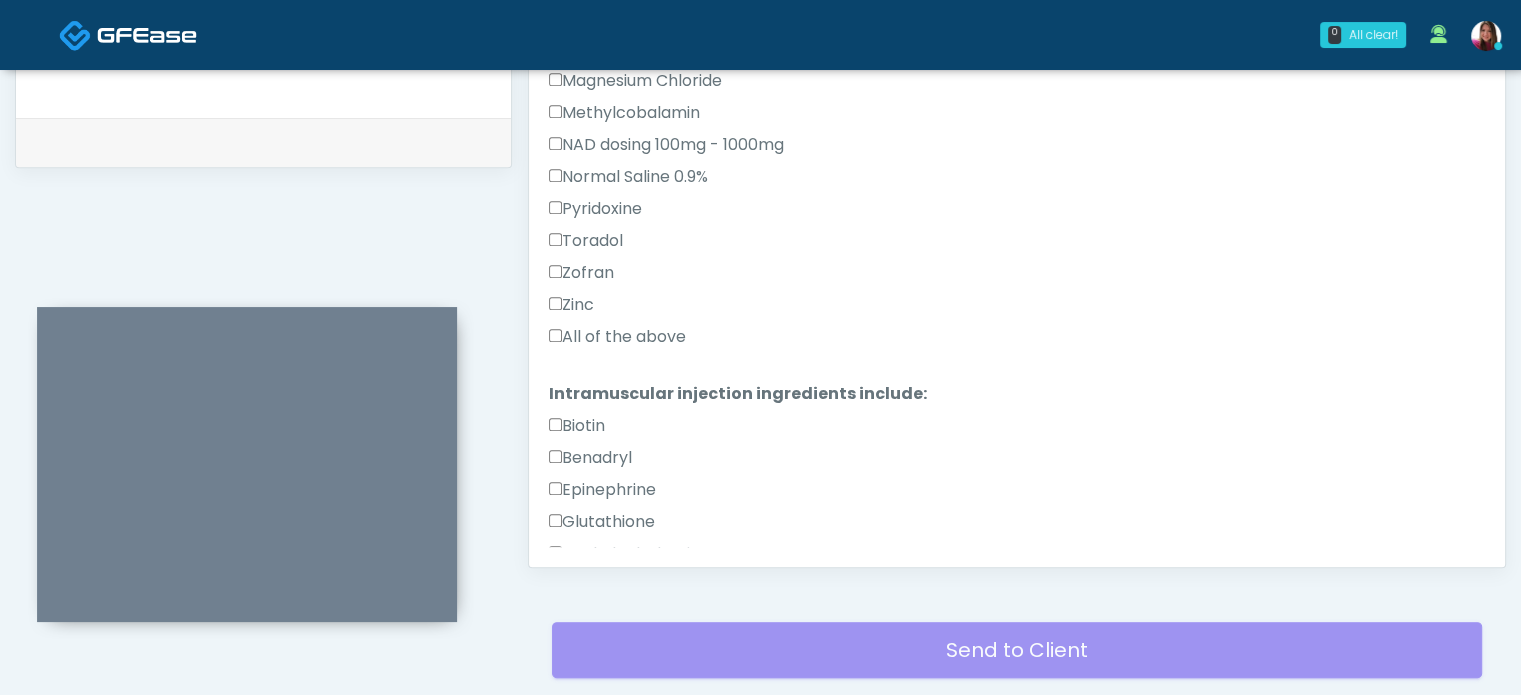 click on "All of the above" at bounding box center [617, 337] 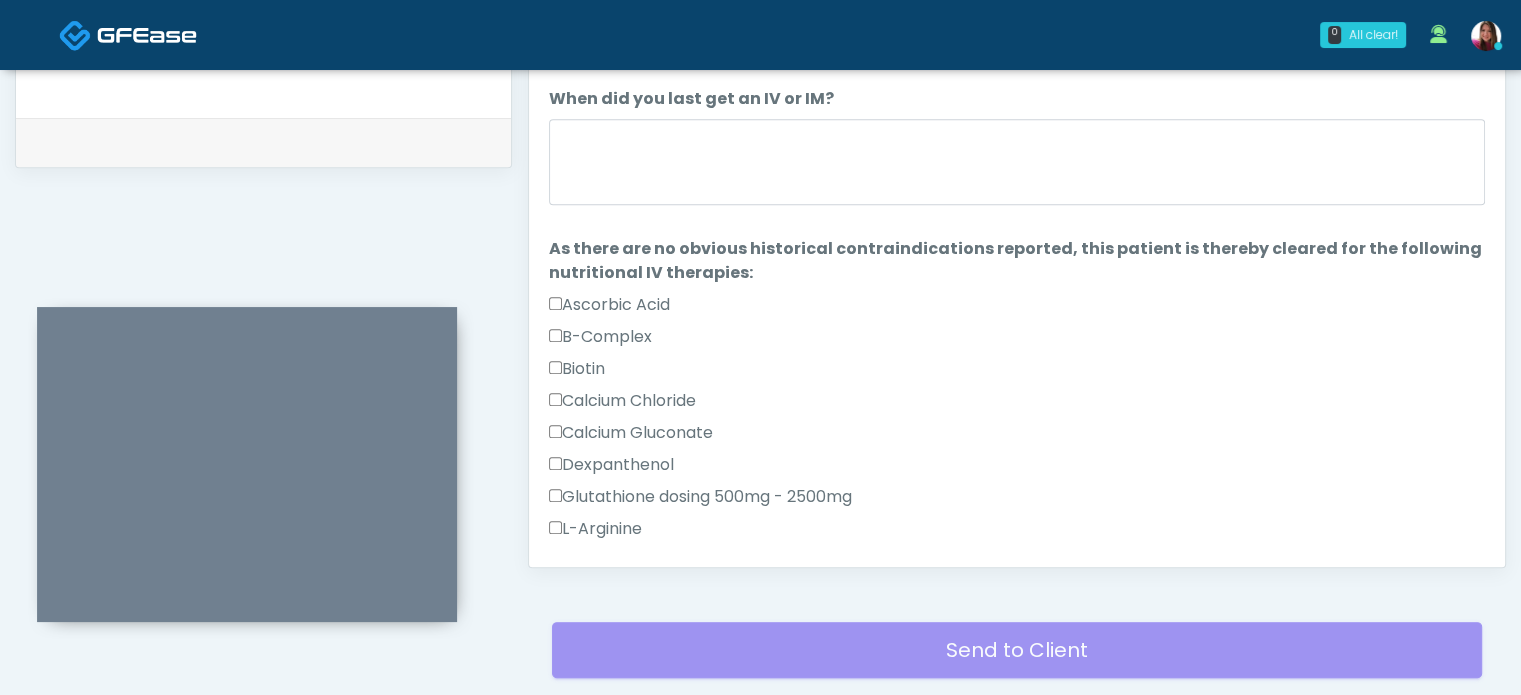 scroll, scrollTop: 0, scrollLeft: 0, axis: both 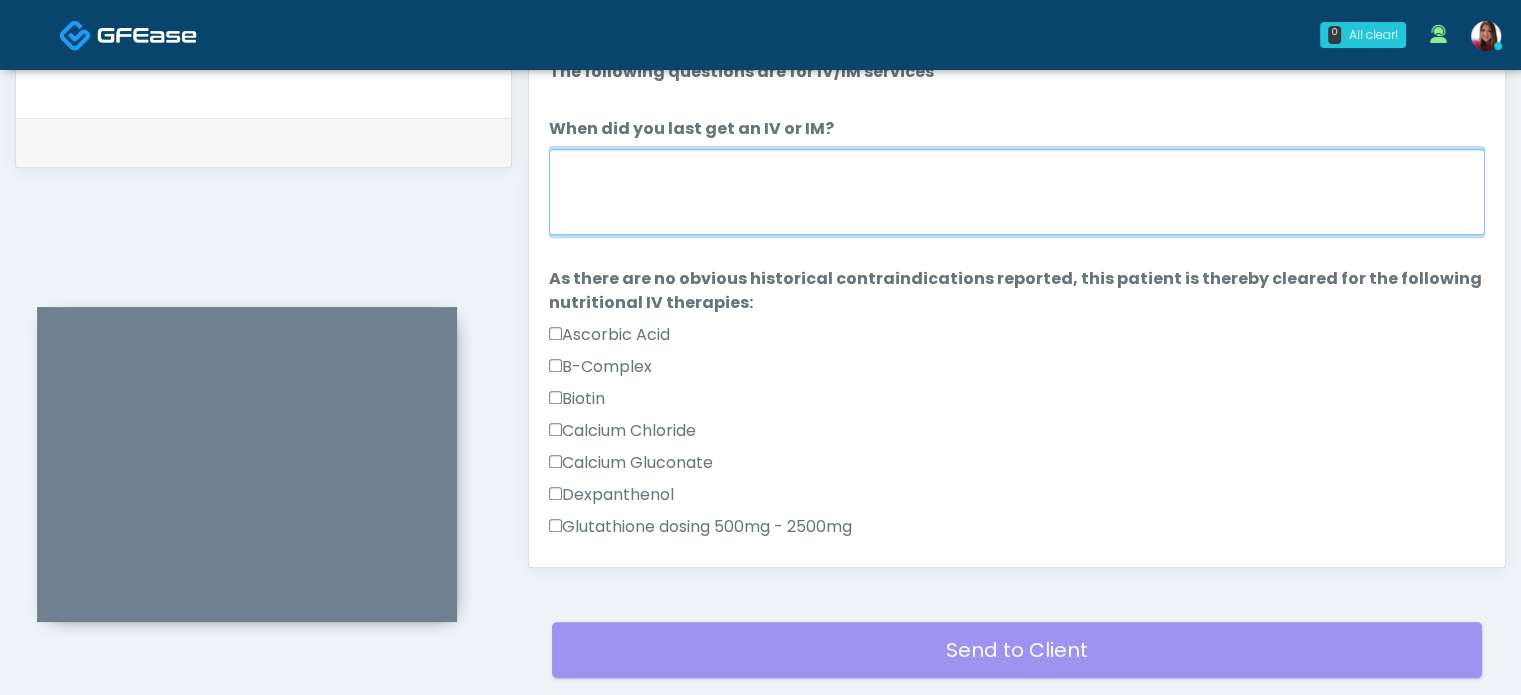 click on "When did you last get an IV or IM?" at bounding box center [1017, 192] 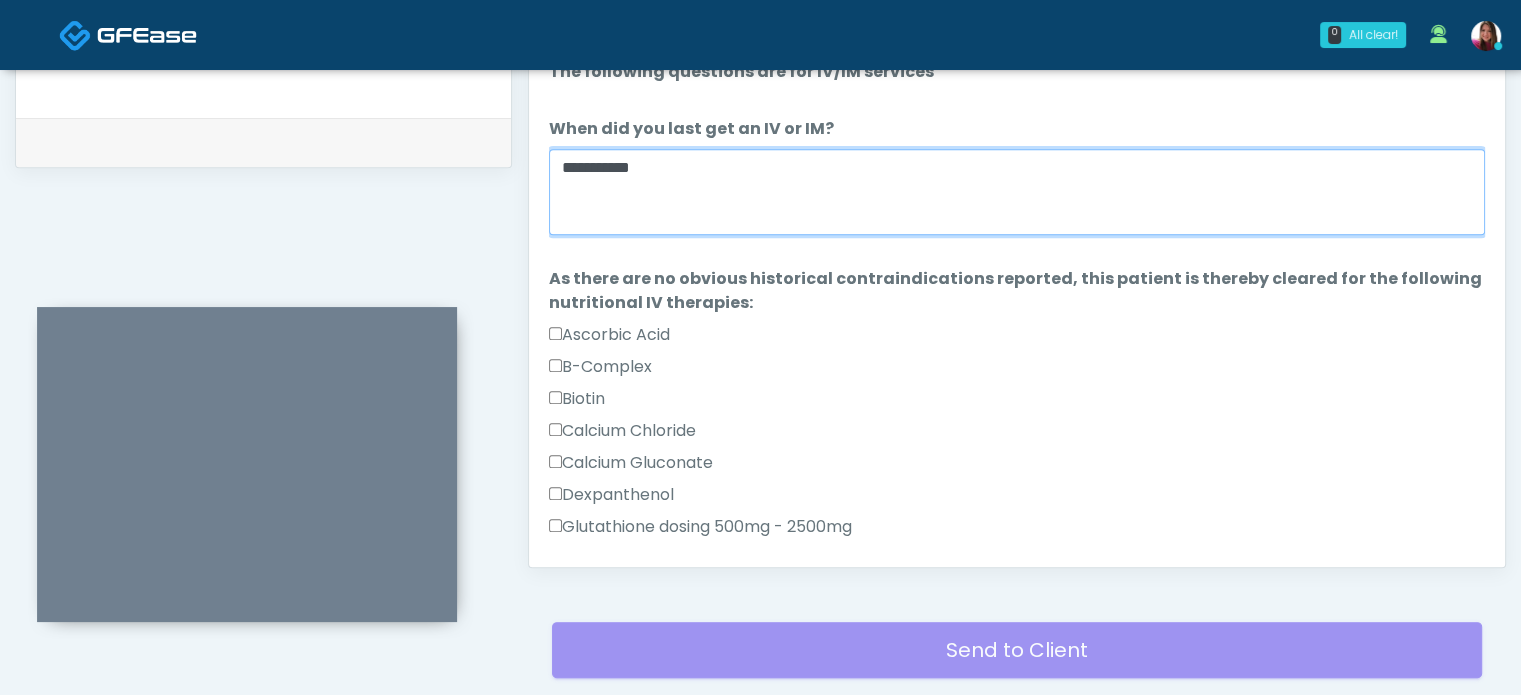 type on "**********" 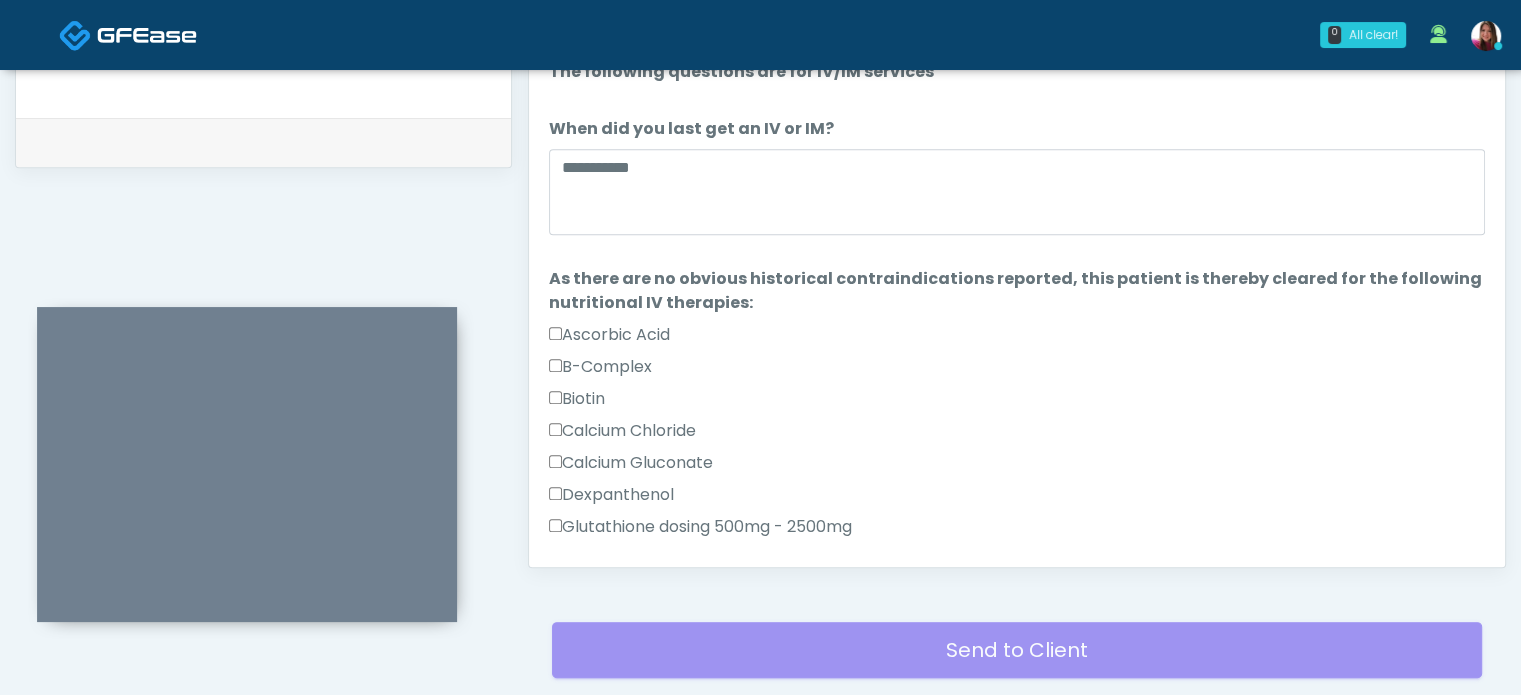 scroll, scrollTop: 1077, scrollLeft: 0, axis: vertical 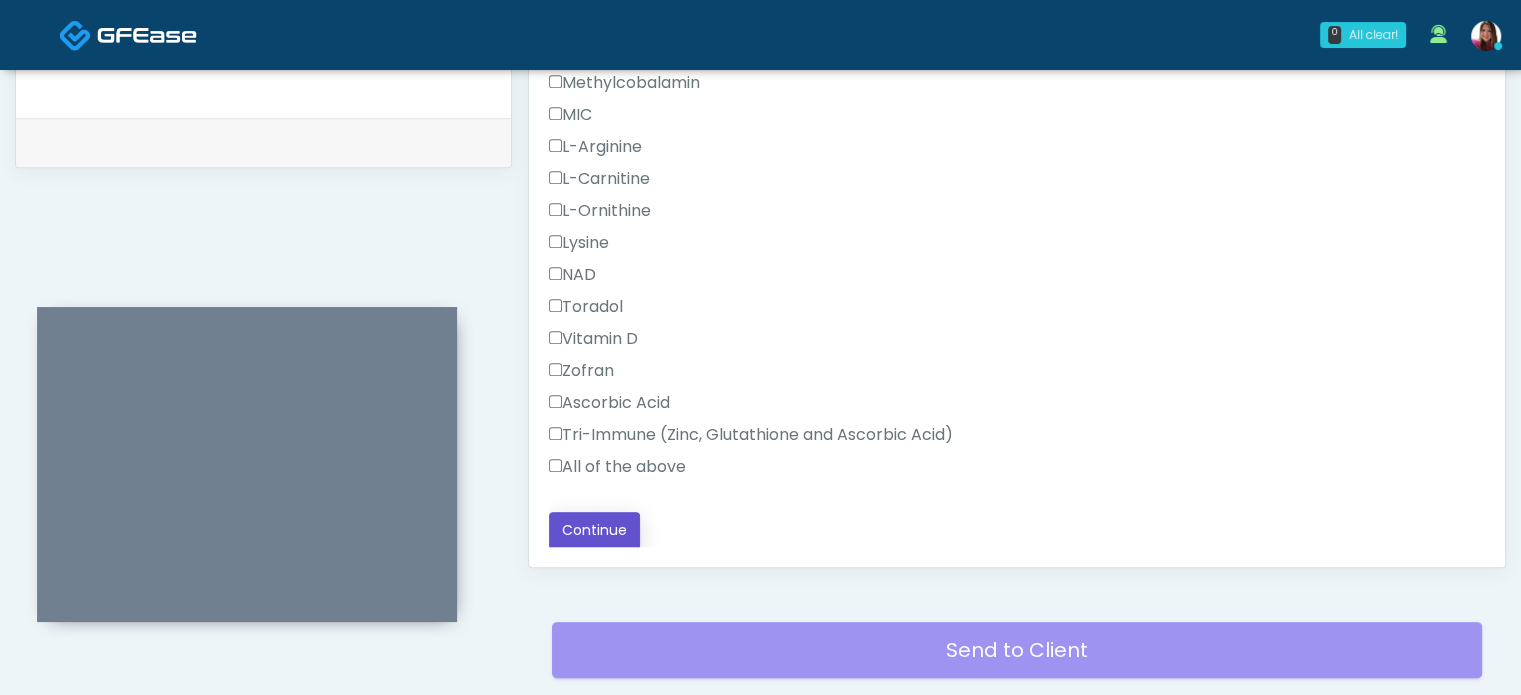 click on "Continue" at bounding box center [594, 530] 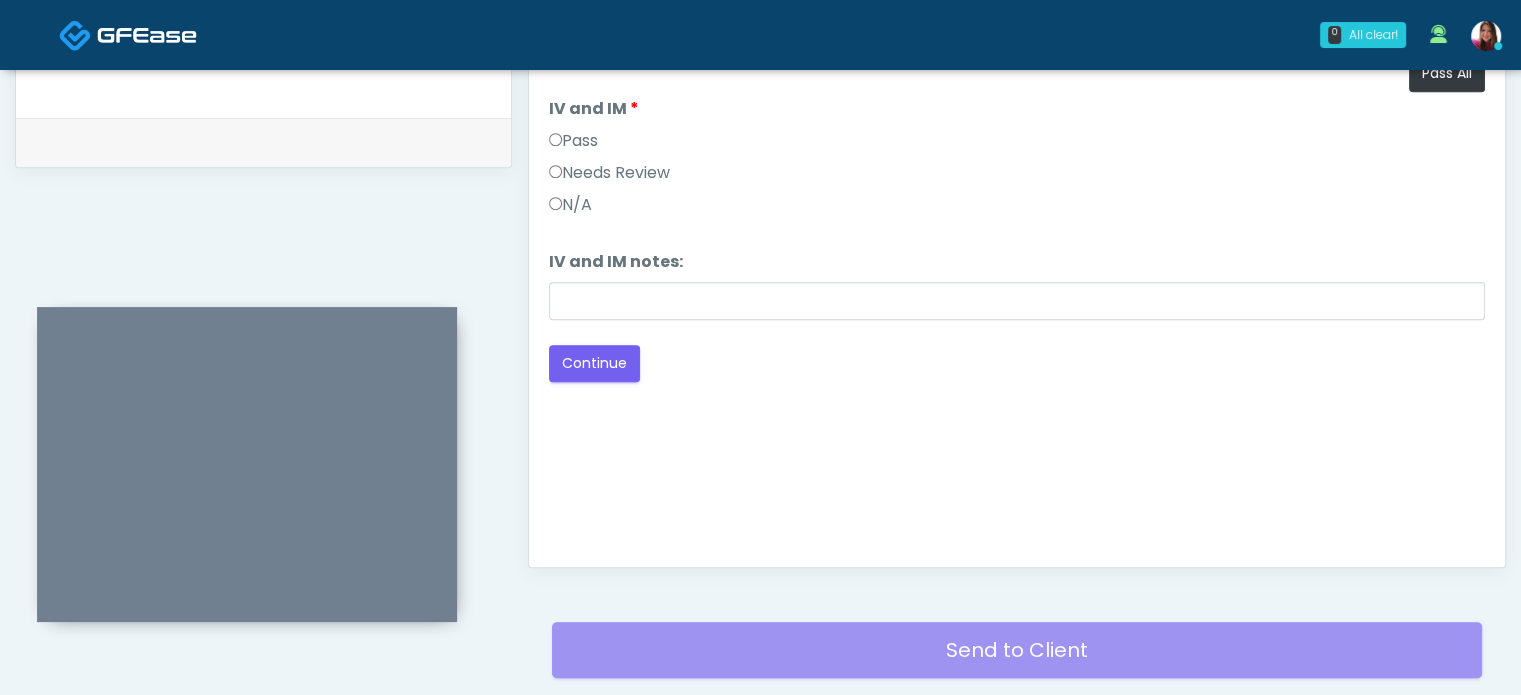 scroll, scrollTop: 1098, scrollLeft: 0, axis: vertical 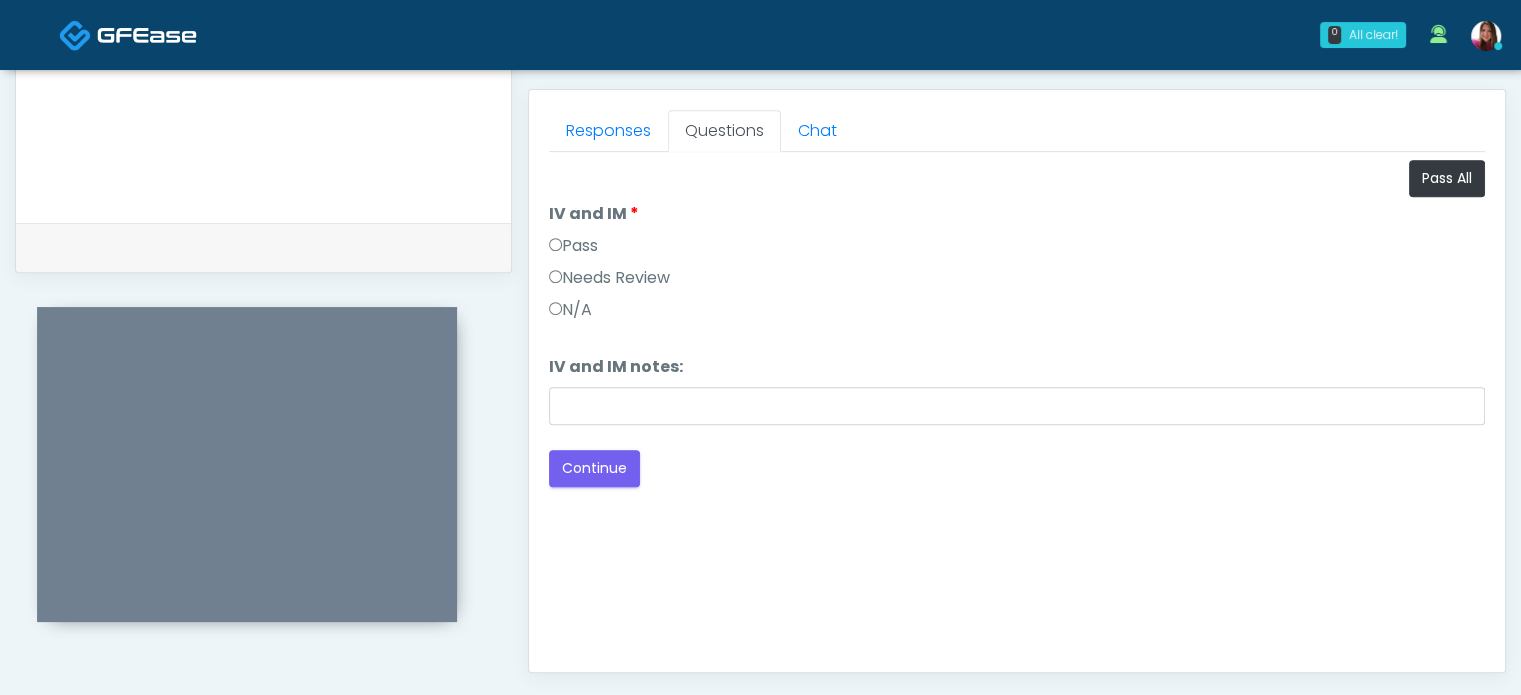 click on "Pass" at bounding box center (573, 246) 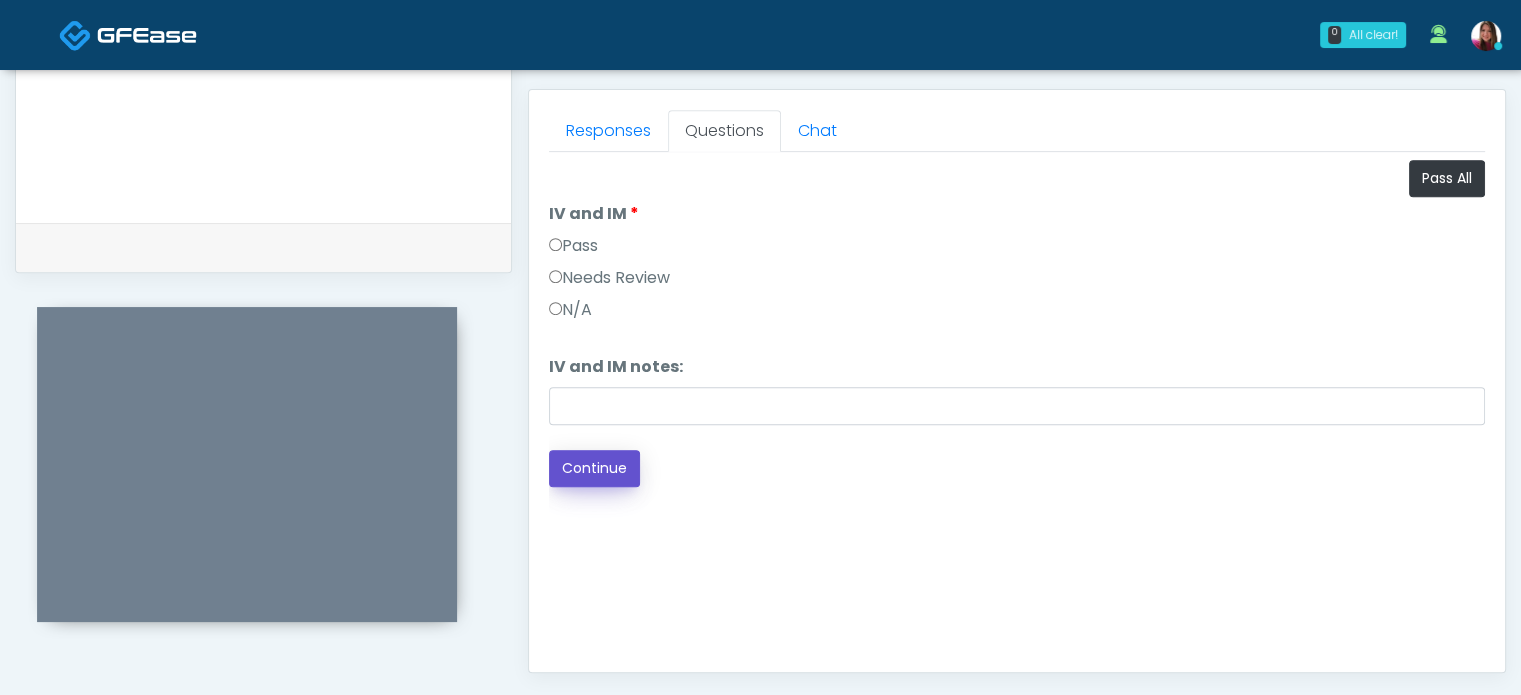 click on "Continue" at bounding box center (594, 468) 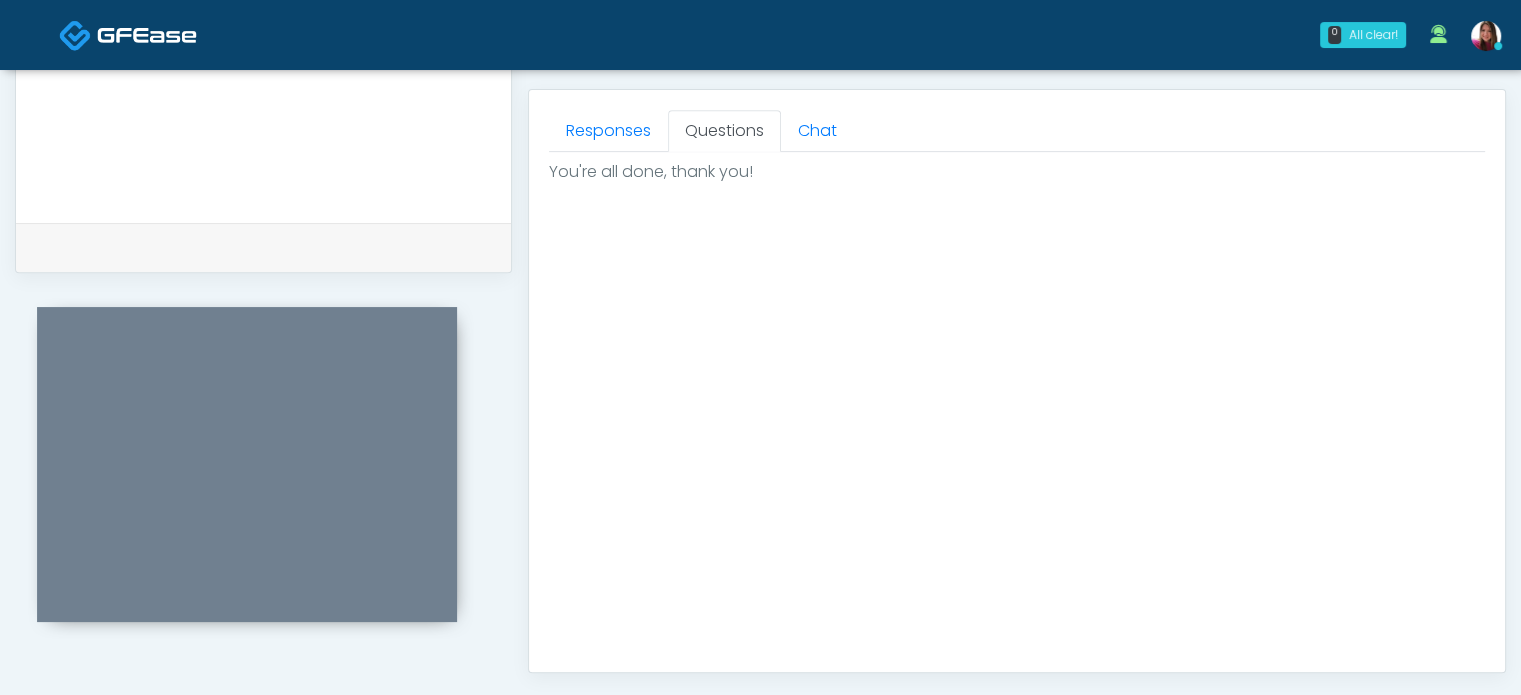scroll, scrollTop: 1134, scrollLeft: 0, axis: vertical 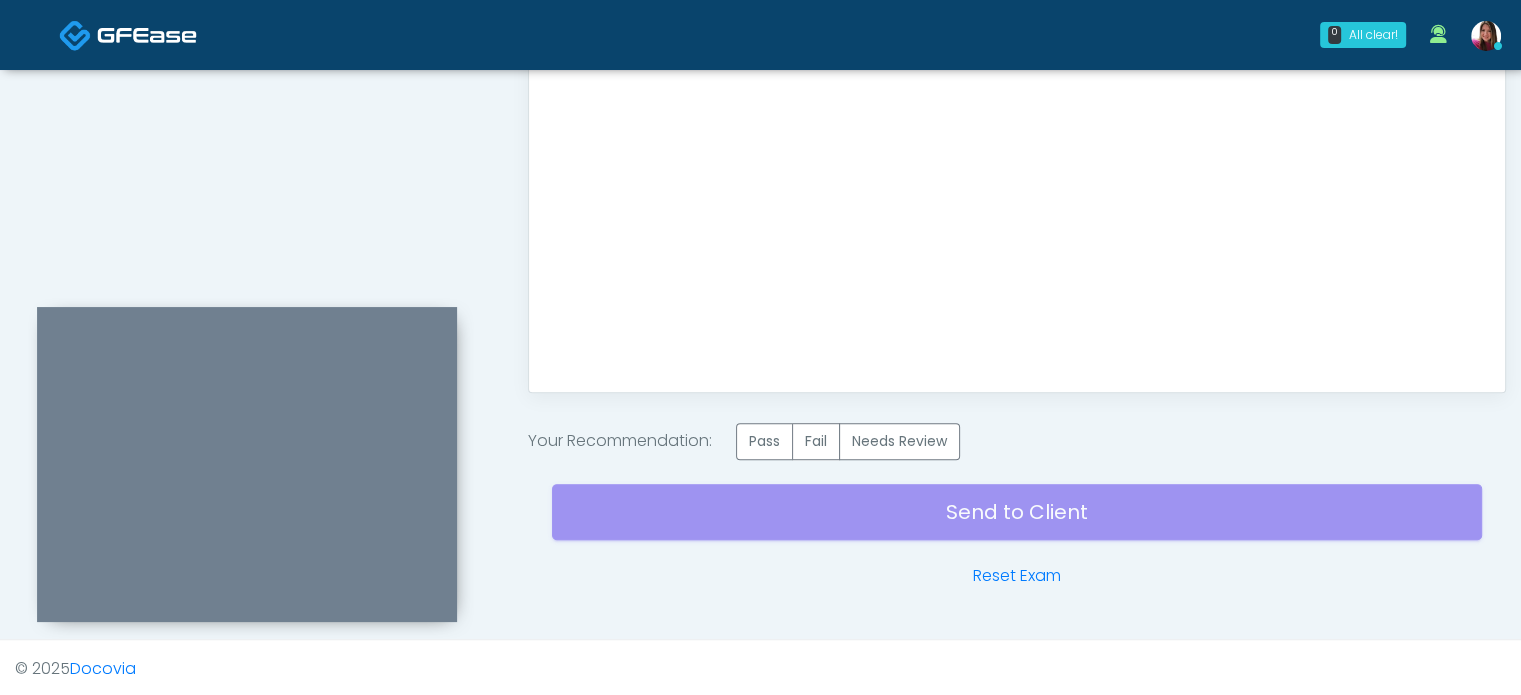 click on "Pass" at bounding box center (764, 441) 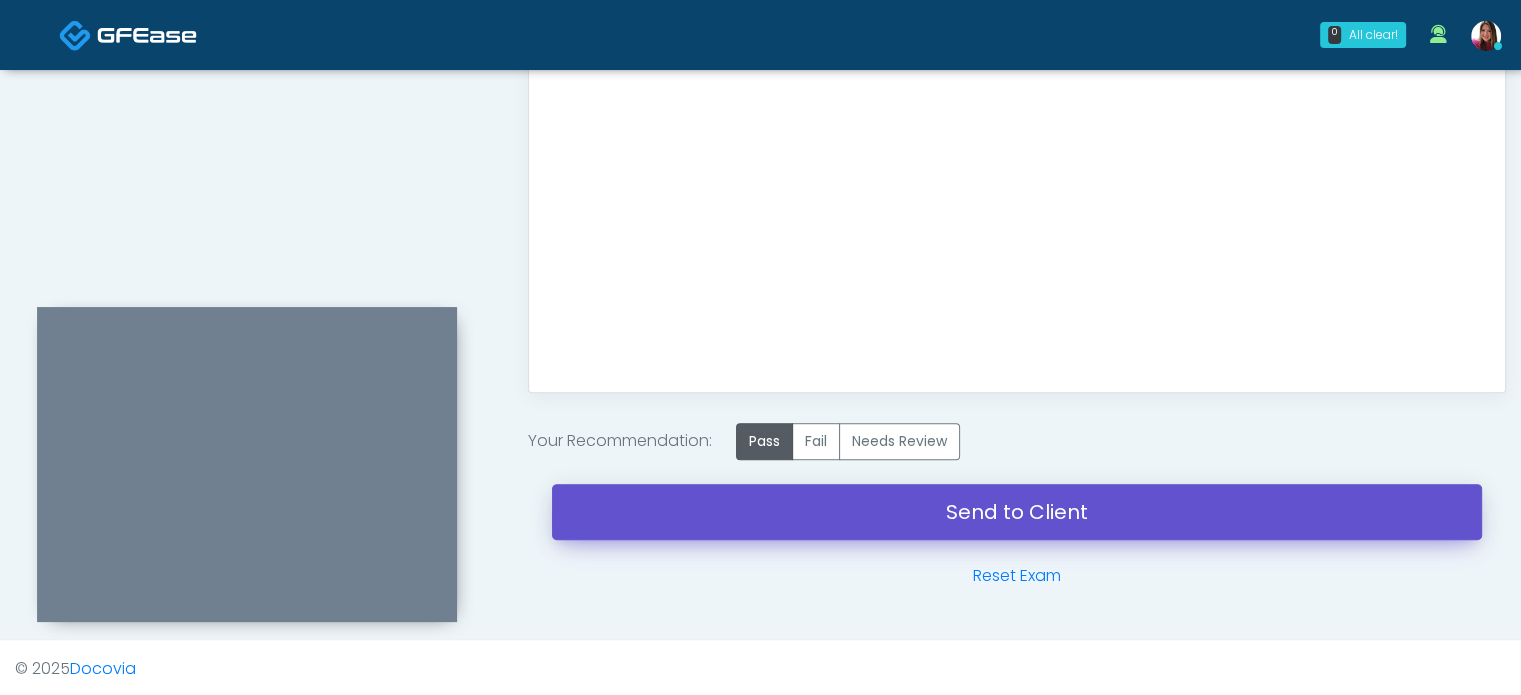 click on "Send to Client" at bounding box center [1017, 512] 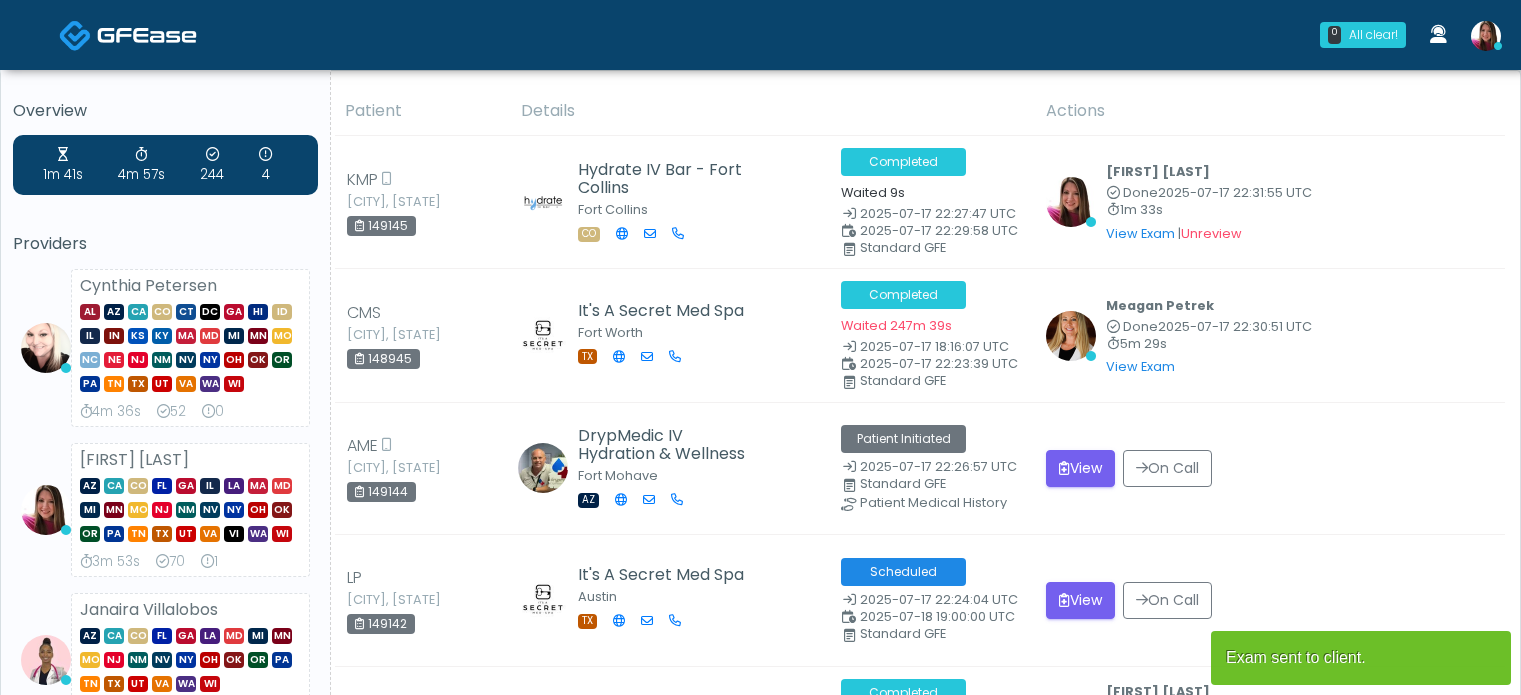 scroll, scrollTop: 0, scrollLeft: 0, axis: both 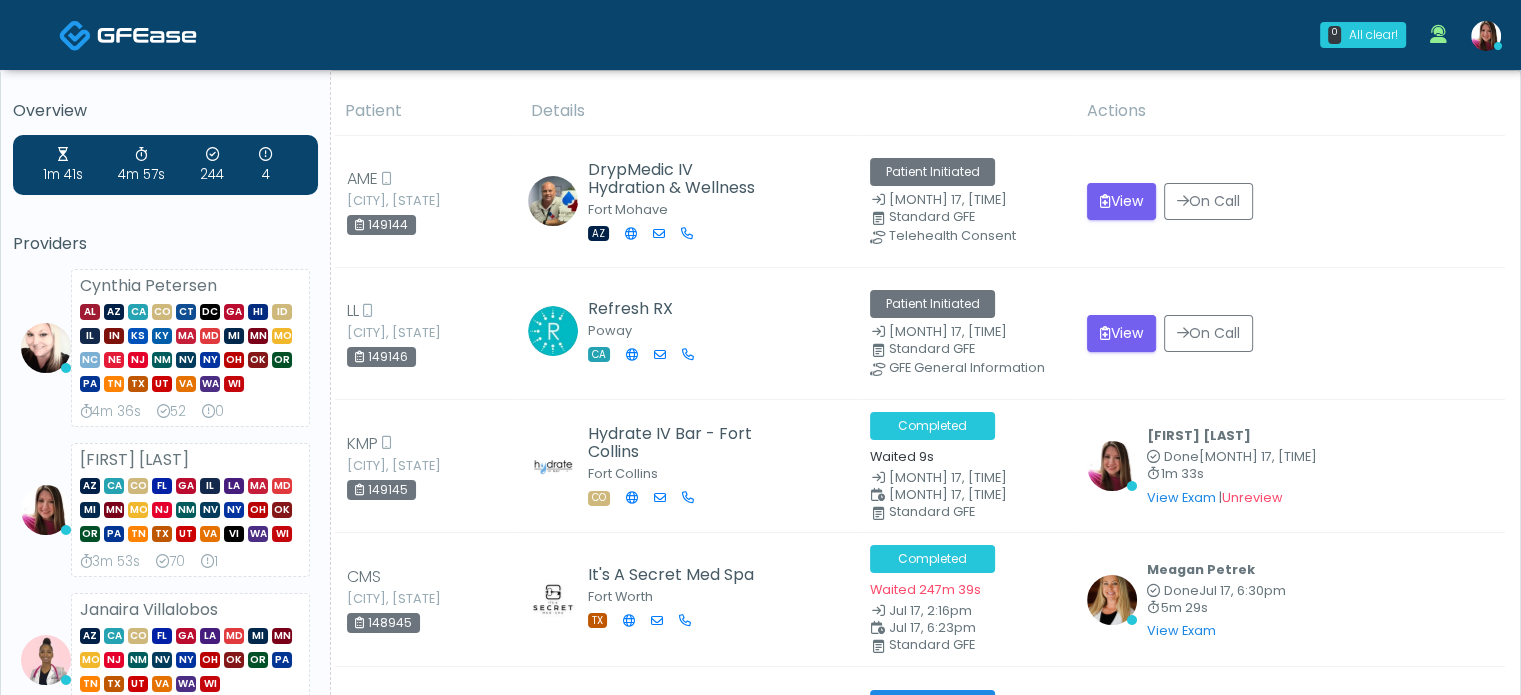 click on "Details" at bounding box center [797, 111] 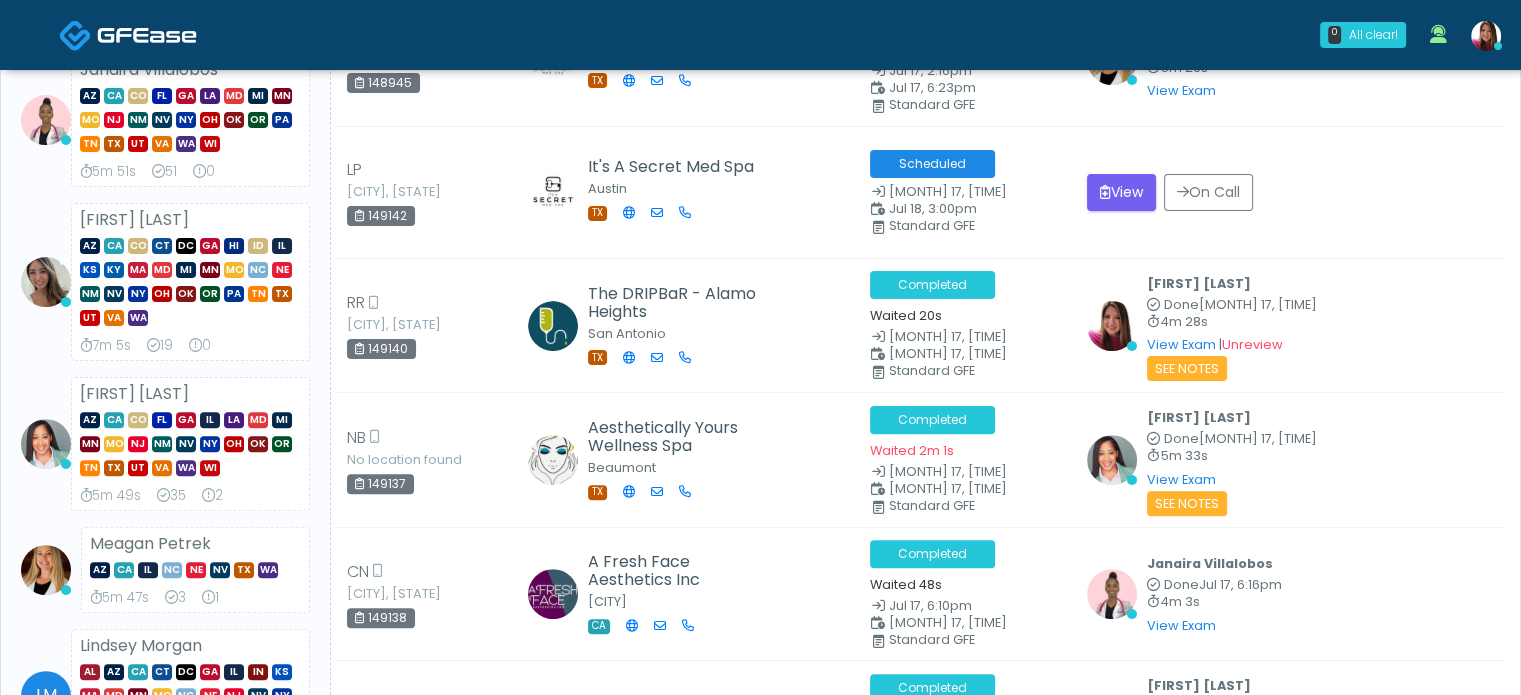 scroll, scrollTop: 0, scrollLeft: 0, axis: both 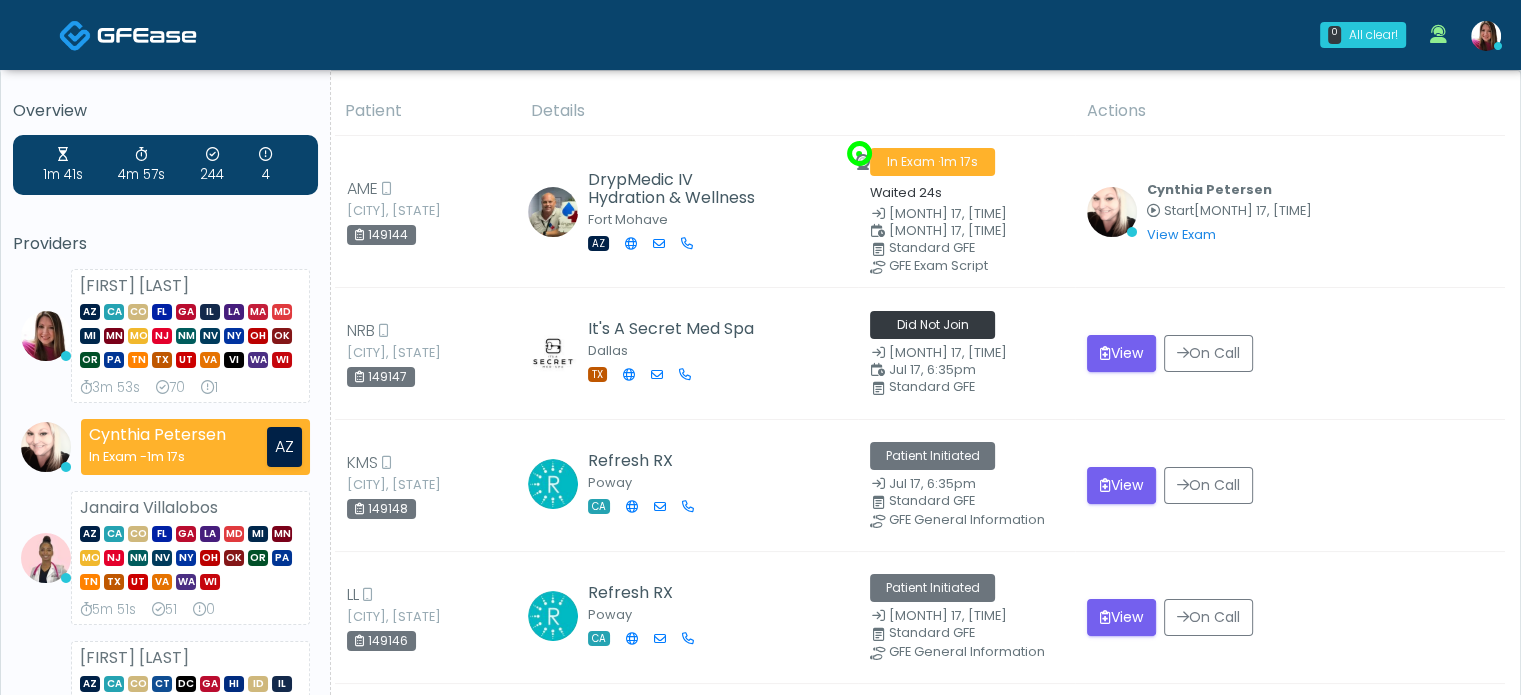 click at bounding box center [1486, 36] 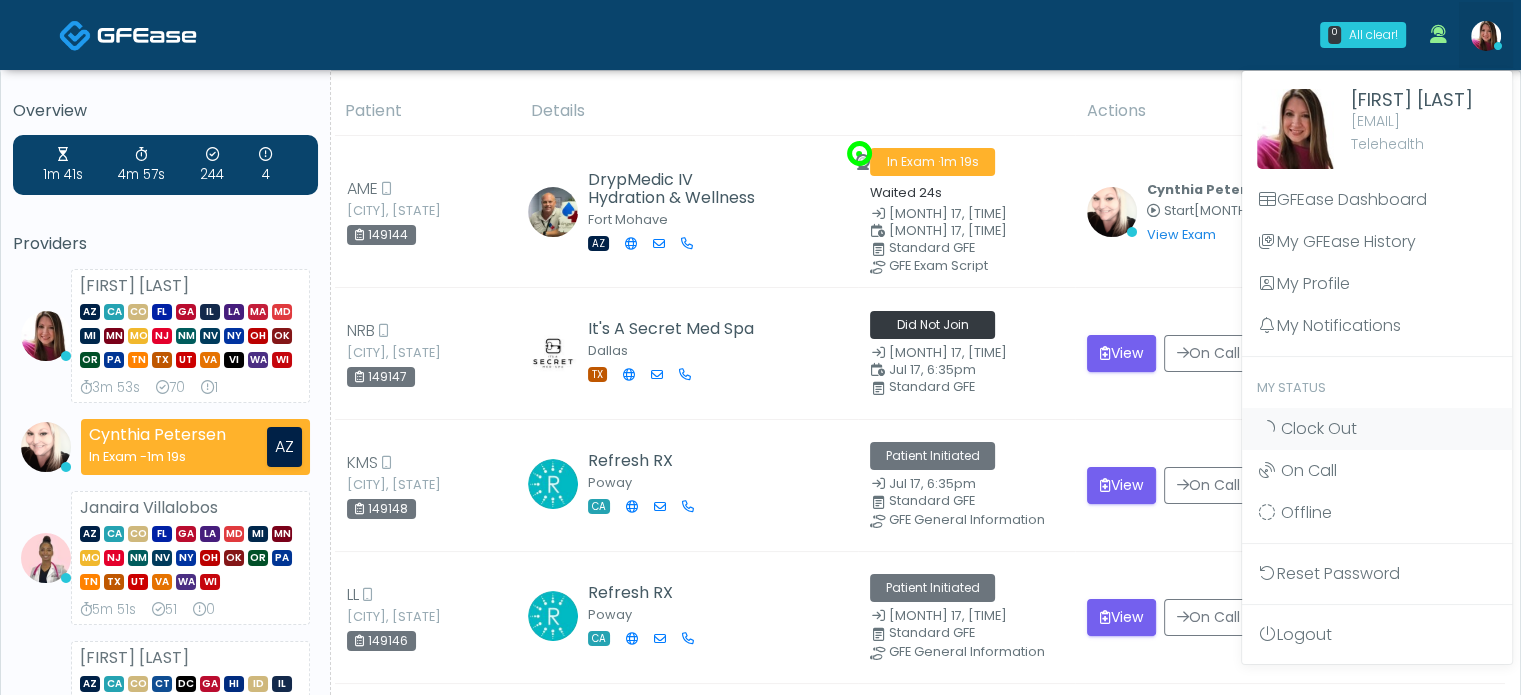click on "Clock Out" at bounding box center [1319, 428] 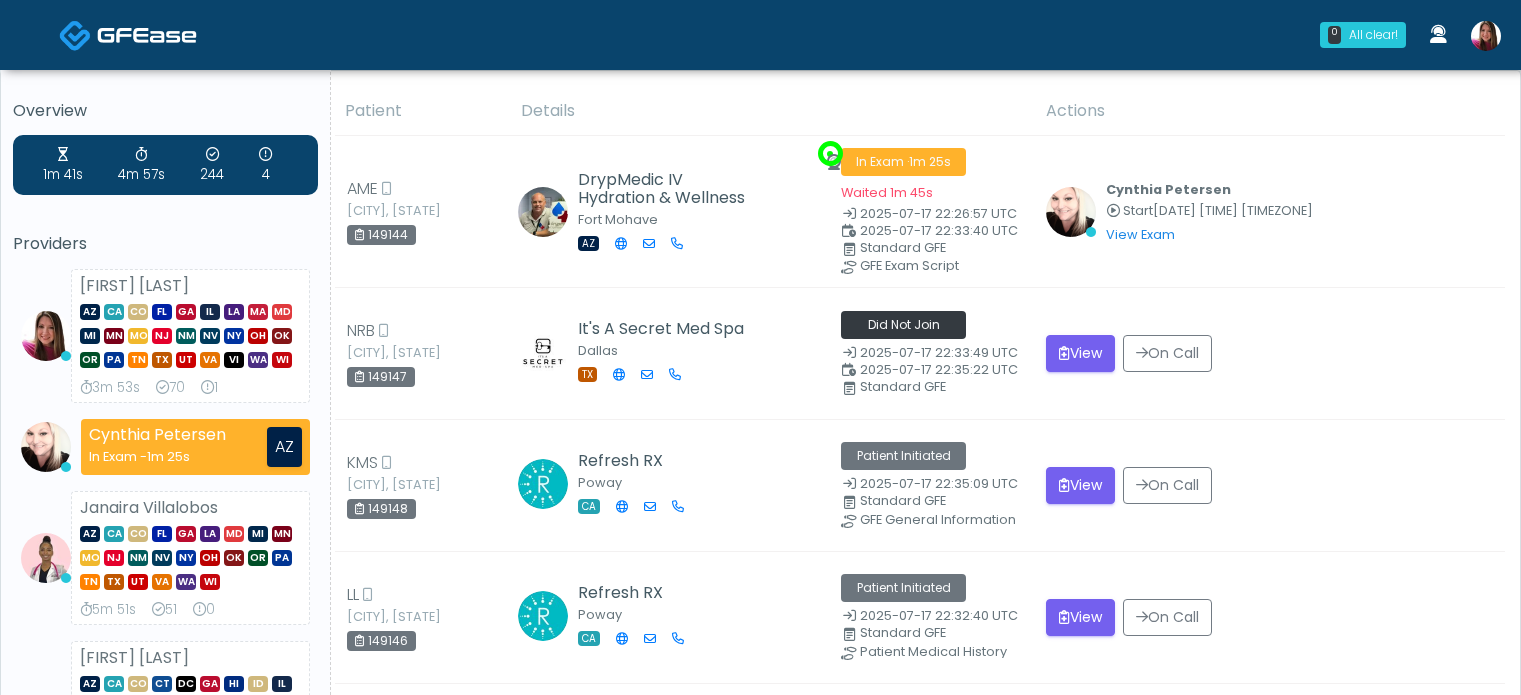 scroll, scrollTop: 0, scrollLeft: 0, axis: both 